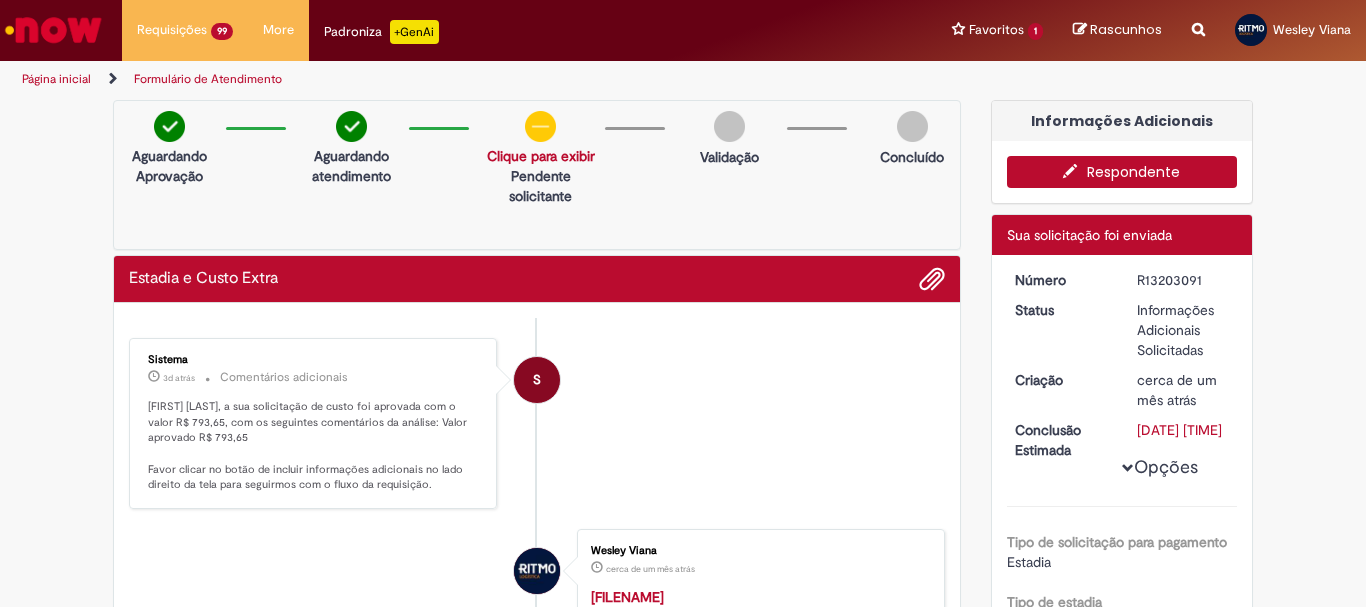 scroll, scrollTop: 0, scrollLeft: 0, axis: both 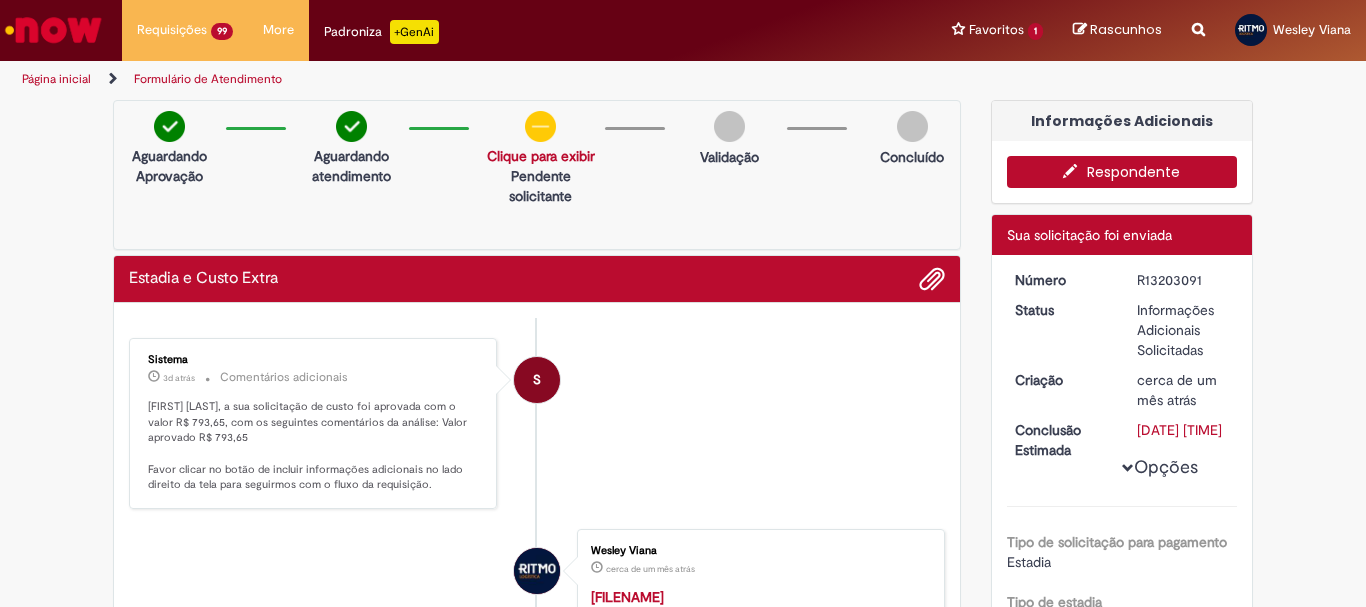 click on "R13203091" at bounding box center (1183, 280) 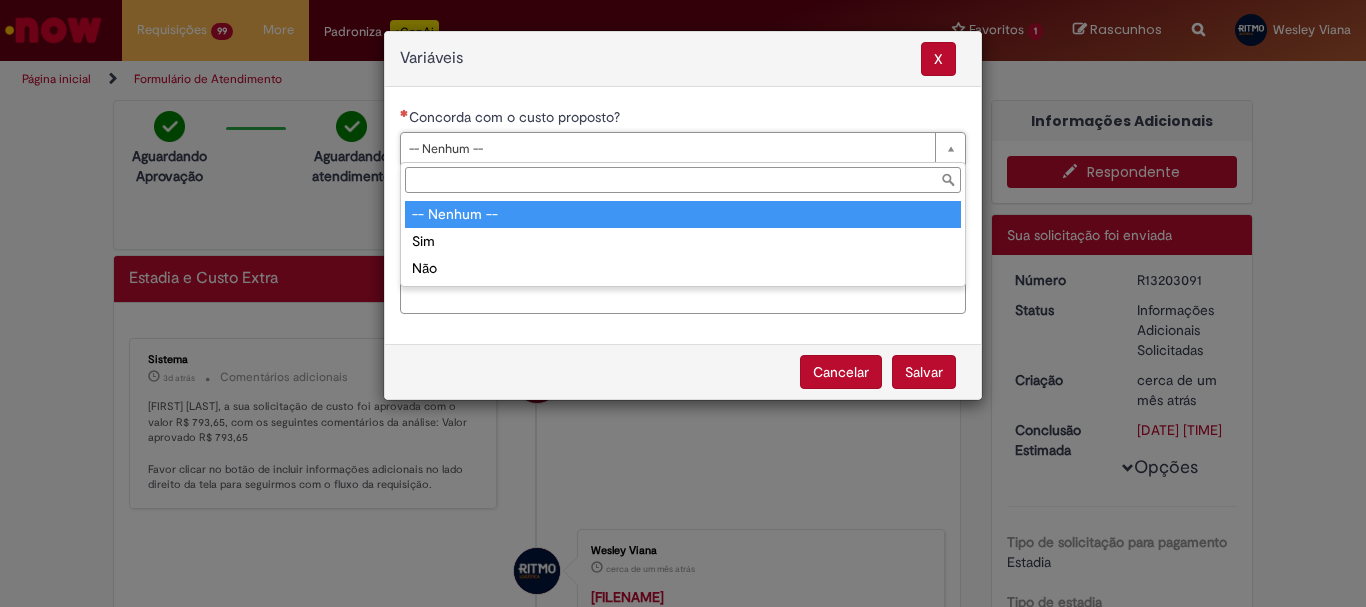 type on "***" 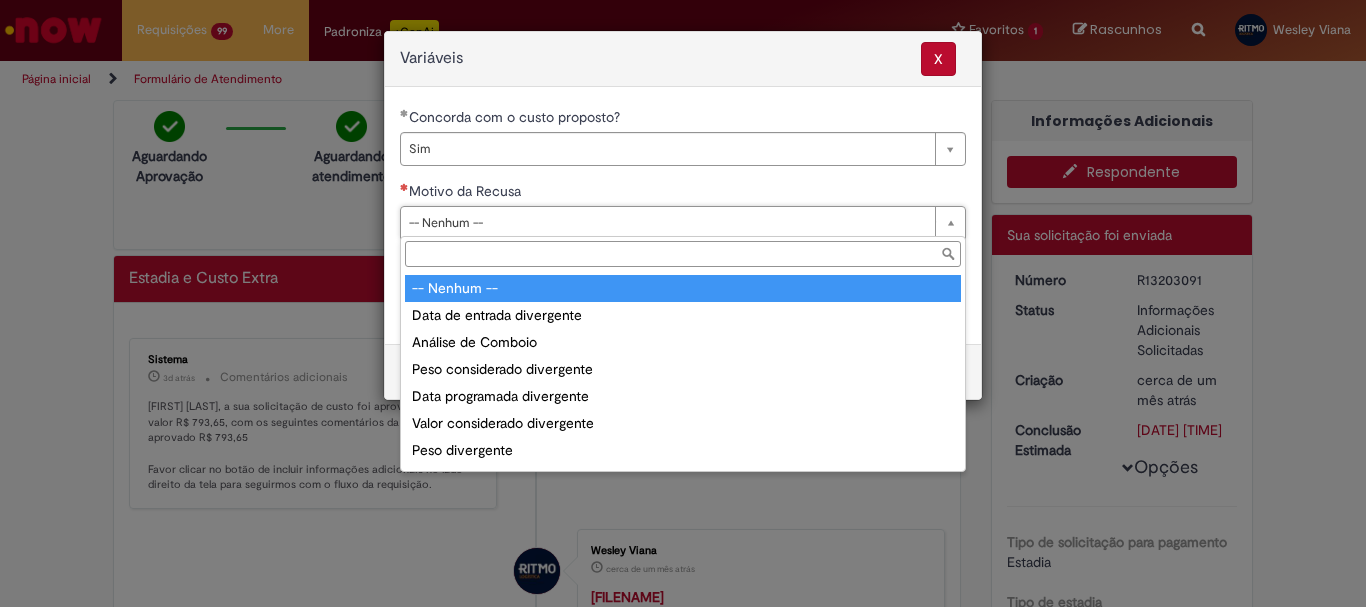 drag, startPoint x: 530, startPoint y: 219, endPoint x: 537, endPoint y: 259, distance: 40.60788 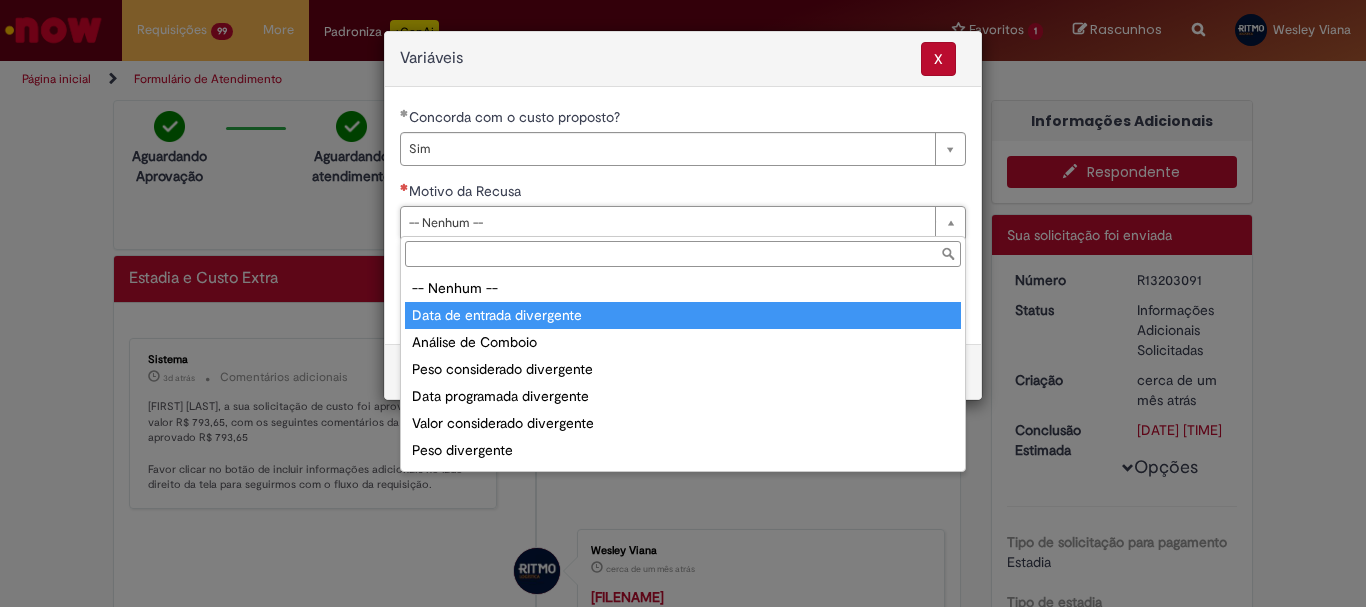 type on "**********" 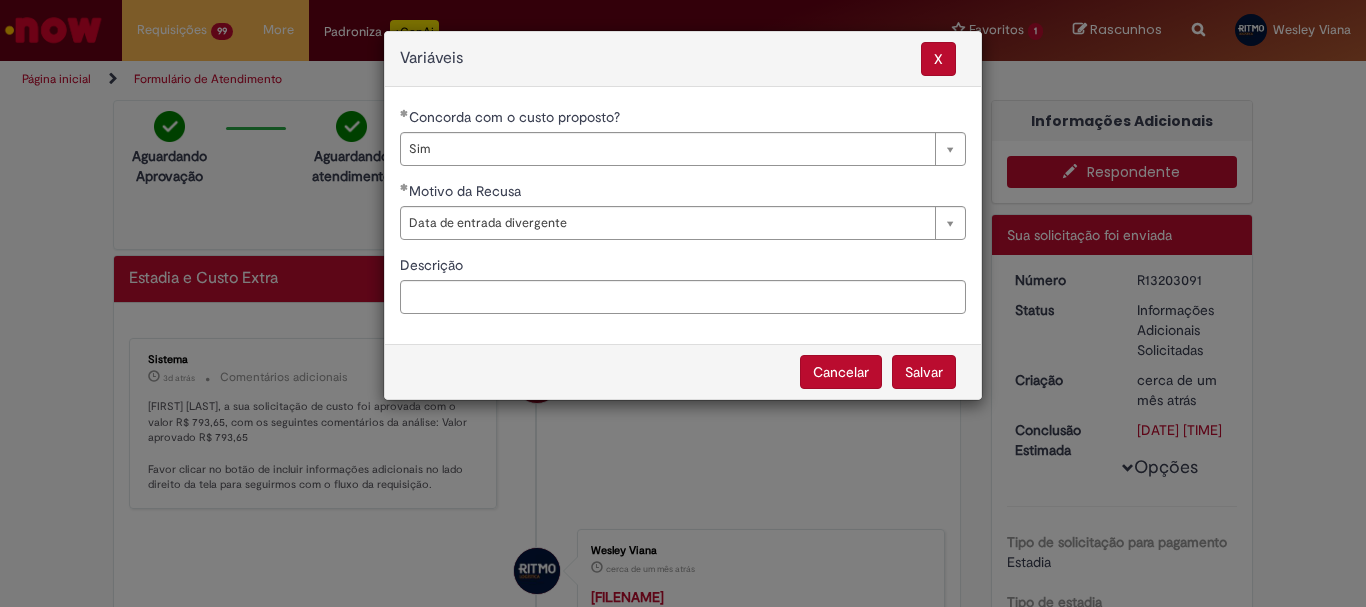 click on "Salvar" at bounding box center [924, 372] 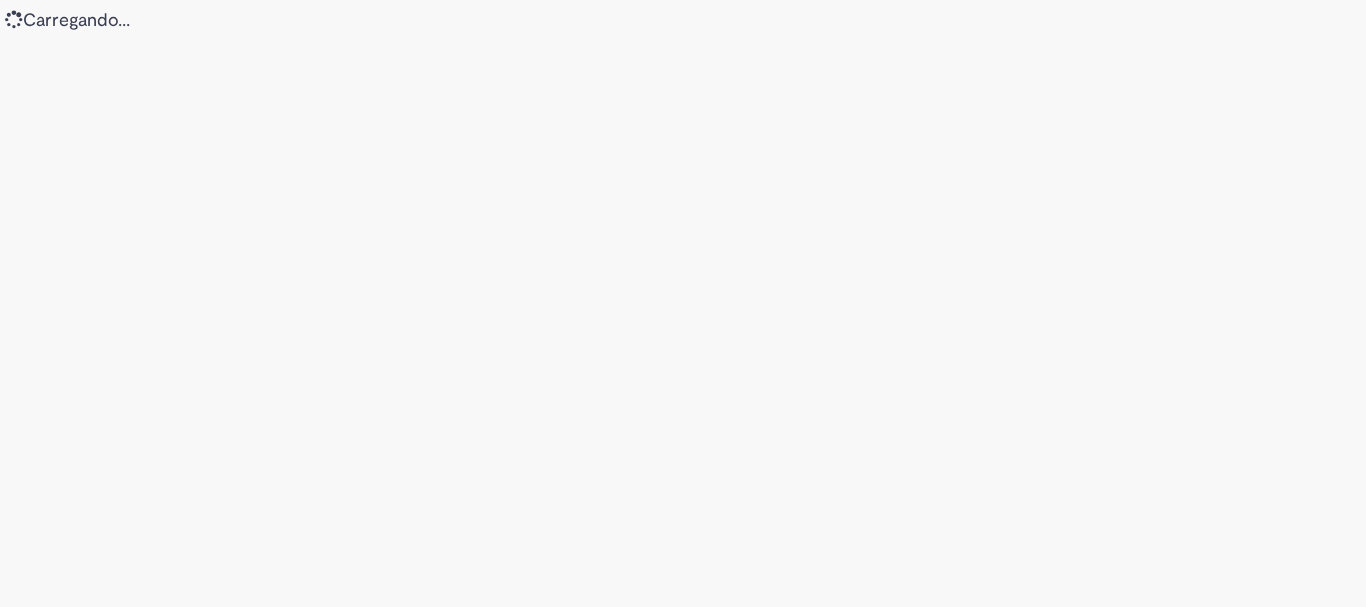 scroll, scrollTop: 0, scrollLeft: 0, axis: both 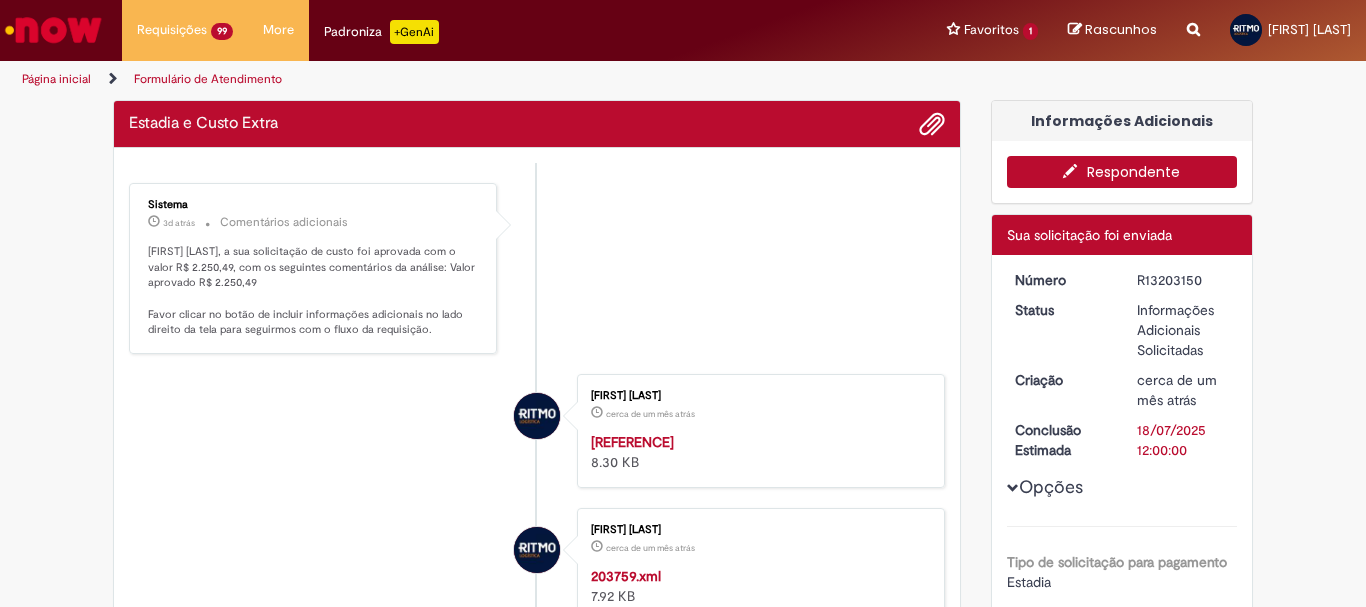 click on "R13203150" at bounding box center (1183, 280) 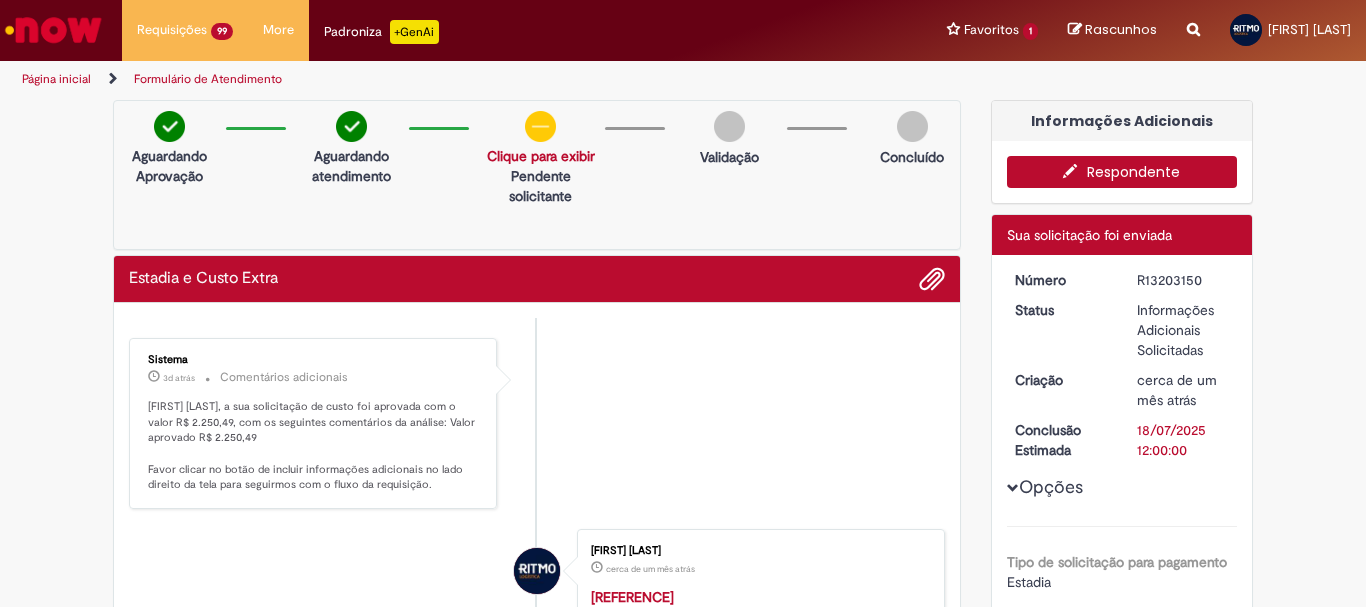 click on "R13203150" at bounding box center (1183, 280) 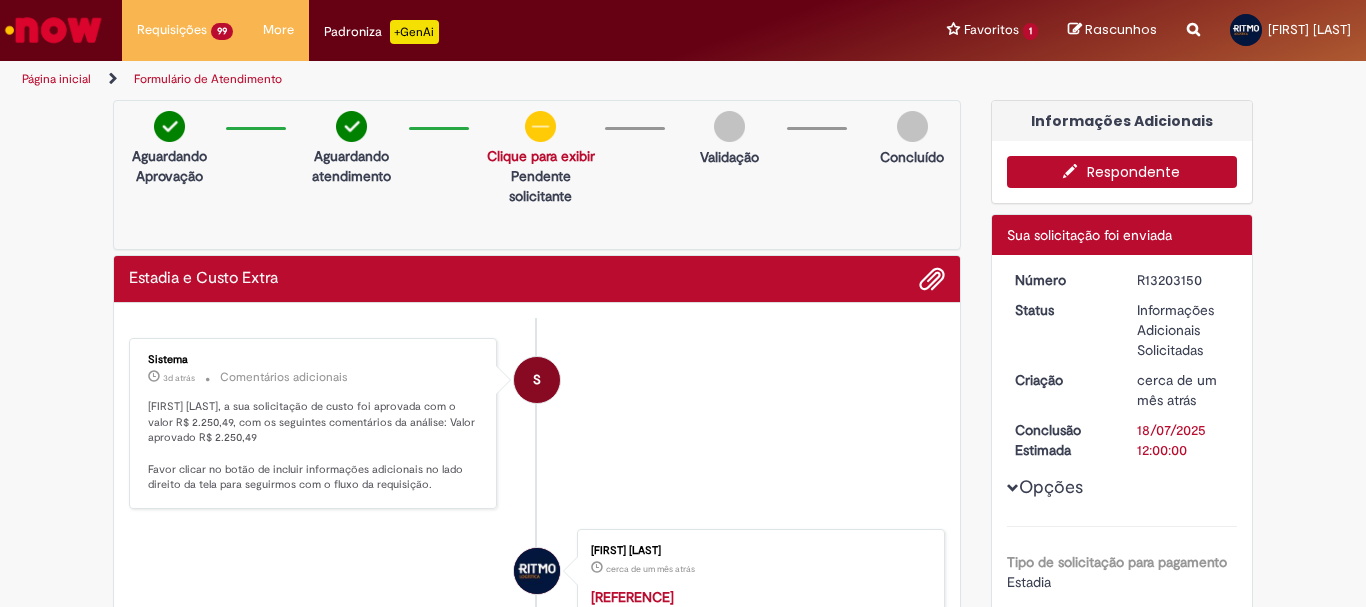 copy on "R13203150" 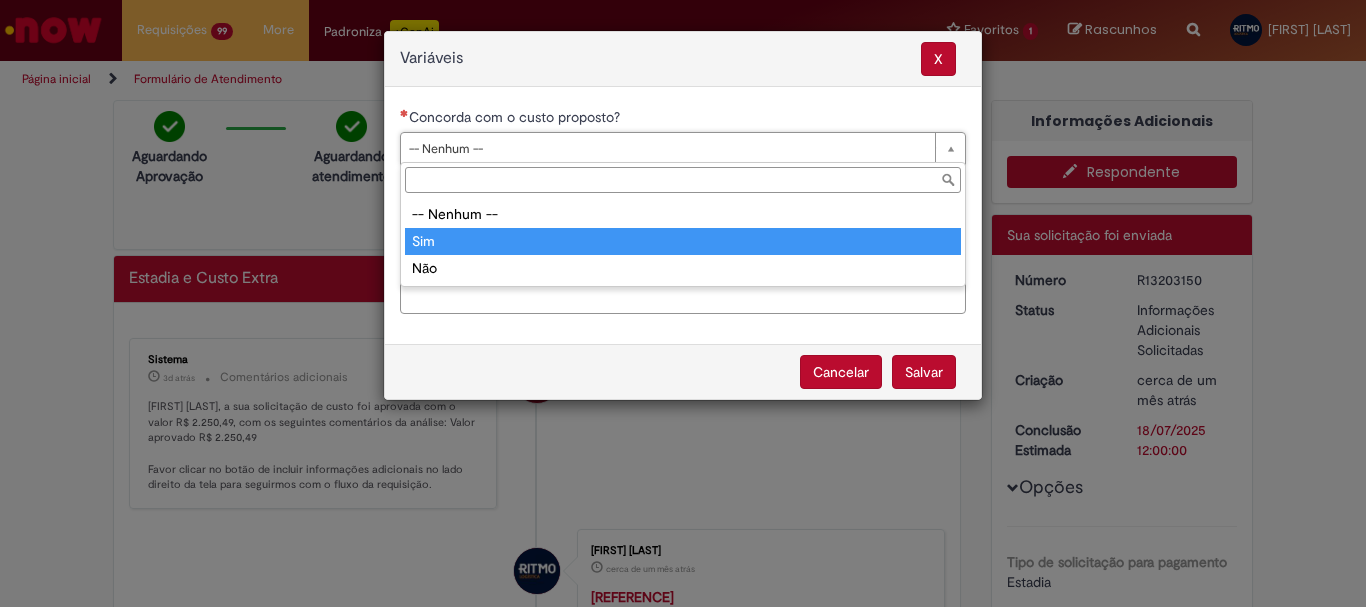 type on "***" 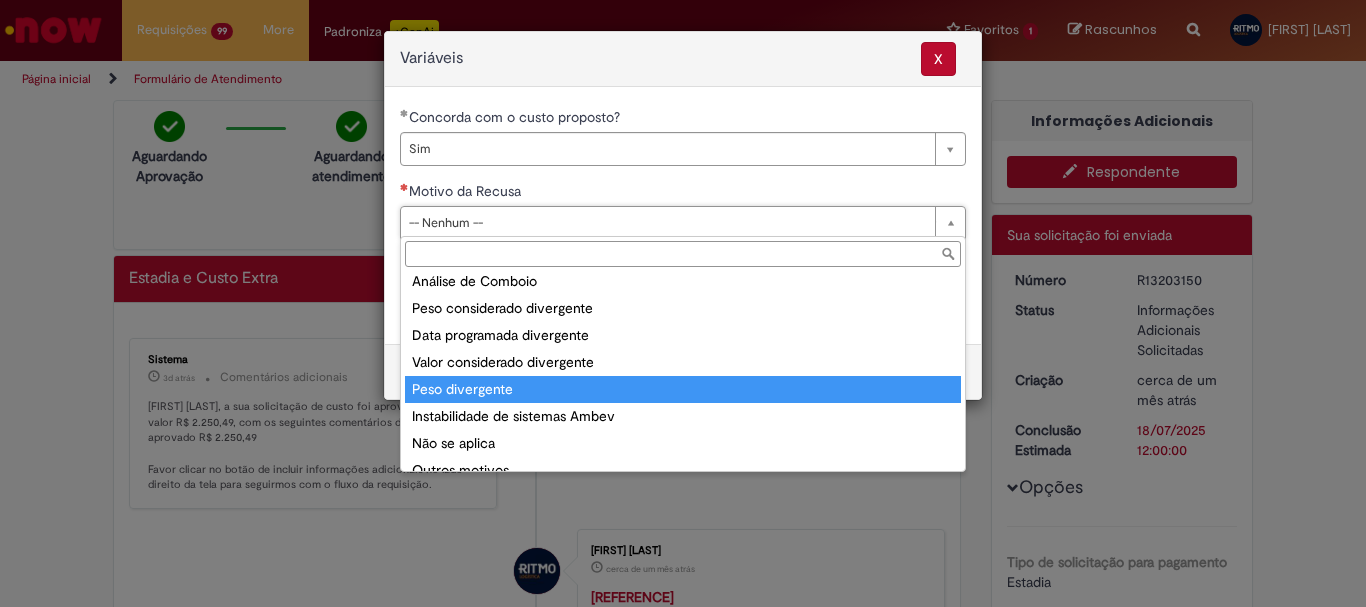 scroll, scrollTop: 78, scrollLeft: 0, axis: vertical 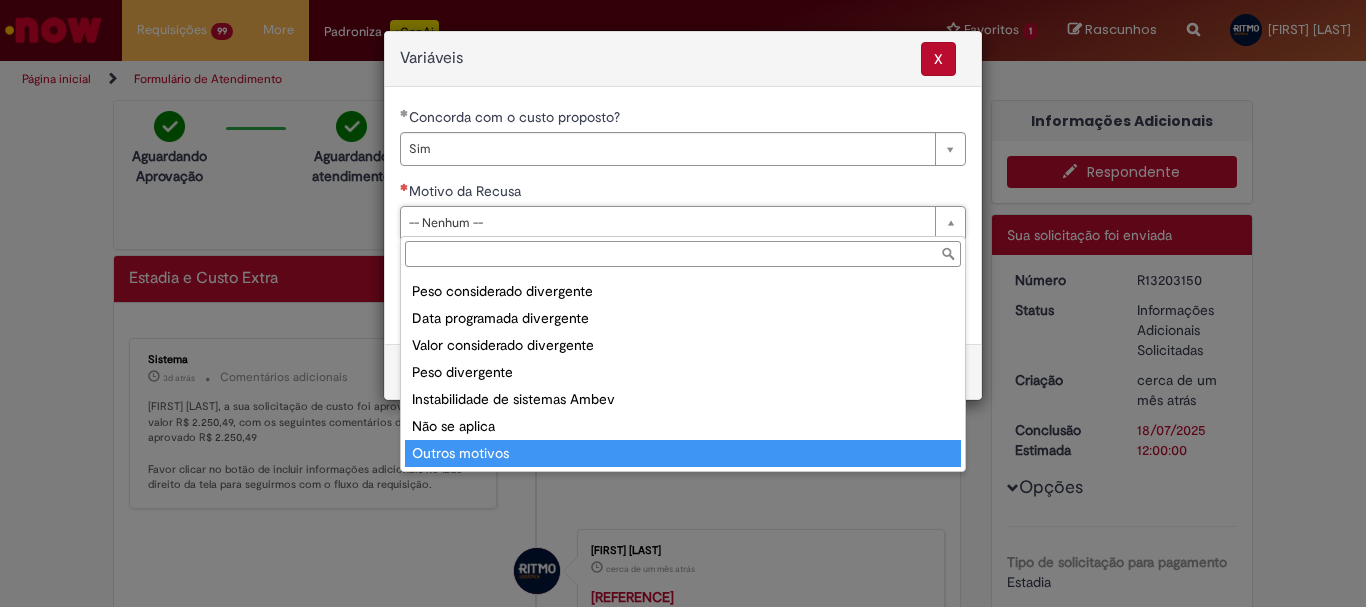 type on "**********" 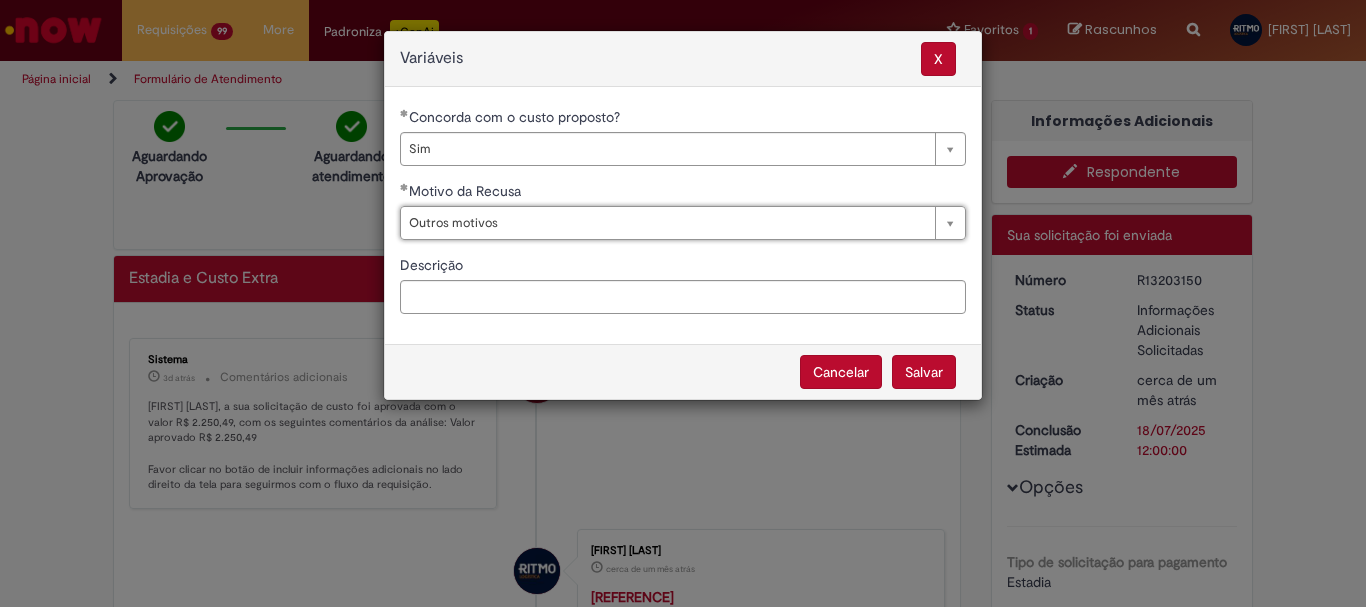 click on "Salvar" at bounding box center [924, 372] 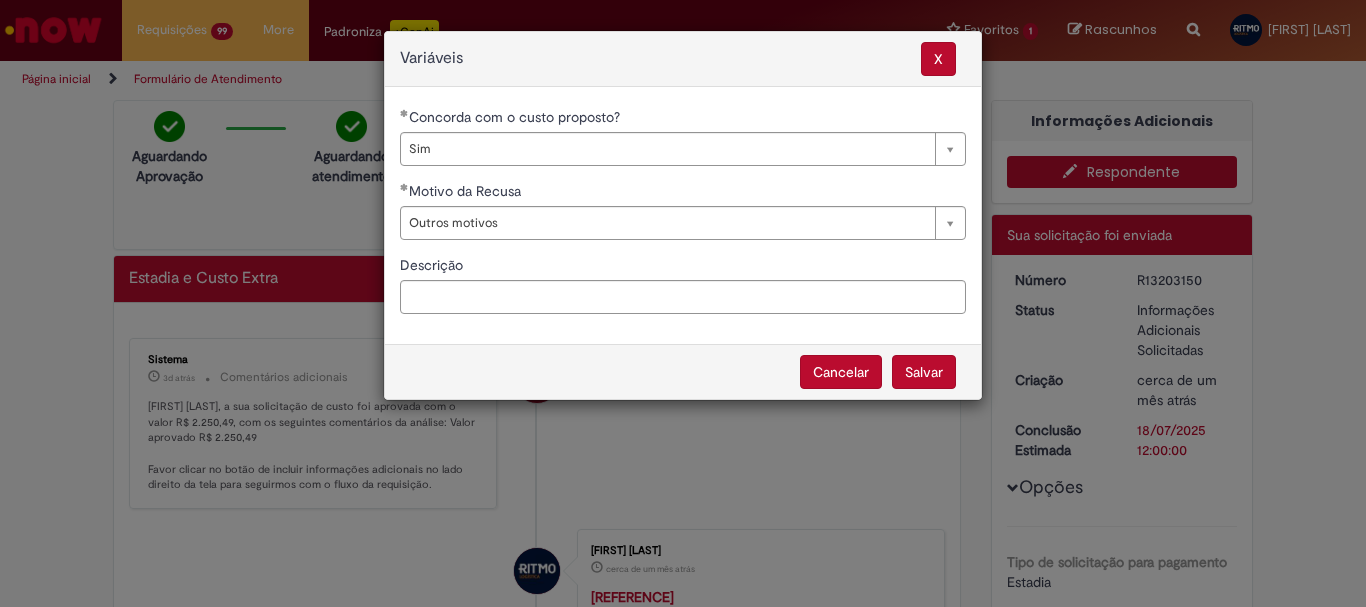 select on "***" 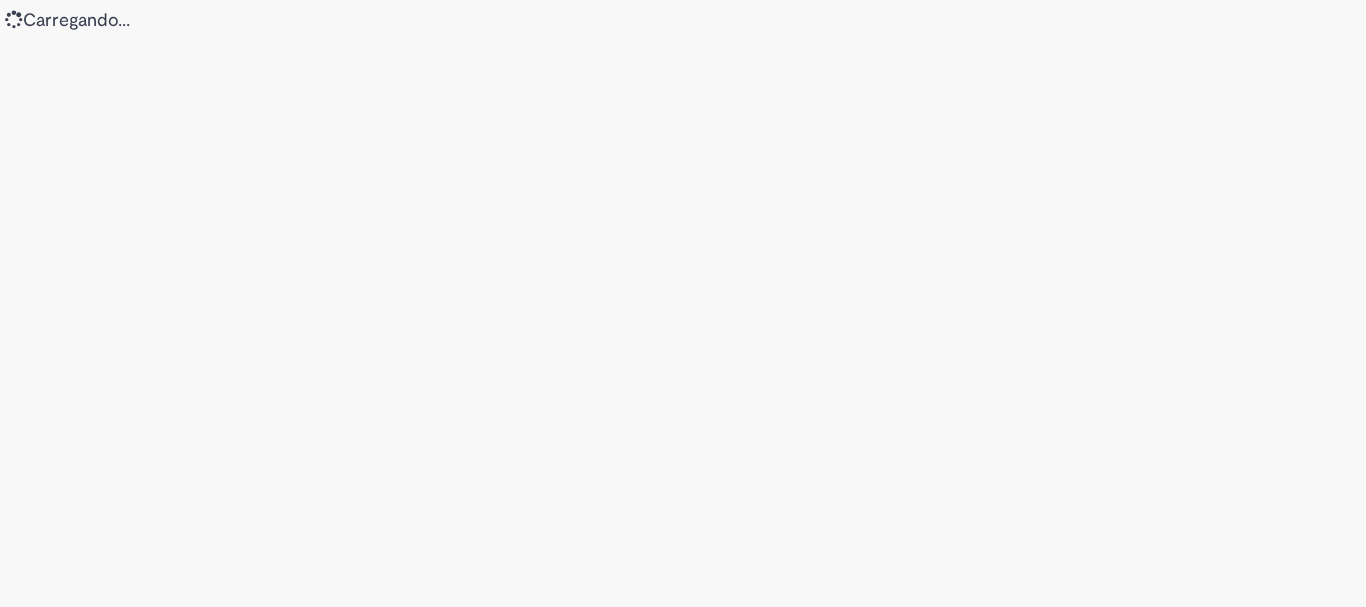 scroll, scrollTop: 0, scrollLeft: 0, axis: both 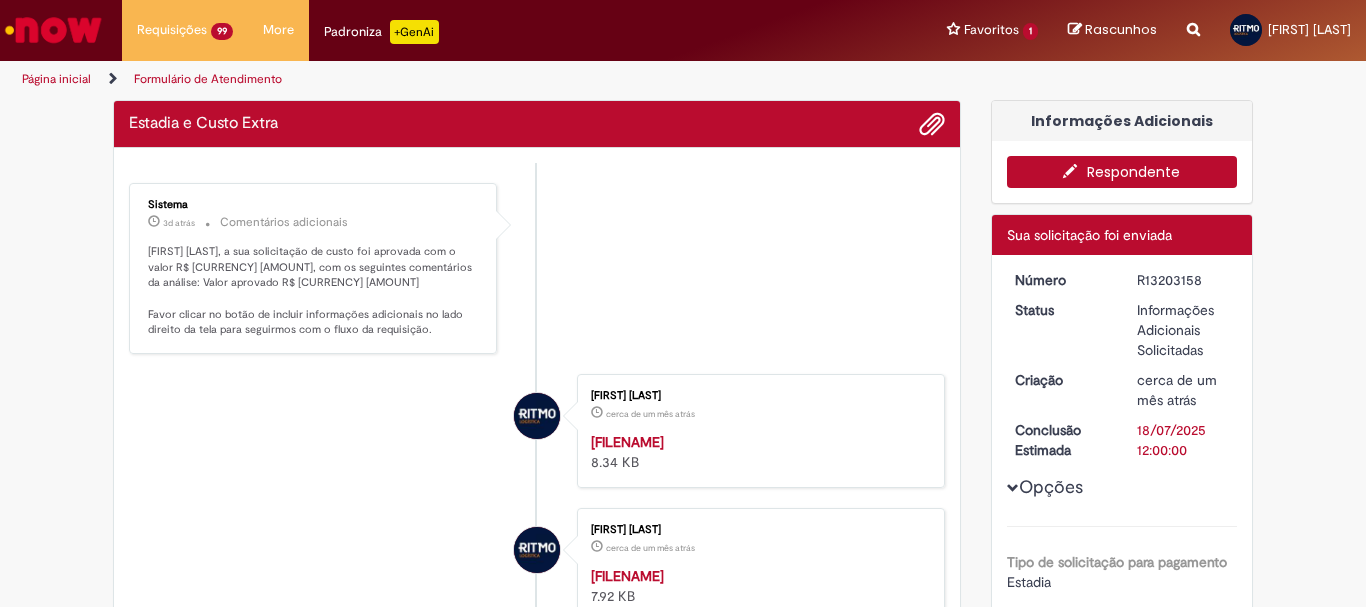 click on "R13203158" at bounding box center [1183, 280] 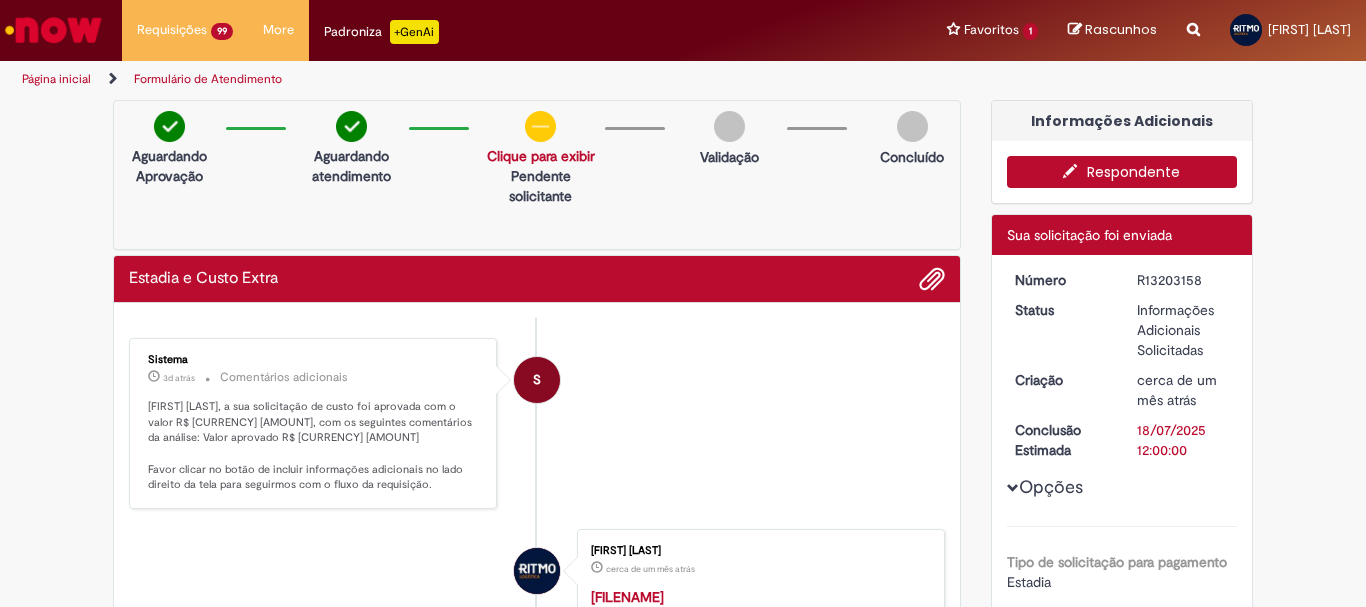 copy on "R13203158" 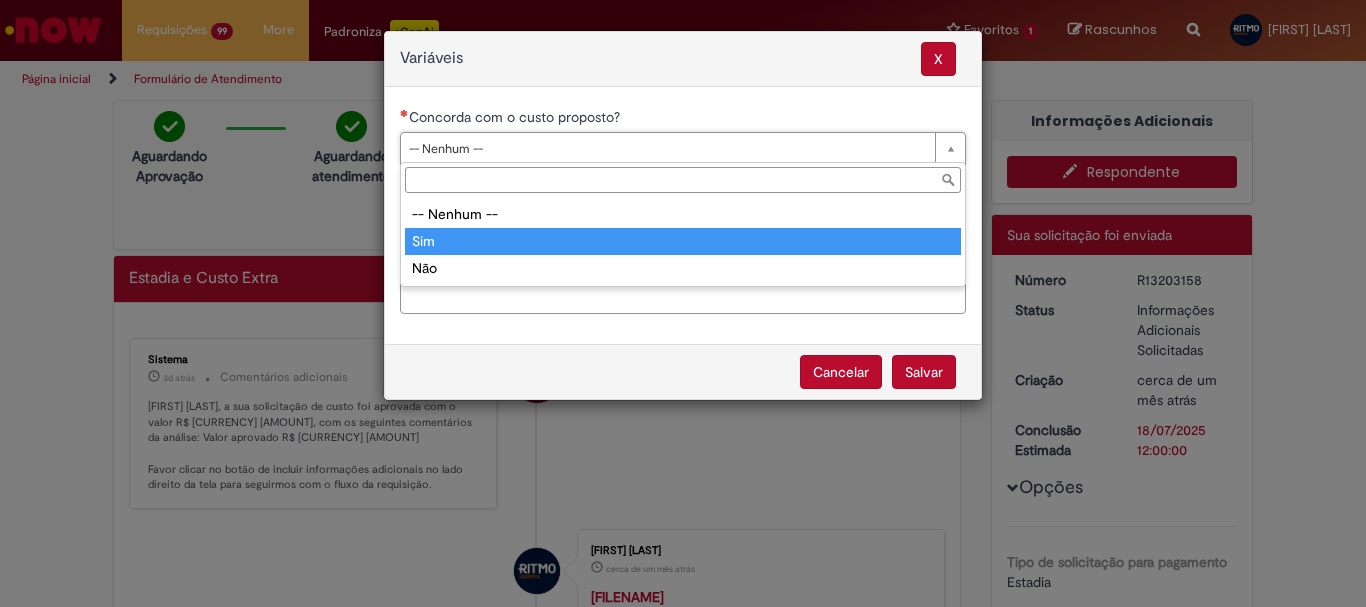 type on "***" 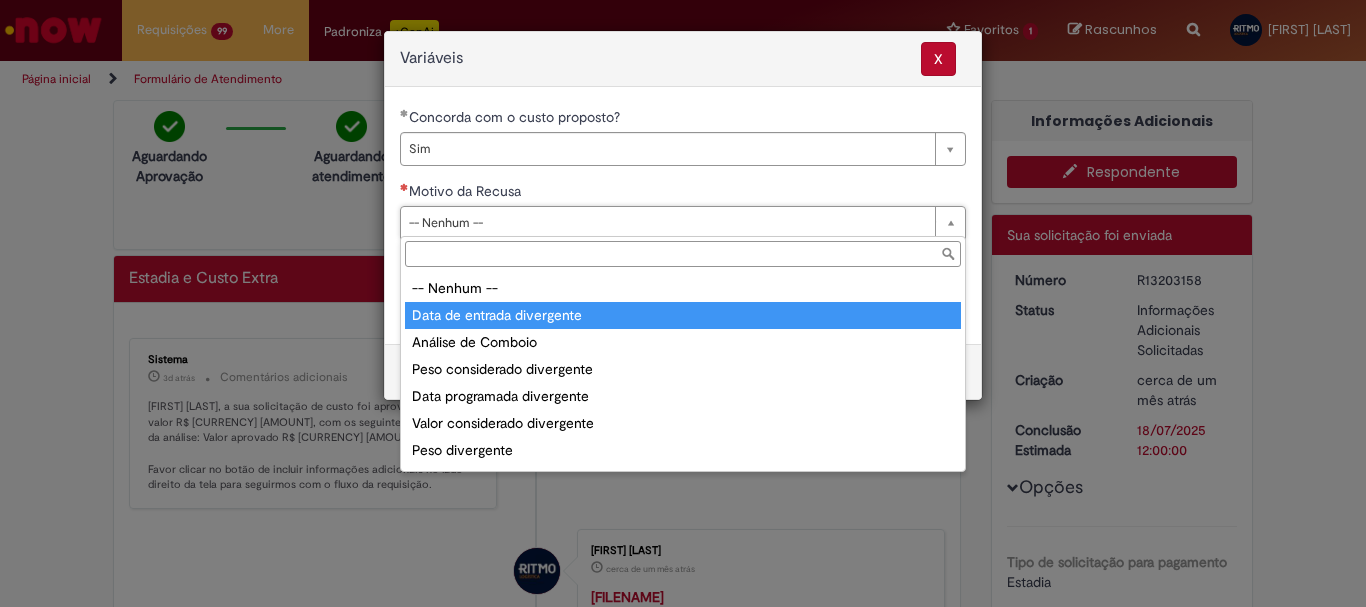 type on "**********" 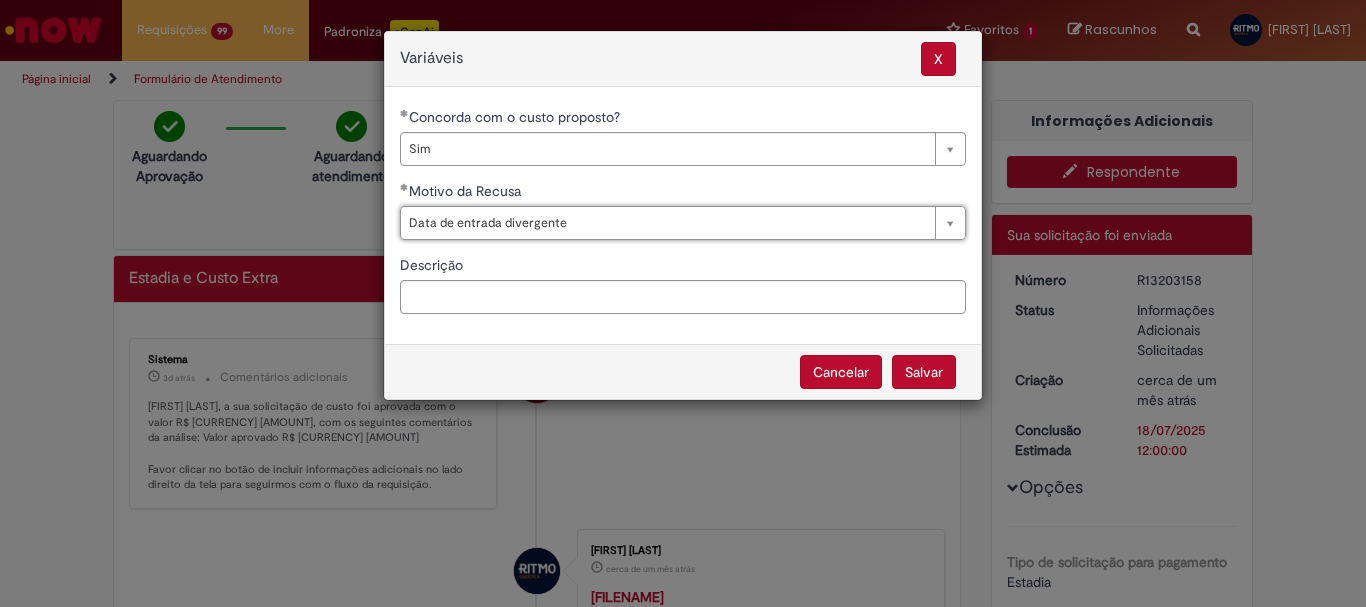 click on "Salvar" at bounding box center (924, 372) 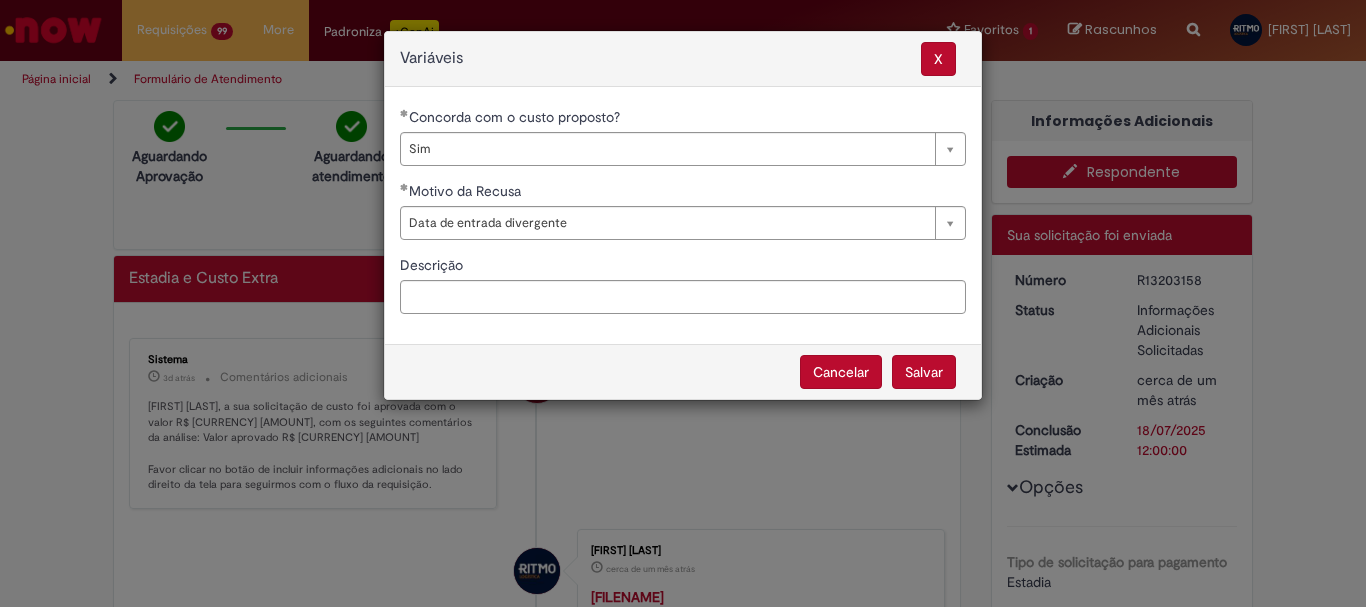 select on "***" 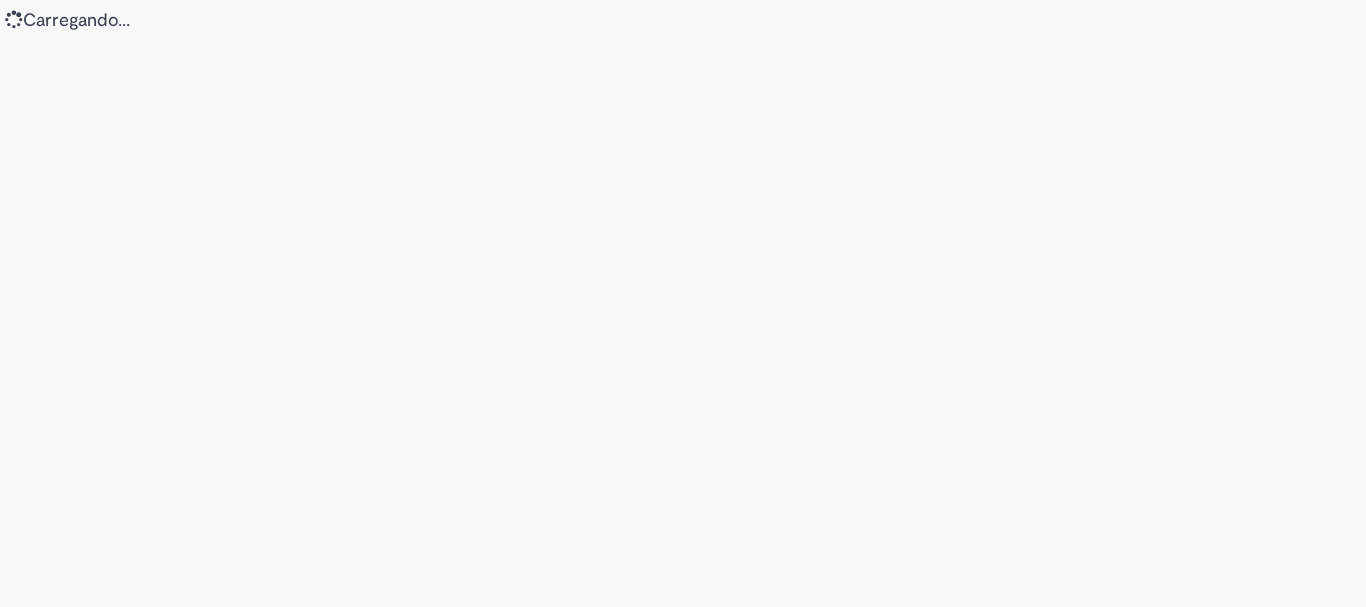 scroll, scrollTop: 0, scrollLeft: 0, axis: both 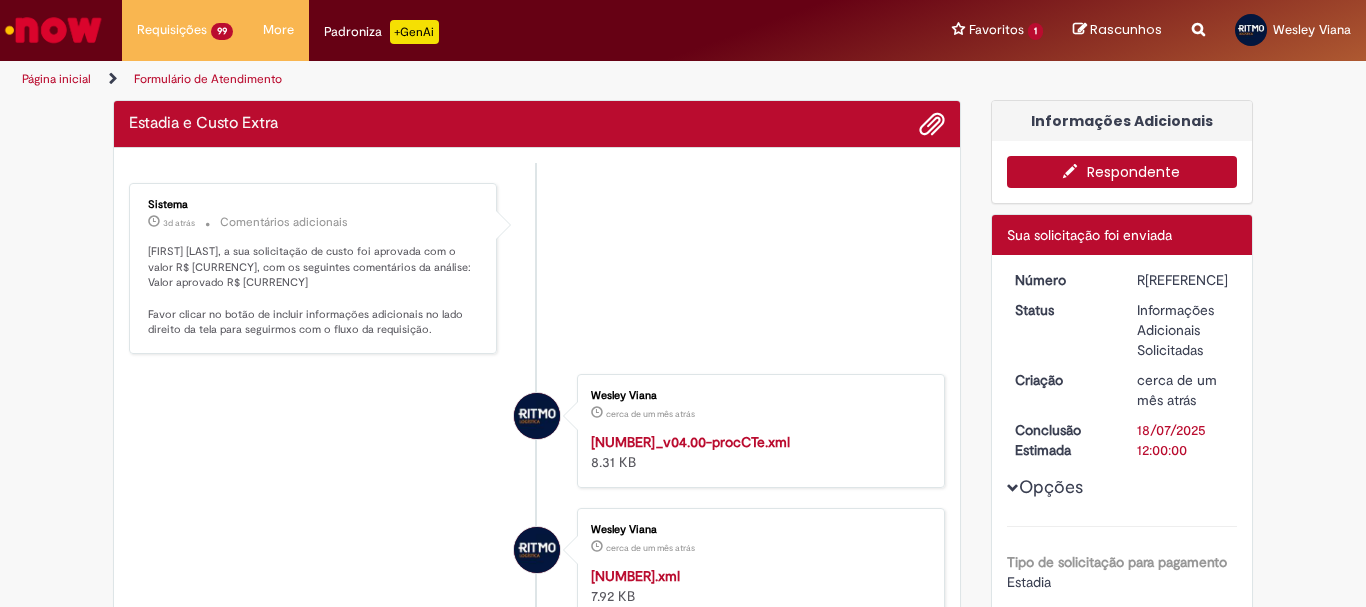 click on "Número
R[REFERENCE]
Status
Informações Adicionais Solicitadas
Criação
cerca de um mês atrás cerca de um mês atrás
Conclusão Estimada
[DATE] [TIME]
Opções
Tipo de solicitação para pagamento
Estadia
Tipo de estadia
Rodoviária
Forma de Pagamento
CTE Complementar
CTE do frete em PDF
[HASH]
Nota Fiscal - anexar o arquivo XML
[HASH]
Nº Nota Fiscal
[NUMBER]
Série Nota Fiscal
[NUMBER]
Data de emissão
[DATE] [TIME]
Valor total da NF" at bounding box center (1122, 2028) 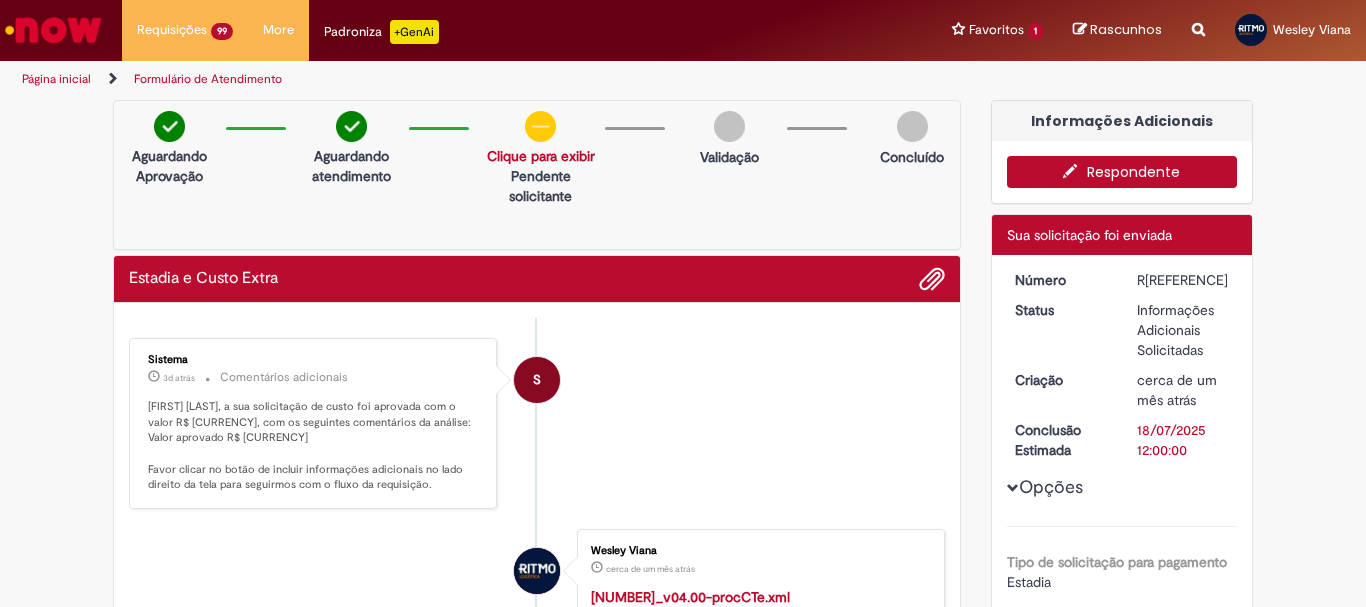 click at bounding box center (1075, 171) 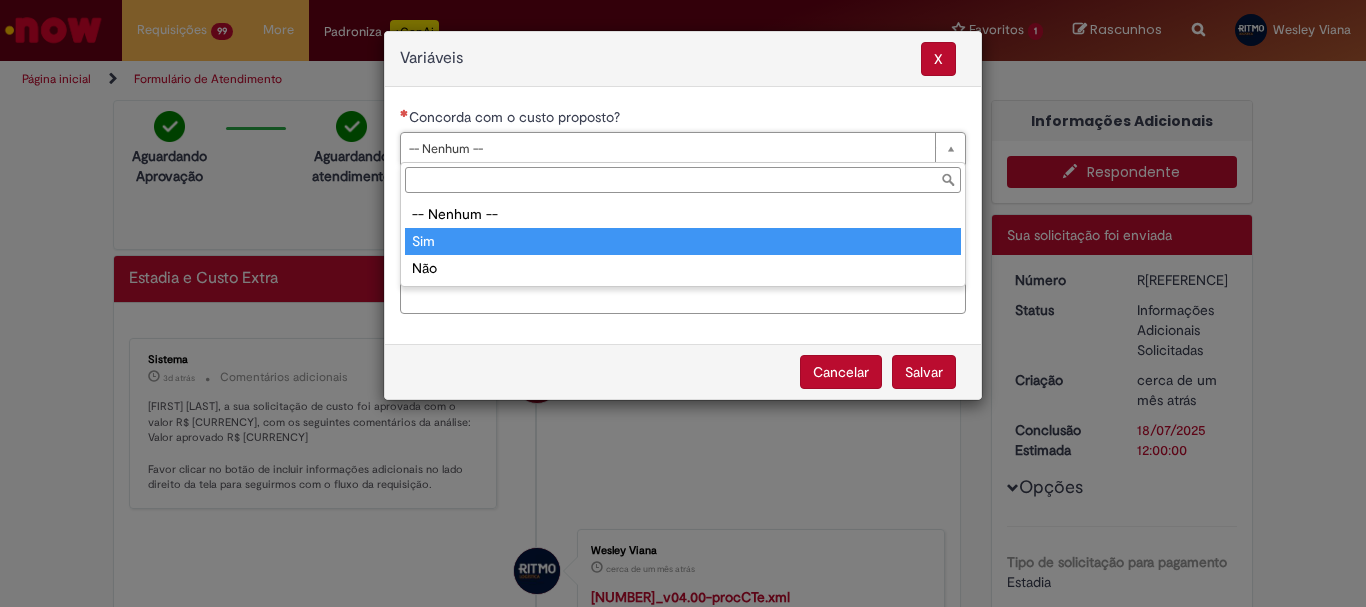 type on "***" 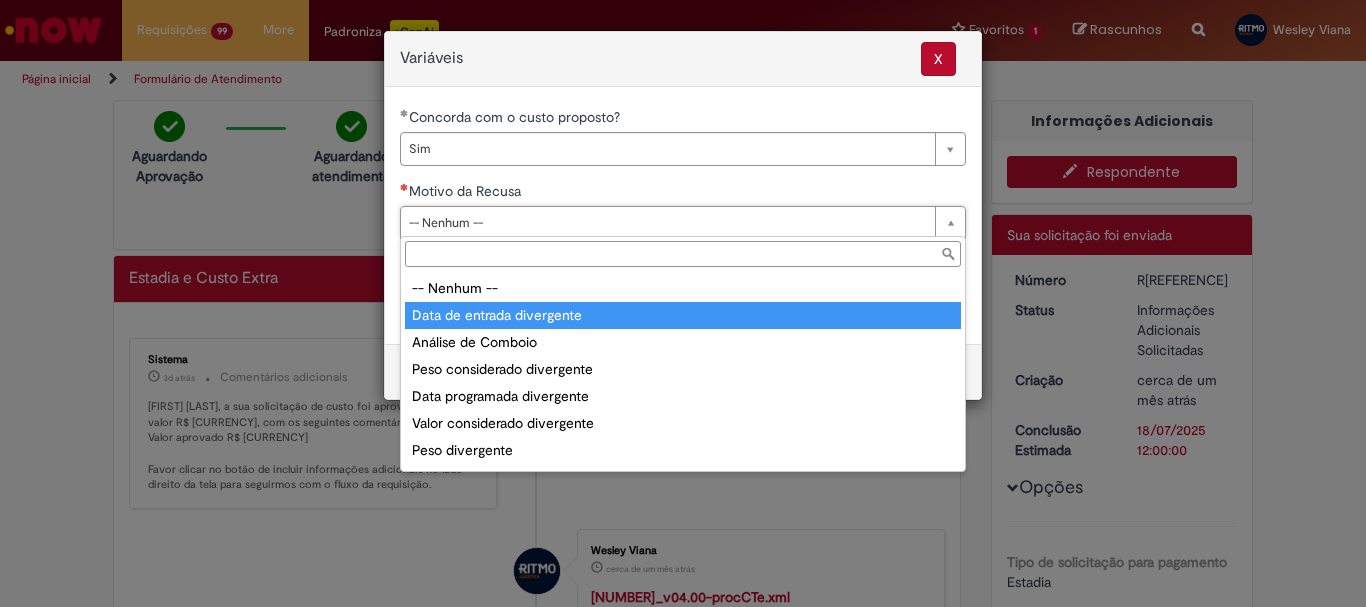 type on "**********" 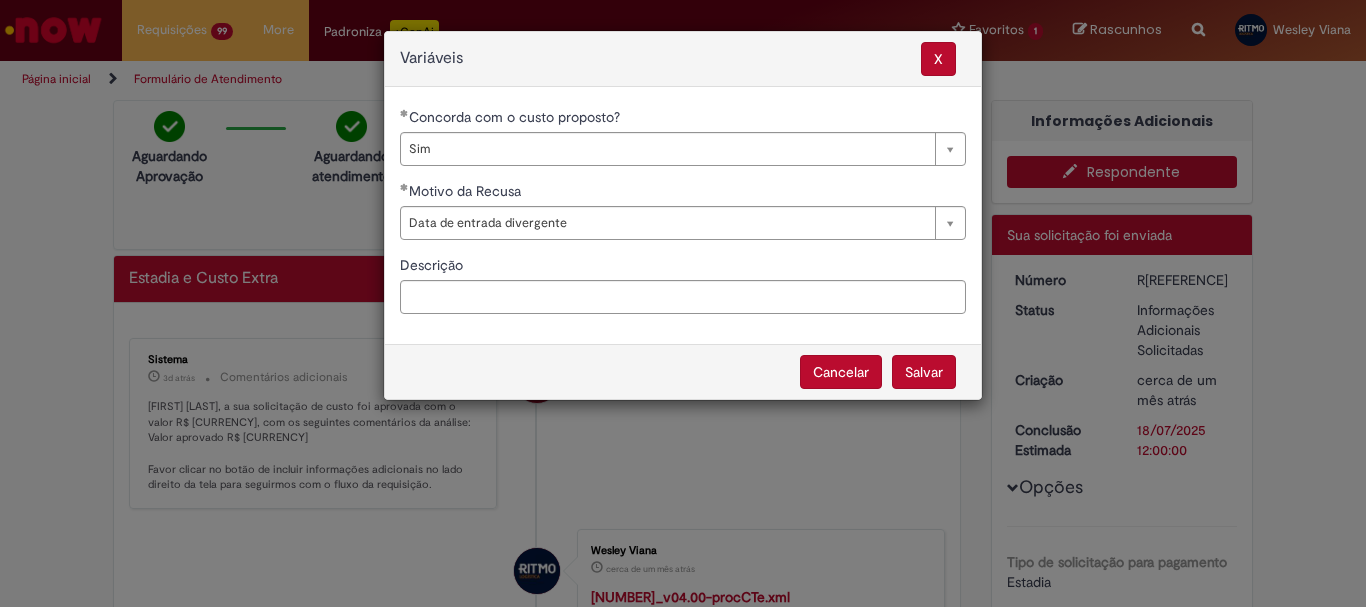click on "Salvar" at bounding box center [924, 372] 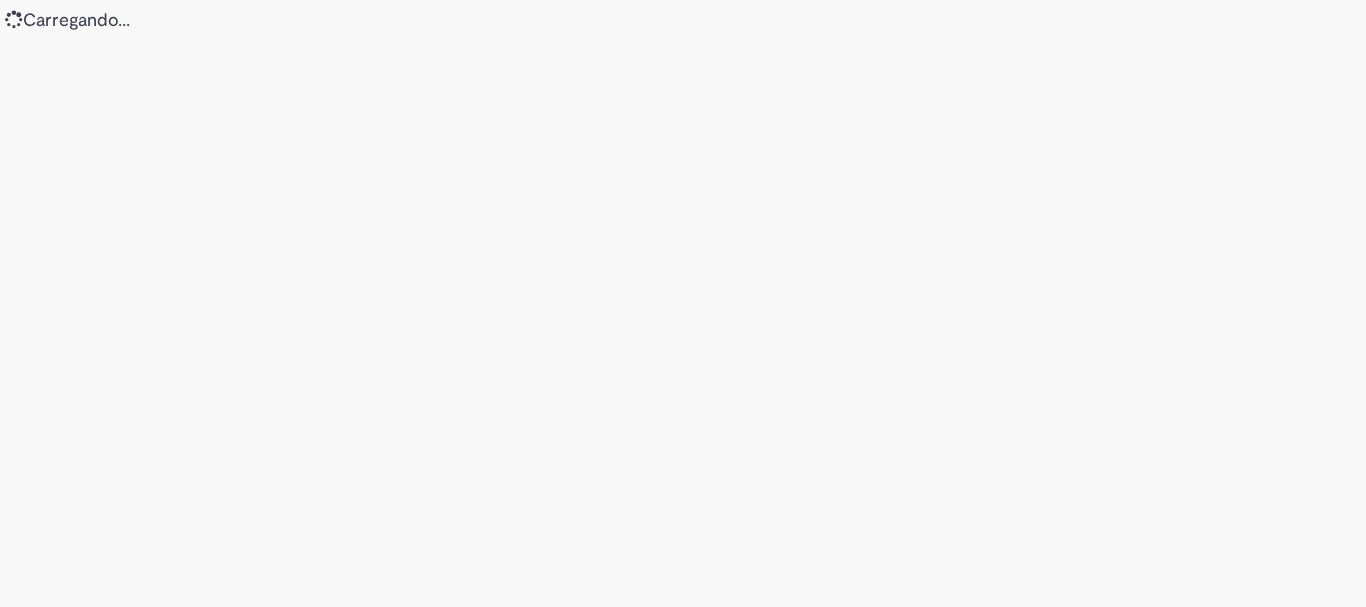 scroll, scrollTop: 0, scrollLeft: 0, axis: both 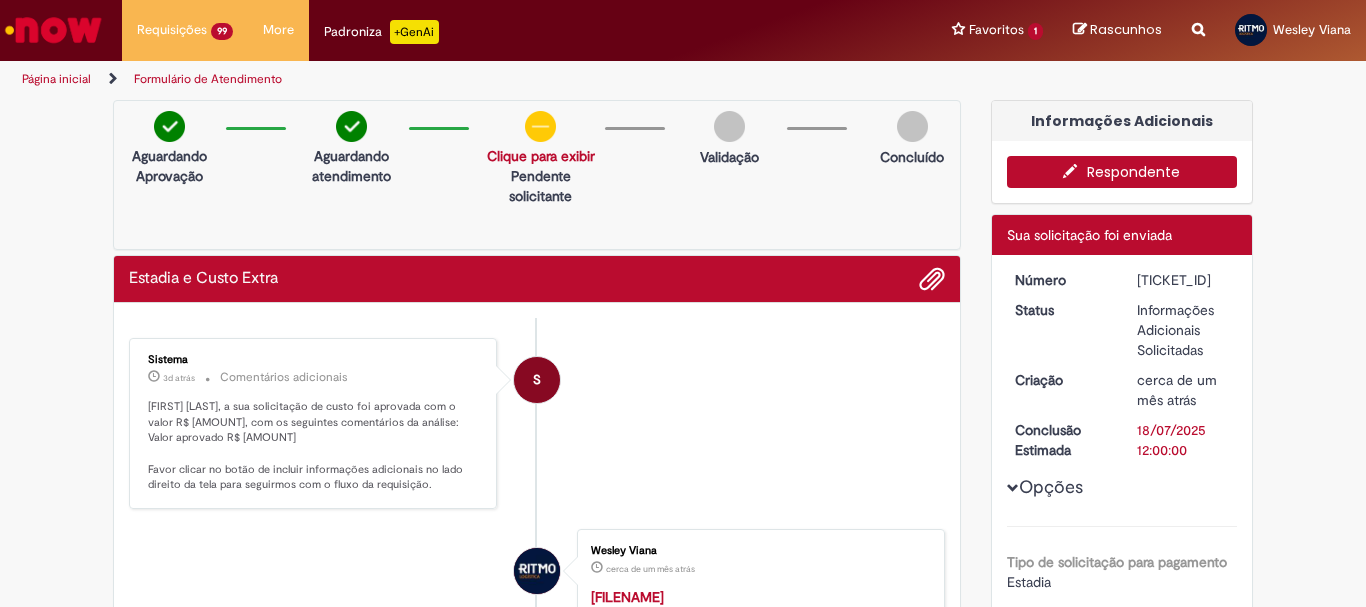 click on "R13203079" at bounding box center [1183, 280] 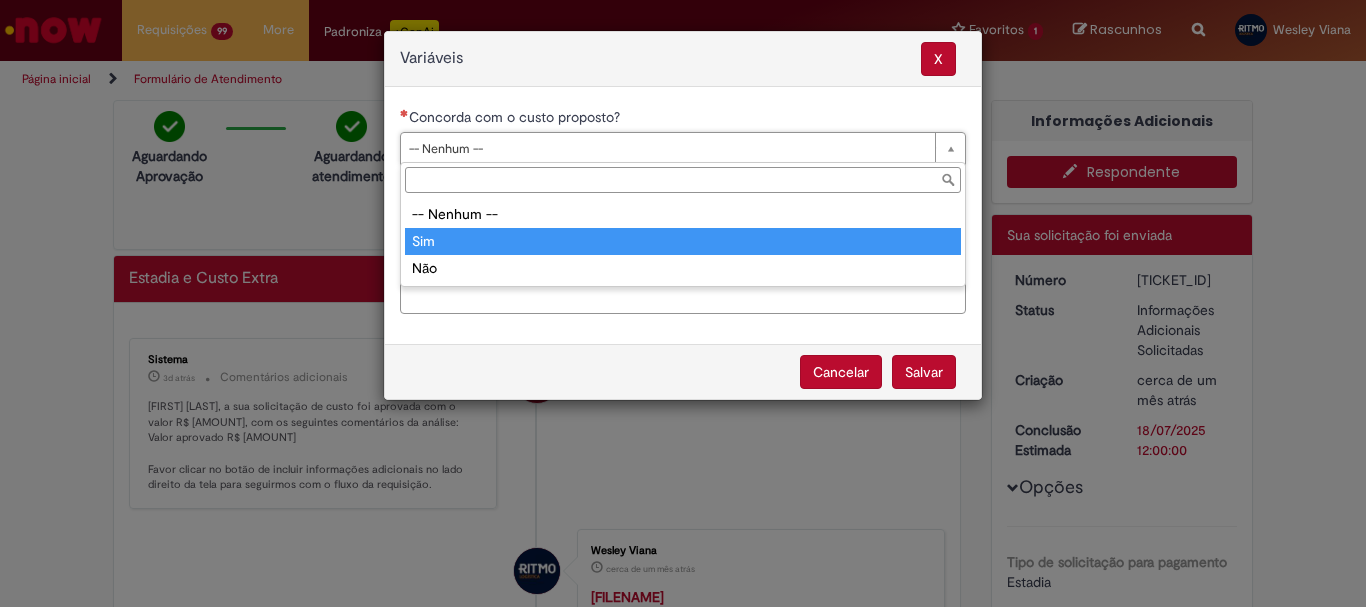 type on "***" 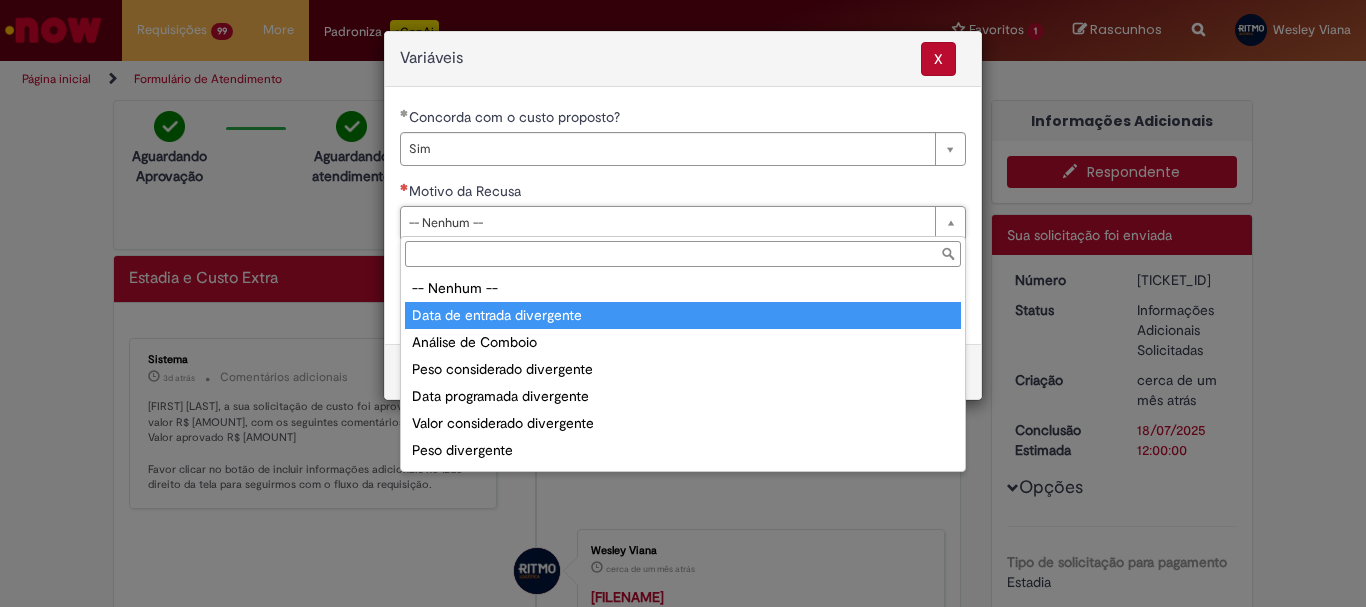 type on "**********" 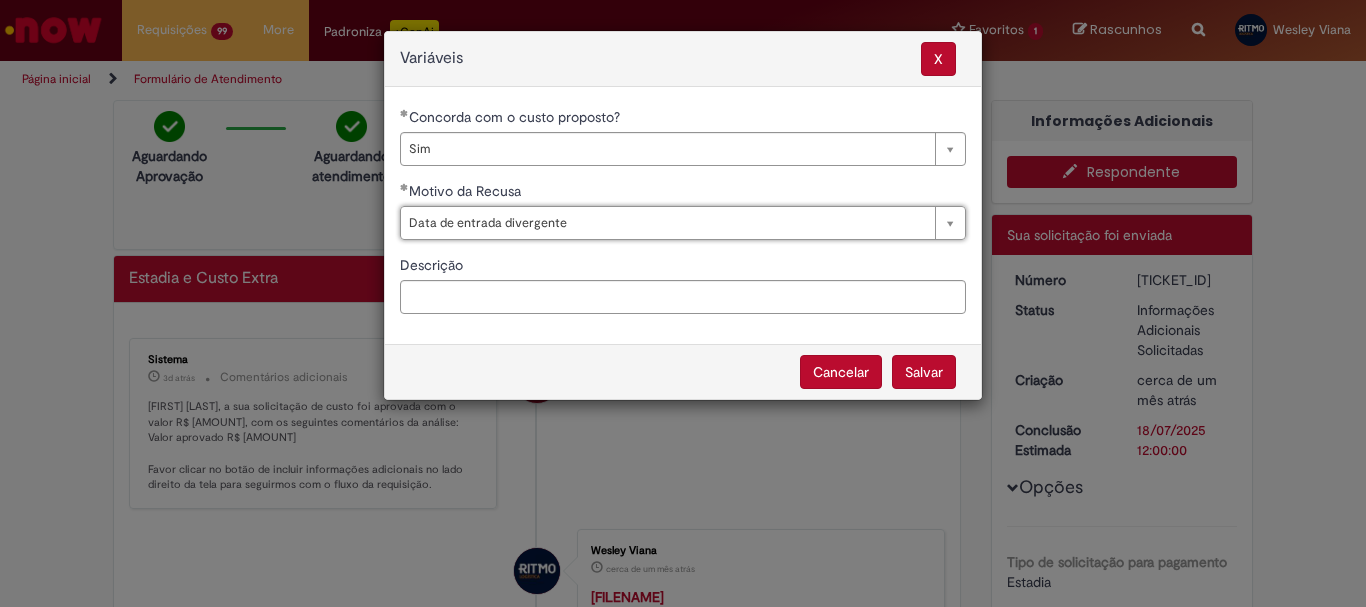 click on "Salvar" at bounding box center (924, 372) 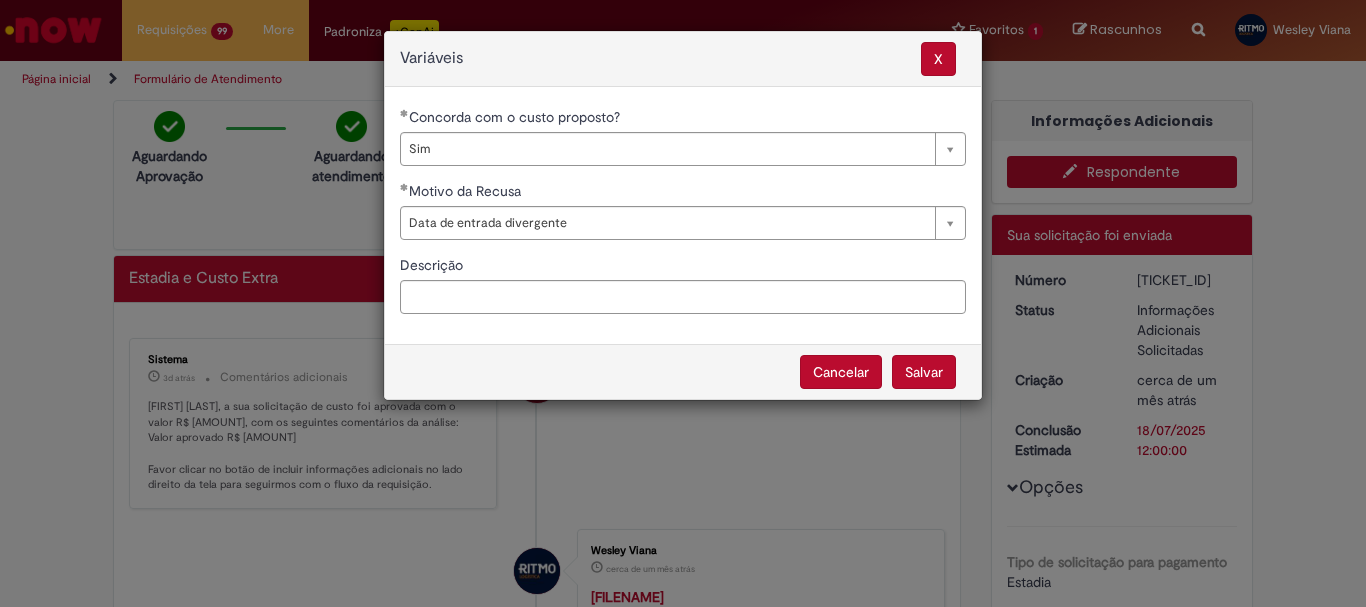 select on "***" 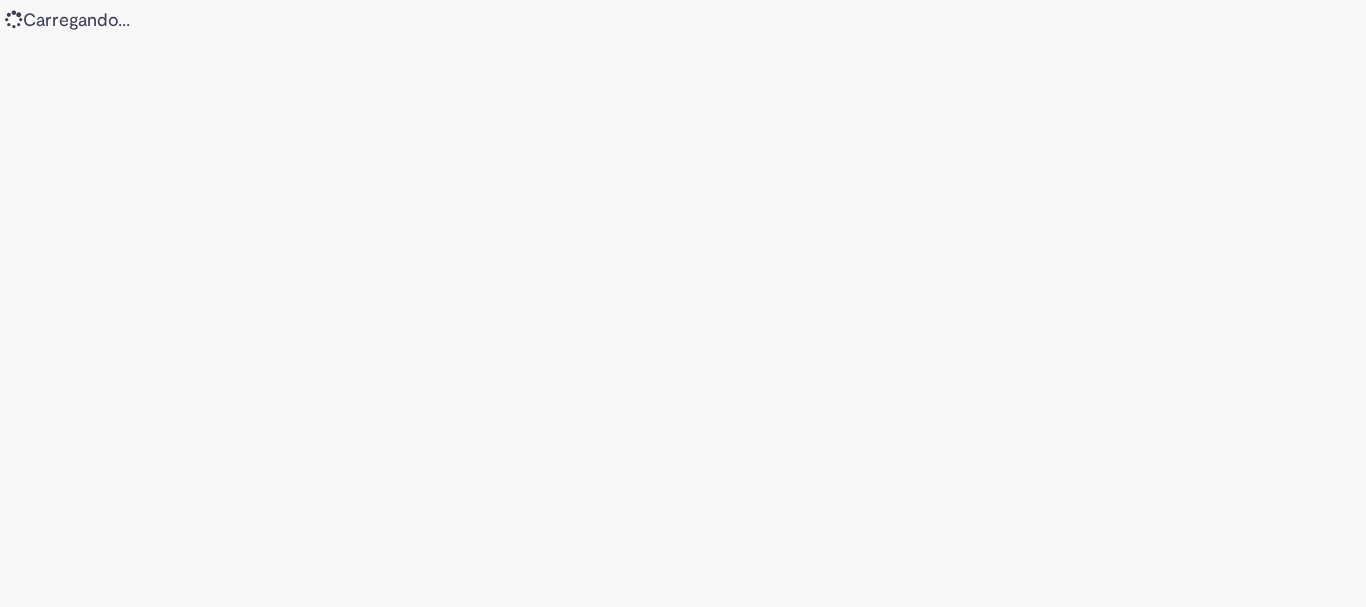 scroll, scrollTop: 0, scrollLeft: 0, axis: both 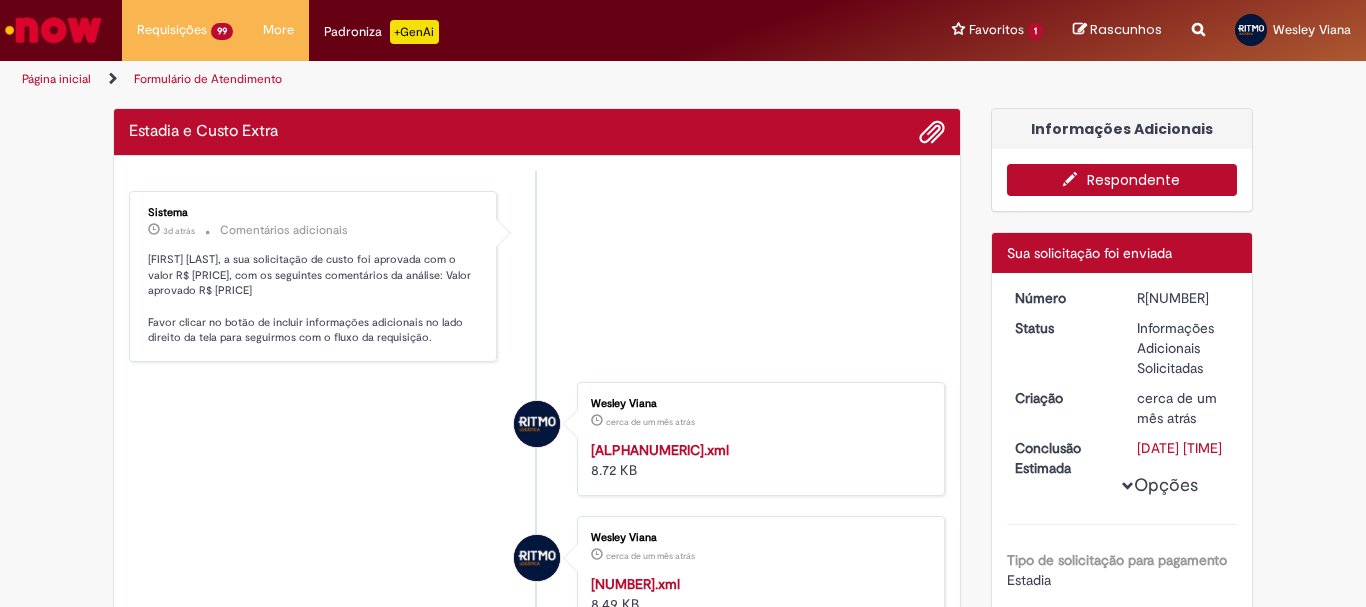 click on "Número
R[NUMBER]
Status
Informações Adicionais Solicitadas
Criação
cerca de um mês atrás cerca de um mês atrás
Conclusão Estimada
[DATE] [TIME]
Opções
Tipo de solicitação para pagamento
Estadia
Tipo de estadia
Rodoviária
Forma de Pagamento
CTE Complementar
CTE do frete em PDF
[HASH]
Nota Fiscal - anexar o arquivo XML
[HASH]
Nº Nota Fiscal
[NUMBER]
Série Nota Fiscal
1
Data de emissão
[DATE] [TIME]
Valor total da NF" at bounding box center (1122, 2056) 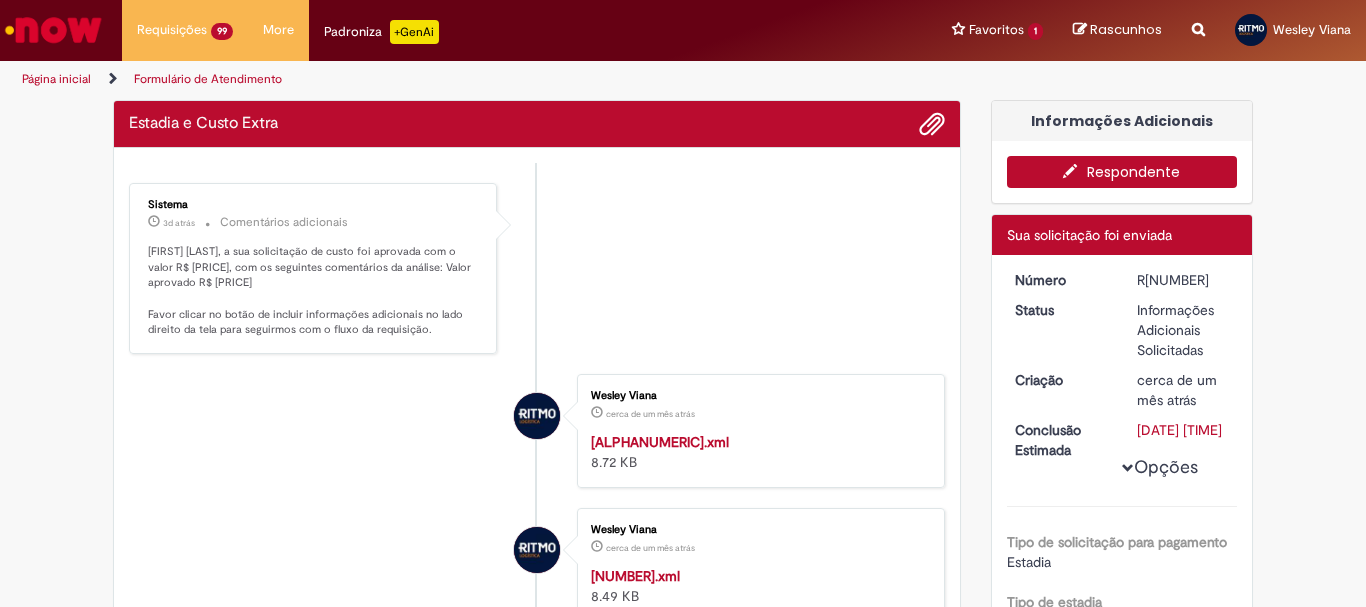 click on "R[NUMBER]" at bounding box center [1183, 280] 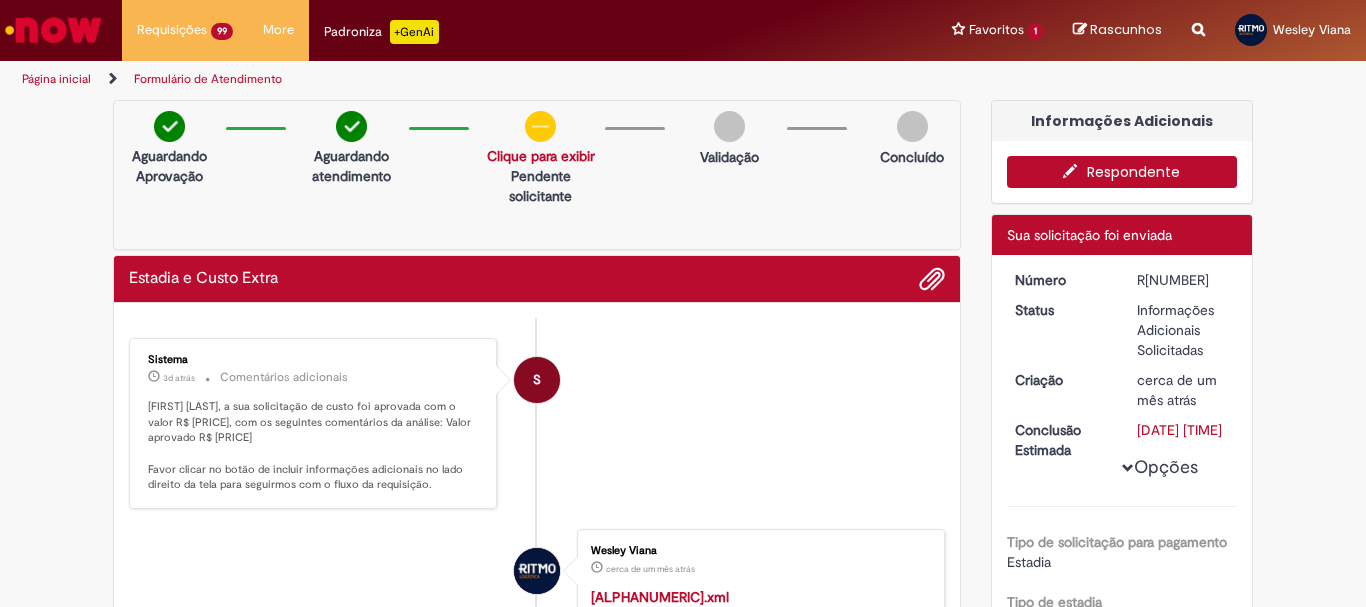 click on "Respondente" at bounding box center (1122, 172) 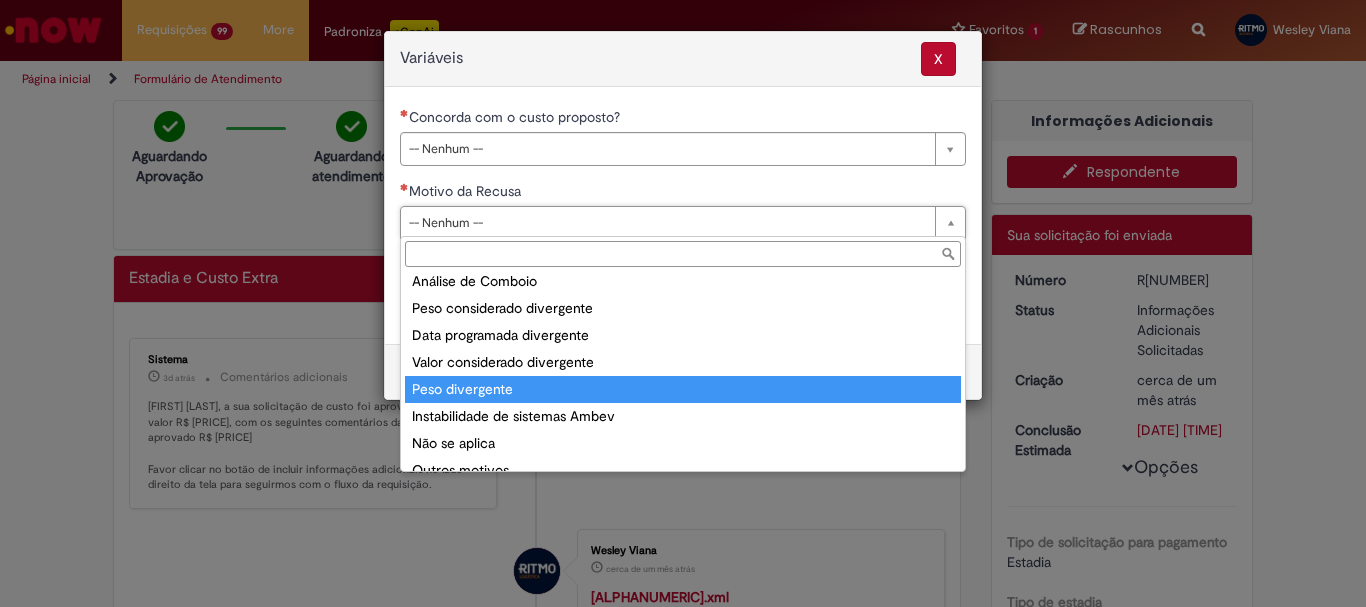 scroll, scrollTop: 78, scrollLeft: 0, axis: vertical 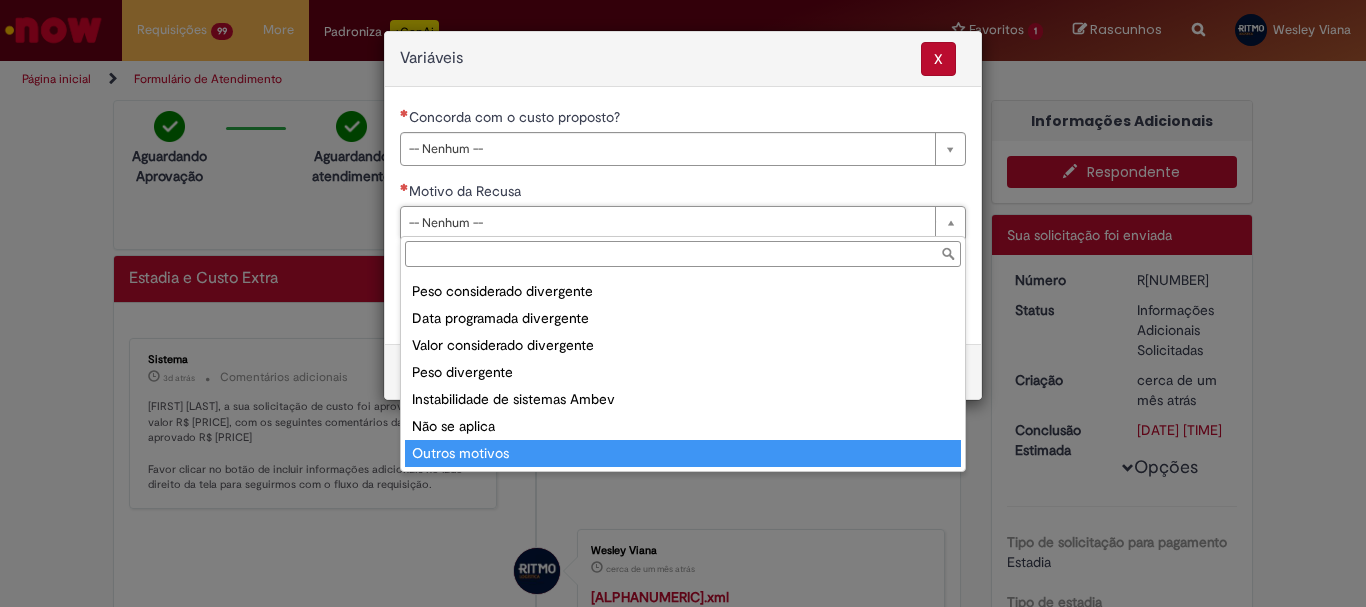 type on "**********" 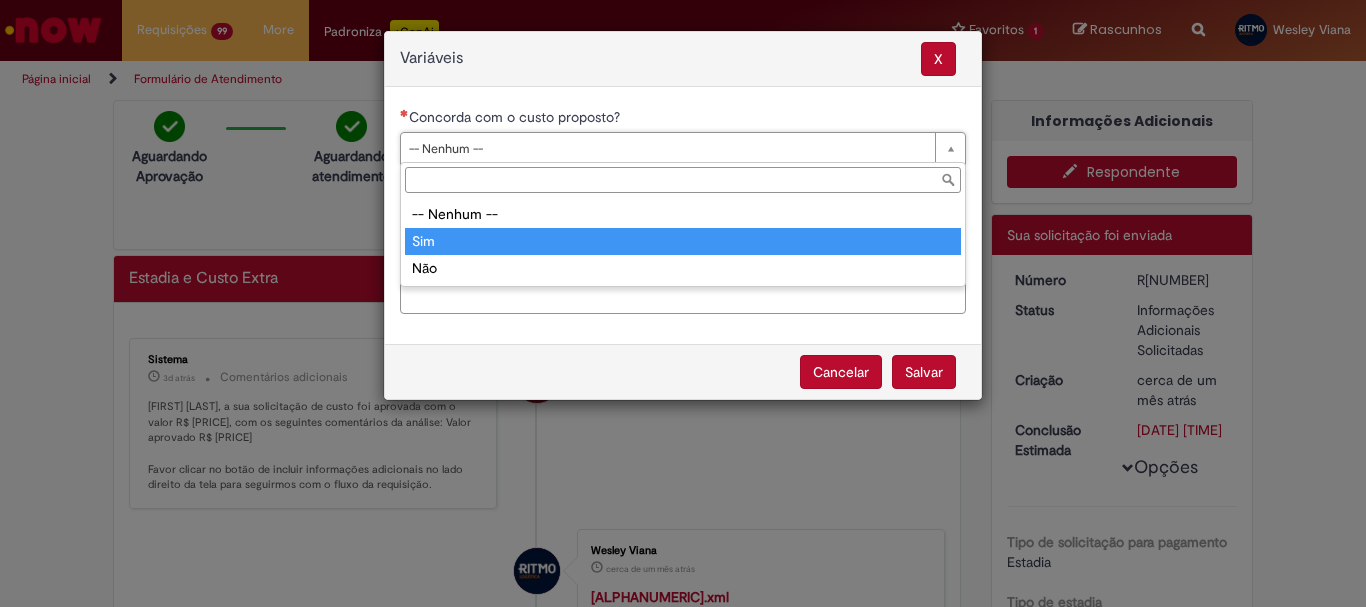 drag, startPoint x: 447, startPoint y: 231, endPoint x: 476, endPoint y: 237, distance: 29.614185 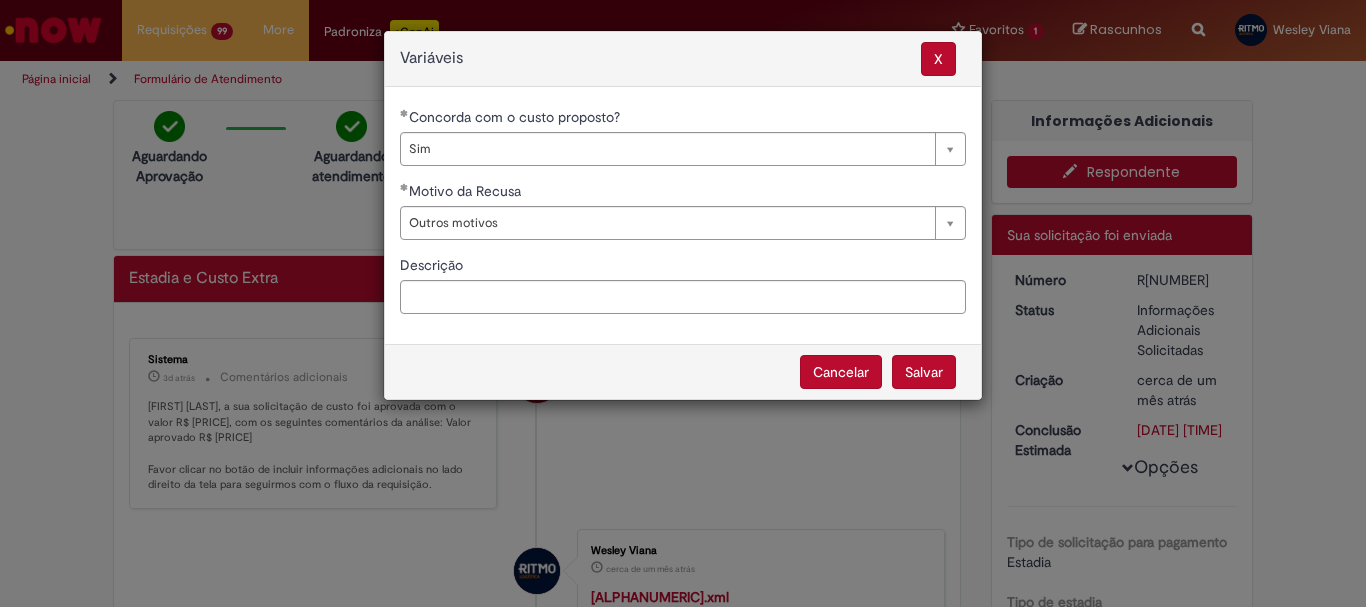 click on "Salvar" at bounding box center (924, 372) 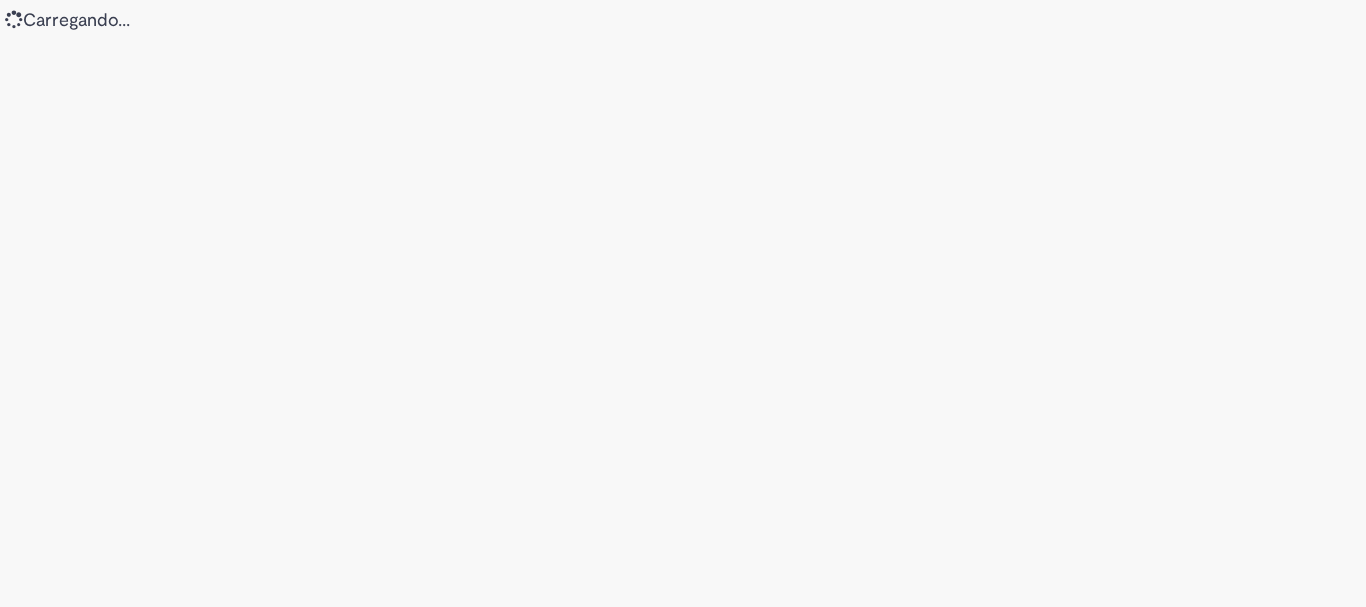 scroll, scrollTop: 0, scrollLeft: 0, axis: both 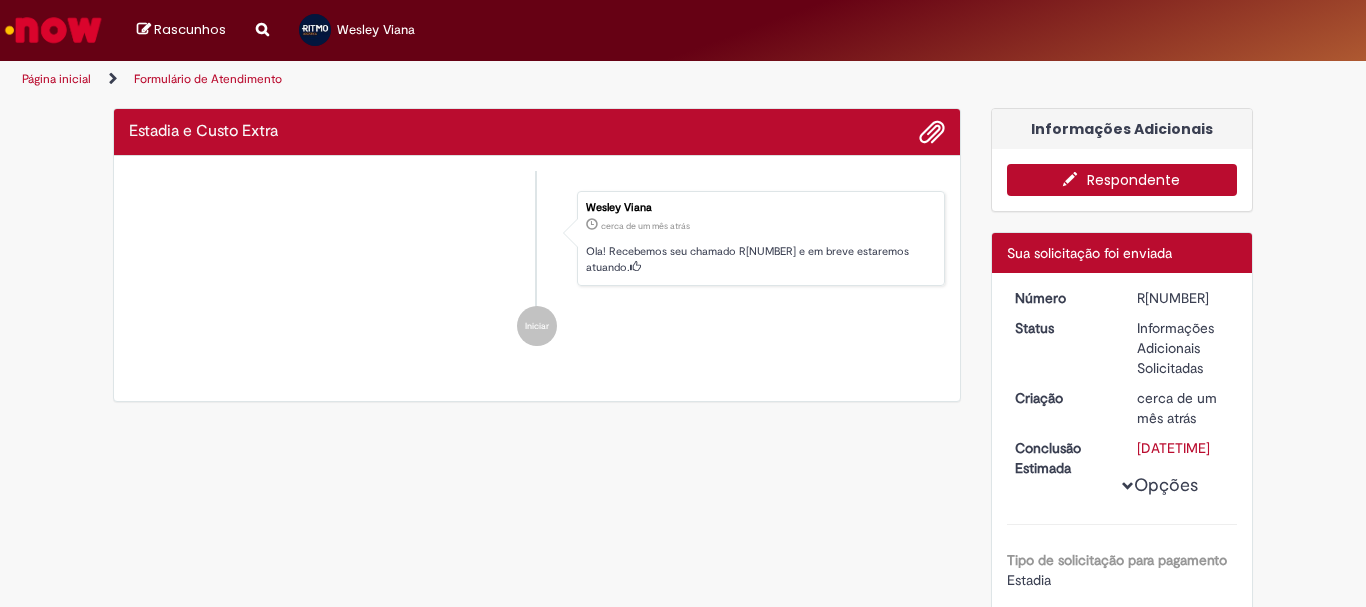 click on "R13207536" at bounding box center (1183, 298) 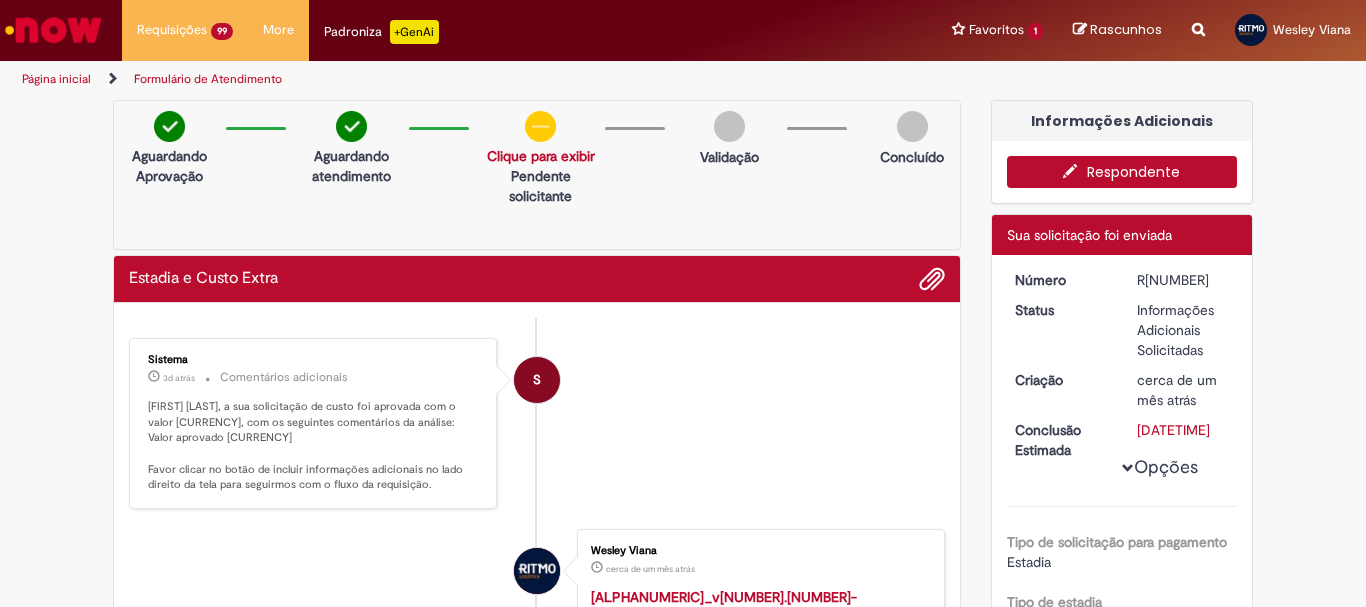 click at bounding box center (1075, 171) 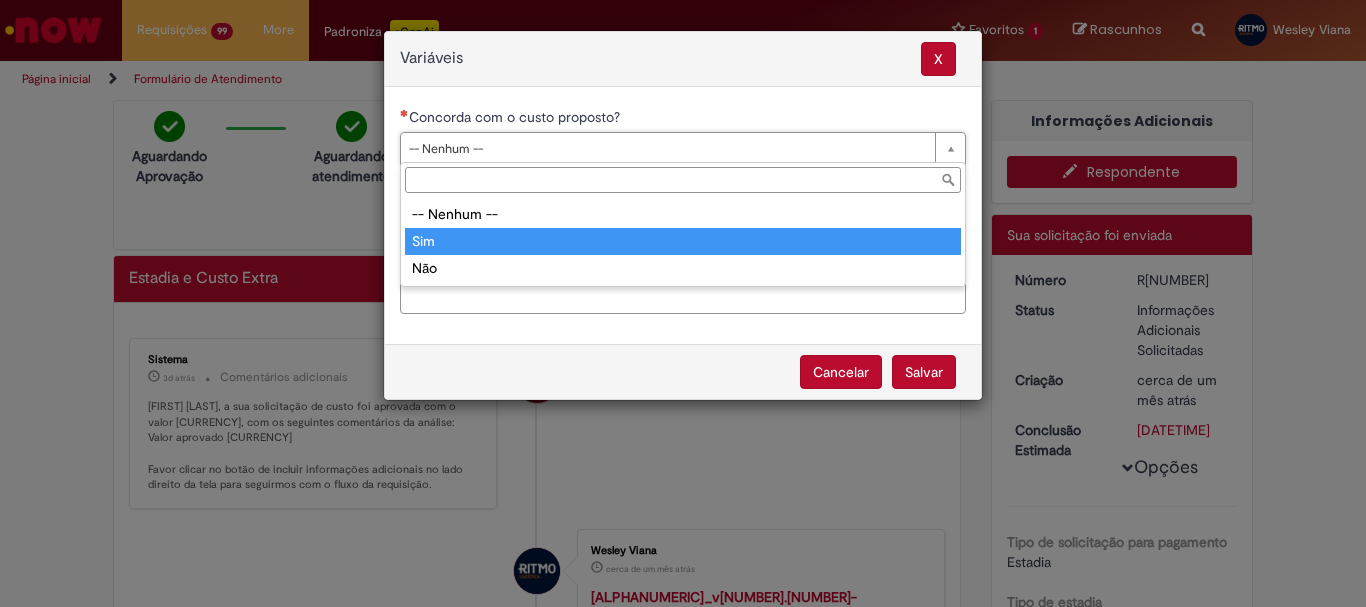 type on "***" 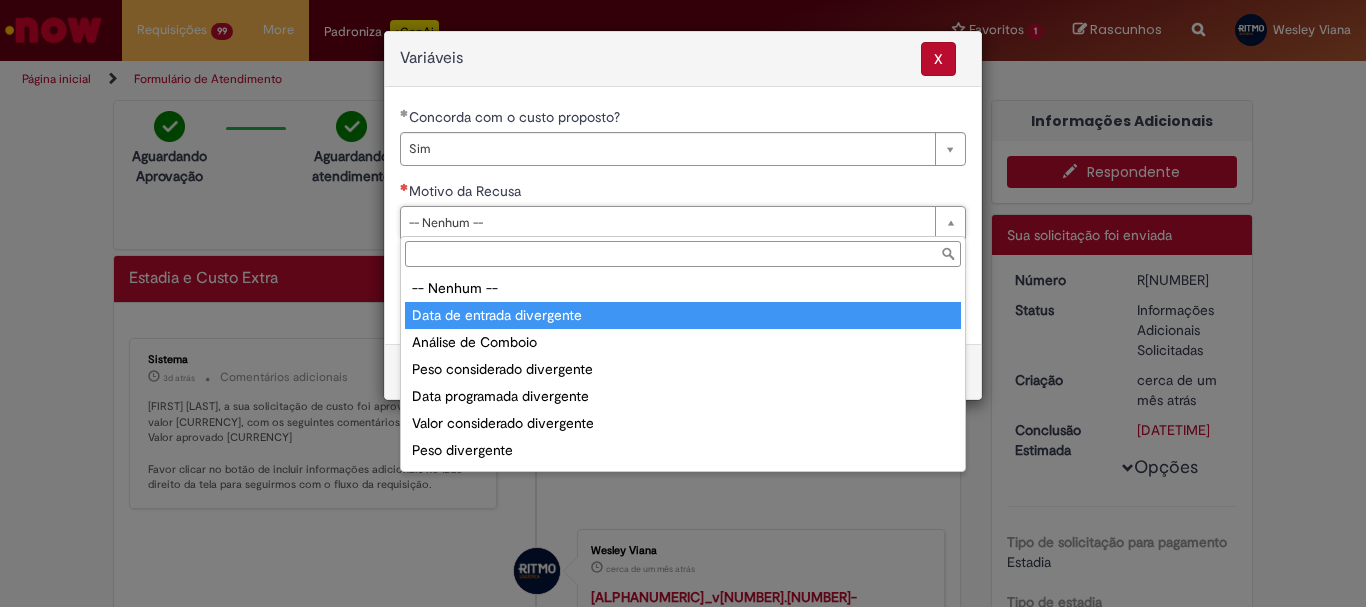 type on "**********" 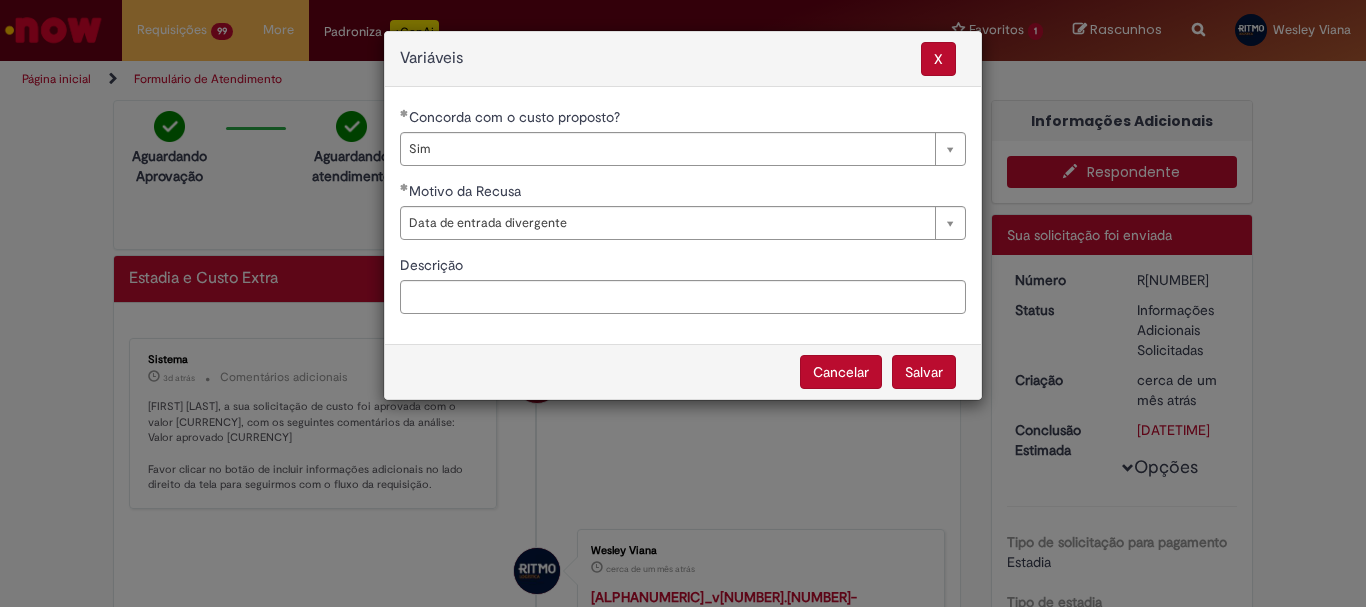 drag, startPoint x: 941, startPoint y: 375, endPoint x: 940, endPoint y: 344, distance: 31.016125 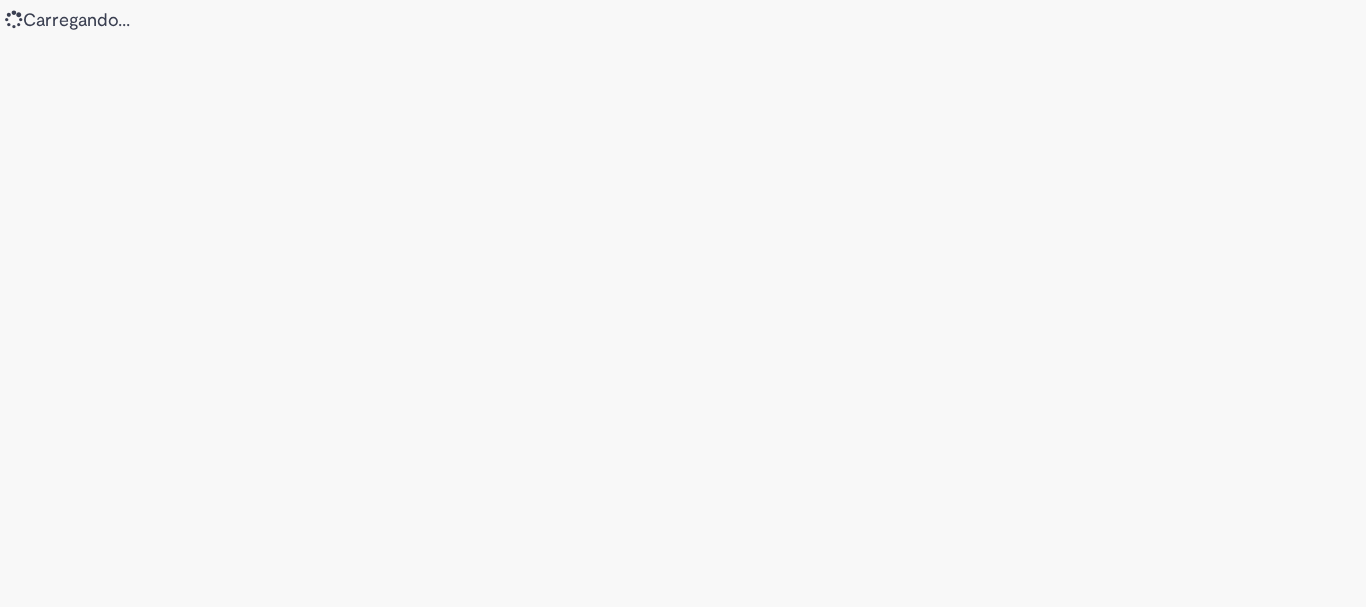 scroll, scrollTop: 0, scrollLeft: 0, axis: both 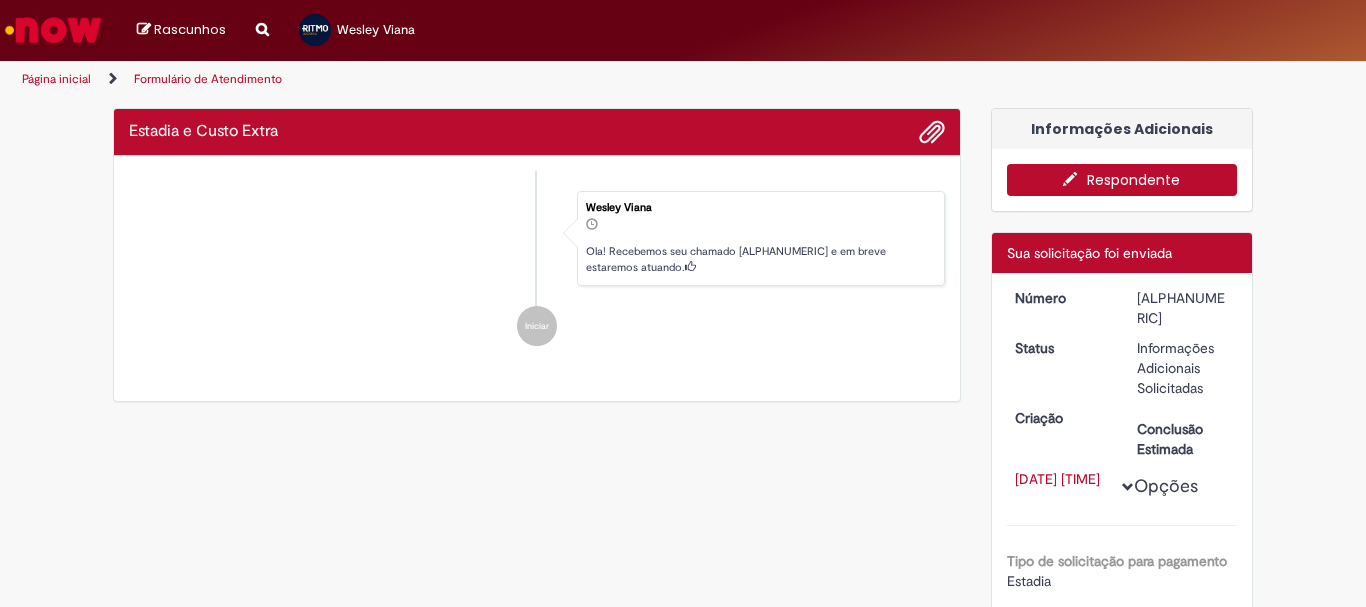 click on "[ALPHANUMERIC]" at bounding box center (1183, 308) 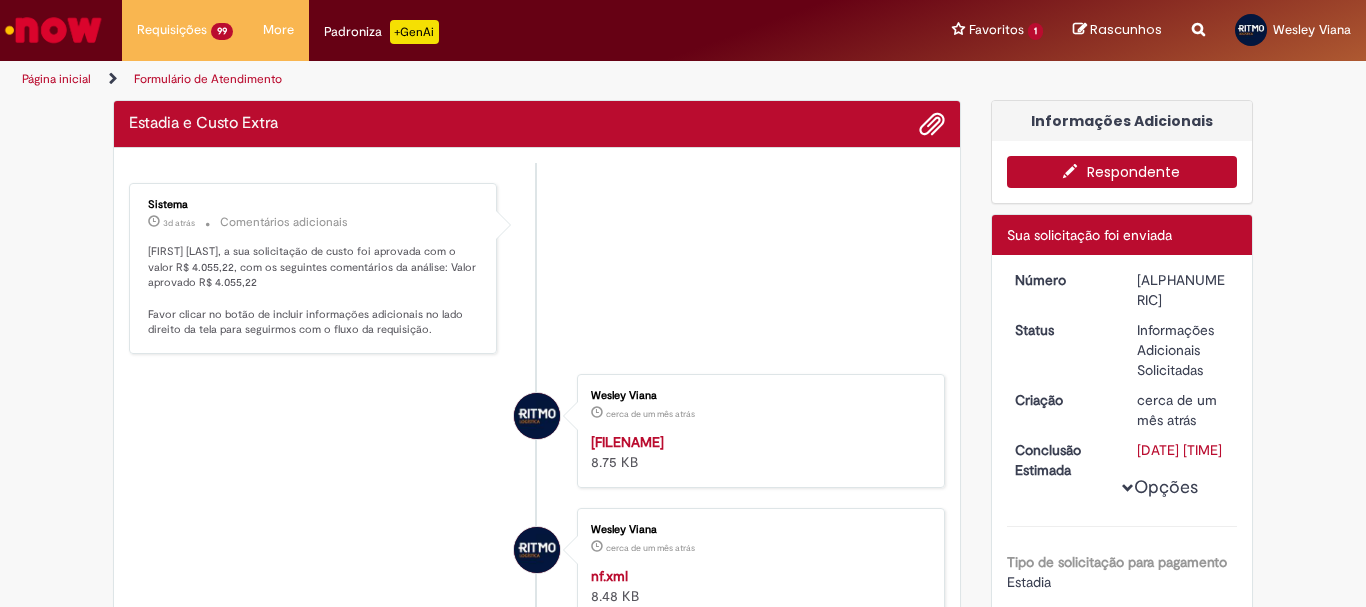 click on "[ALPHANUMERIC]" at bounding box center [1183, 290] 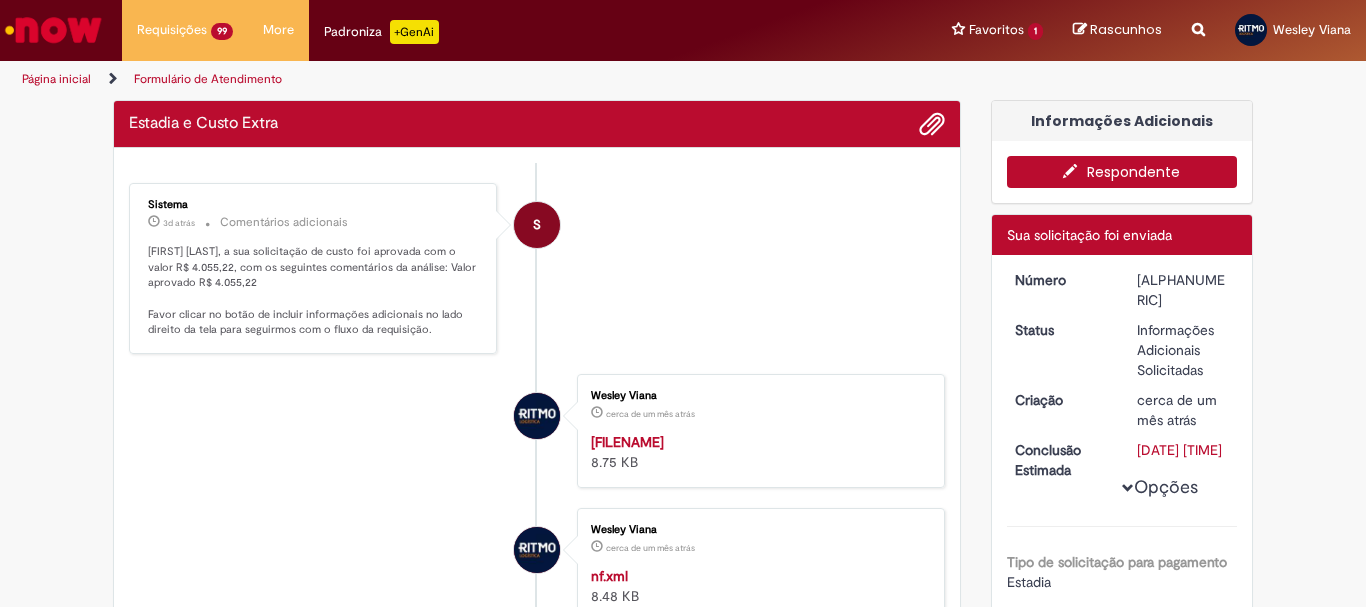 click on "Respondente" at bounding box center [1122, 172] 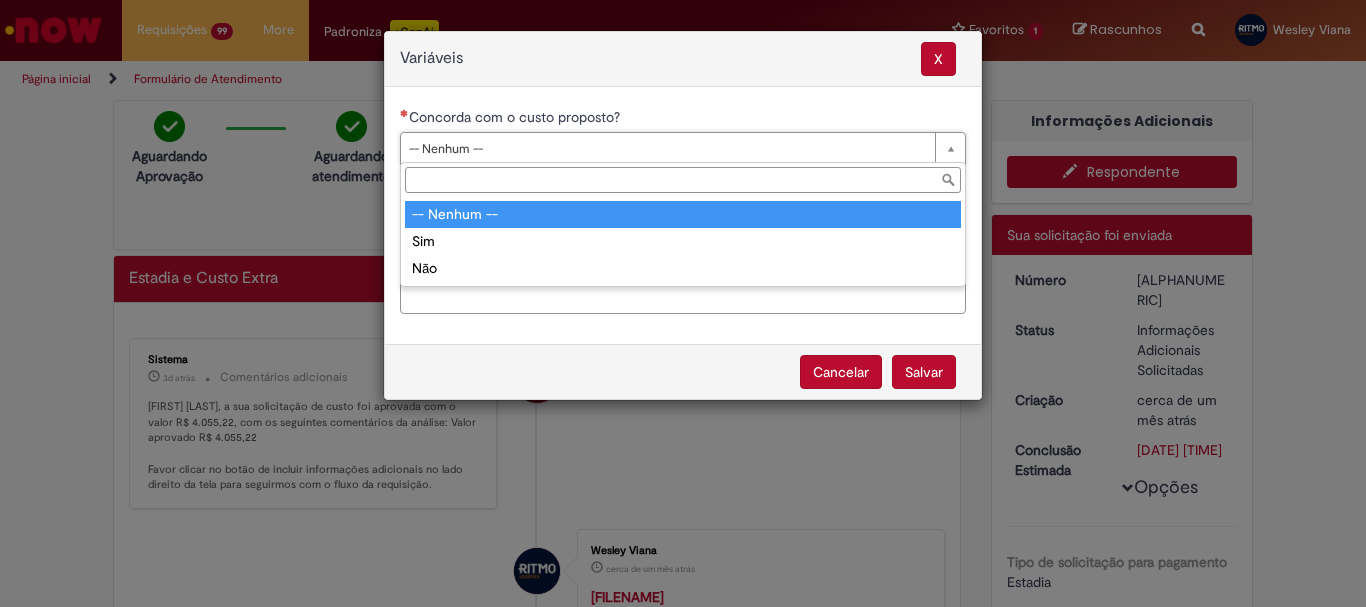 drag, startPoint x: 579, startPoint y: 158, endPoint x: 568, endPoint y: 170, distance: 16.27882 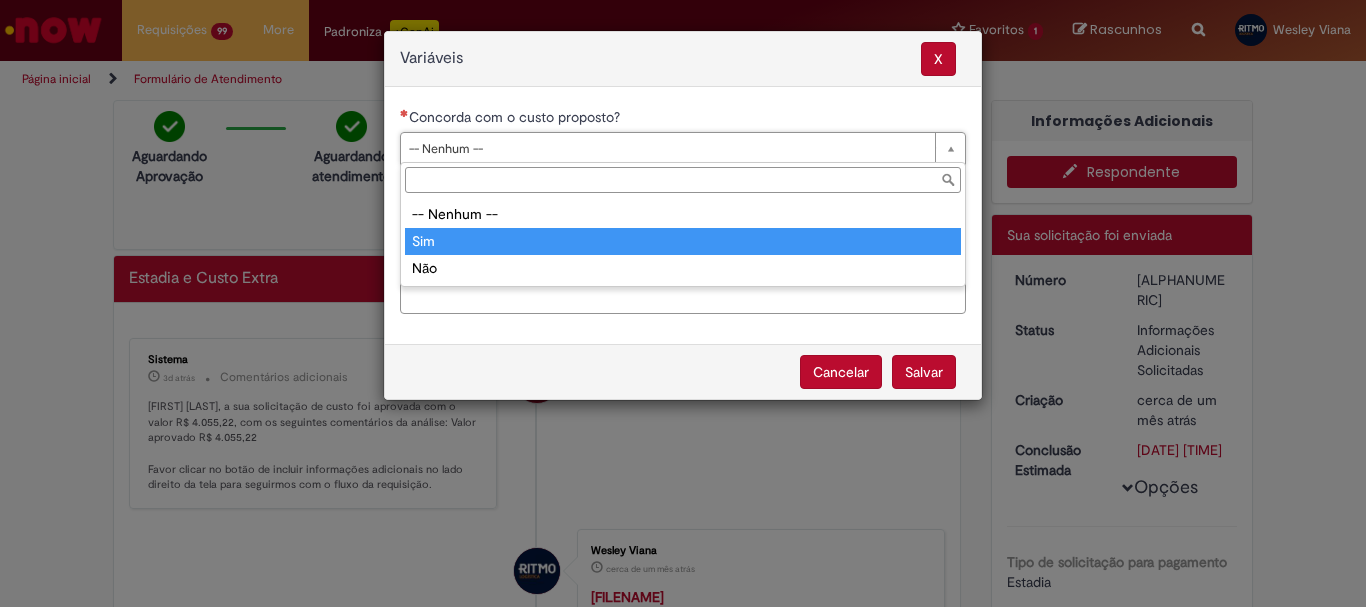 type on "***" 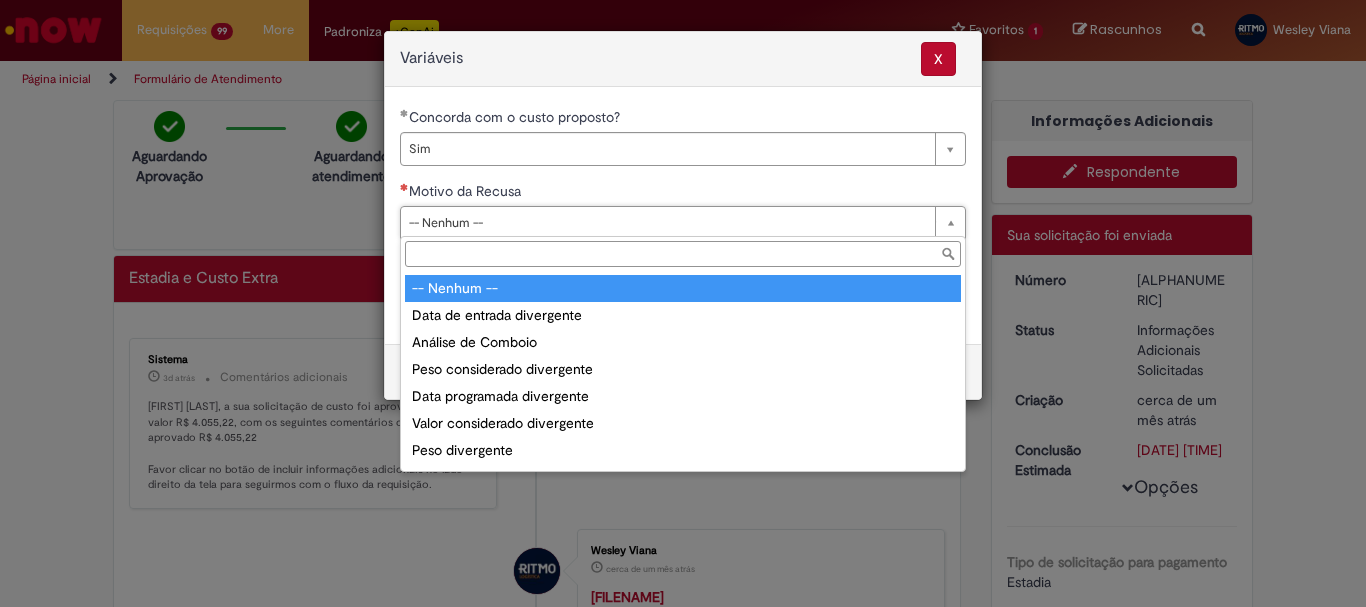 drag, startPoint x: 491, startPoint y: 214, endPoint x: 494, endPoint y: 235, distance: 21.213203 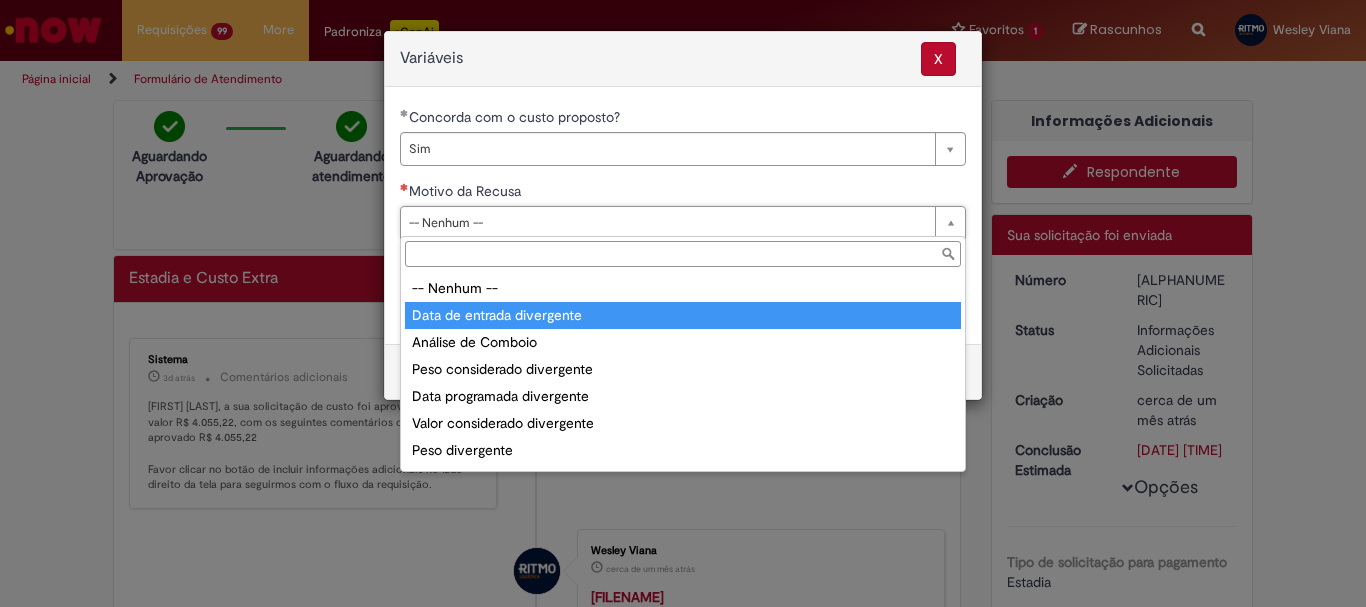 type on "**********" 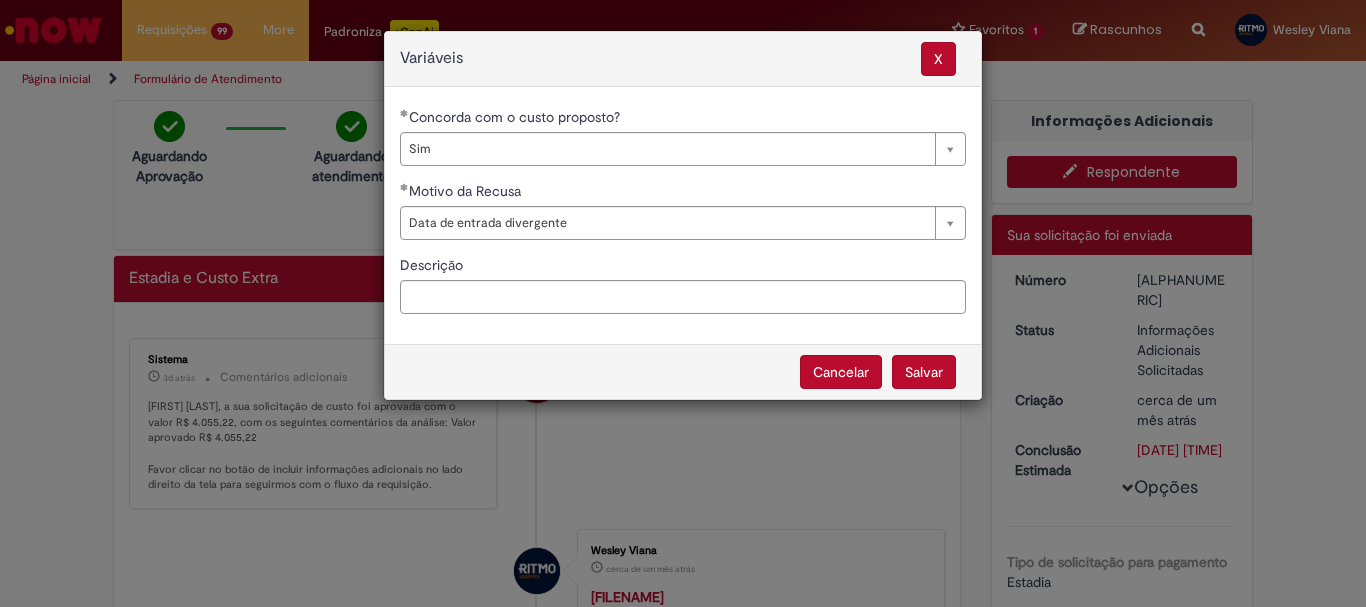 click on "Salvar" at bounding box center [924, 372] 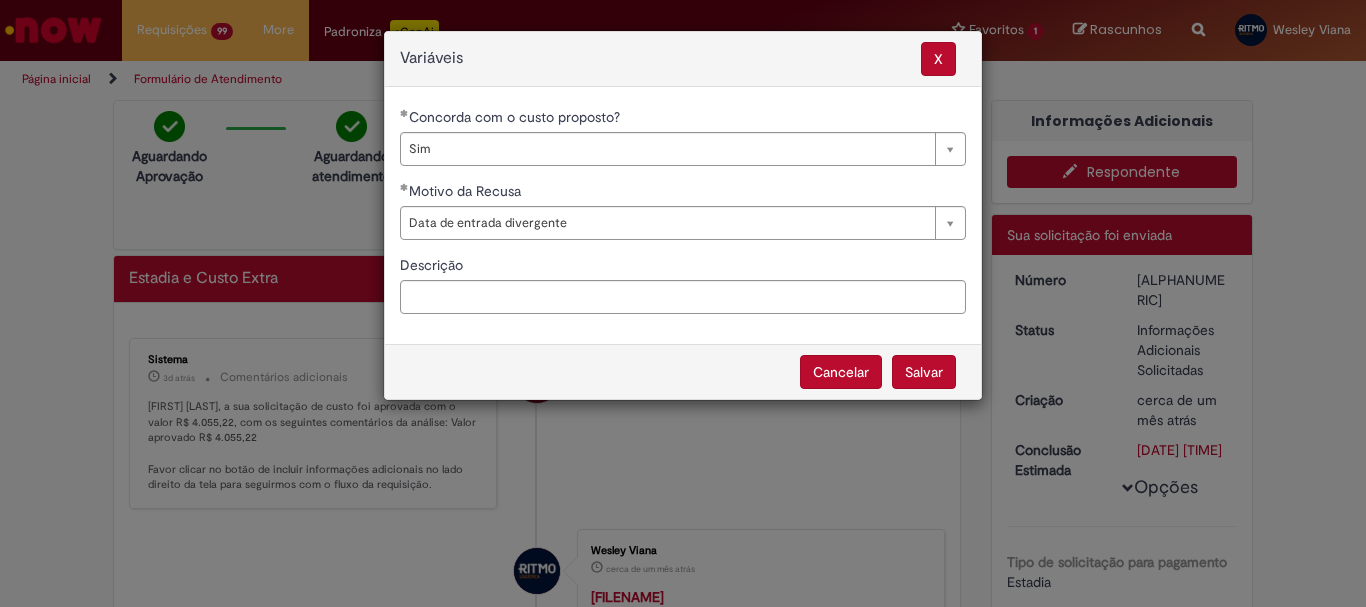 select on "***" 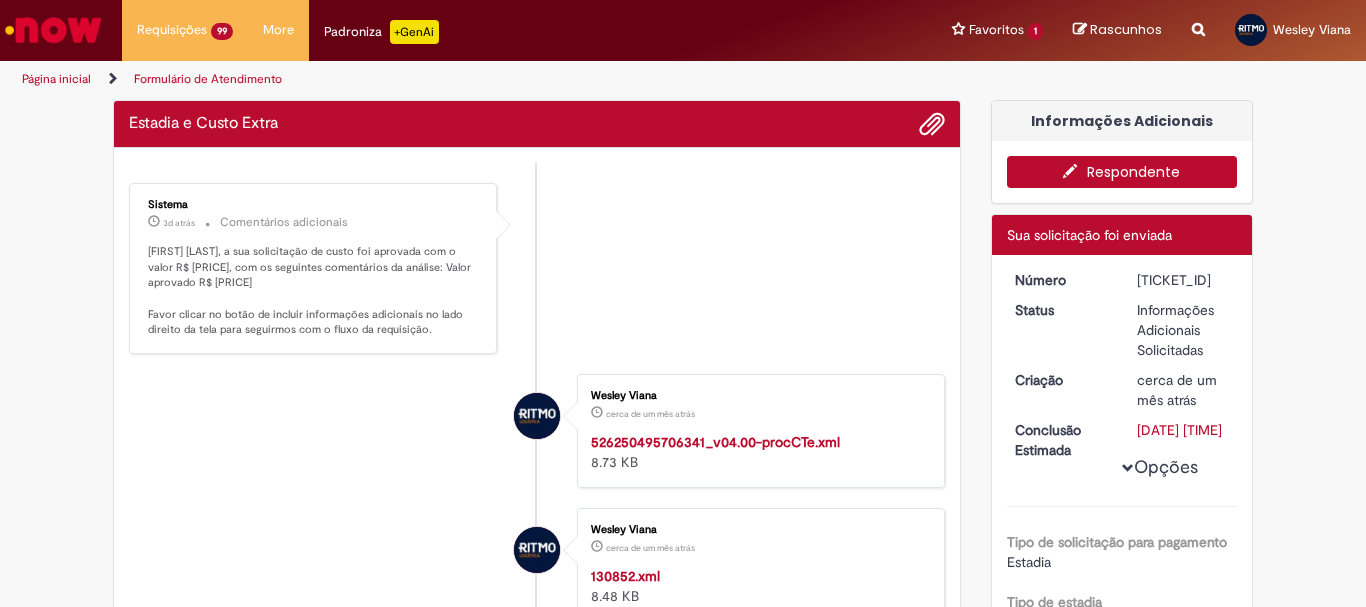 click on "[TICKET_ID]" at bounding box center [1183, 280] 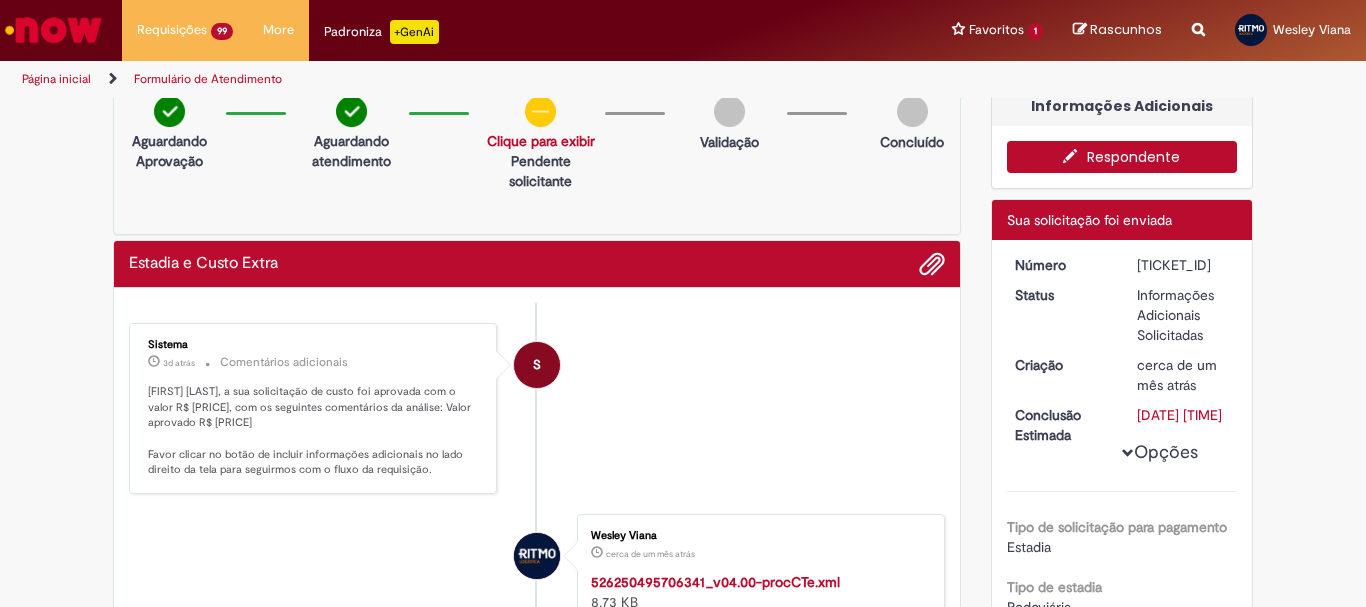 scroll, scrollTop: 0, scrollLeft: 0, axis: both 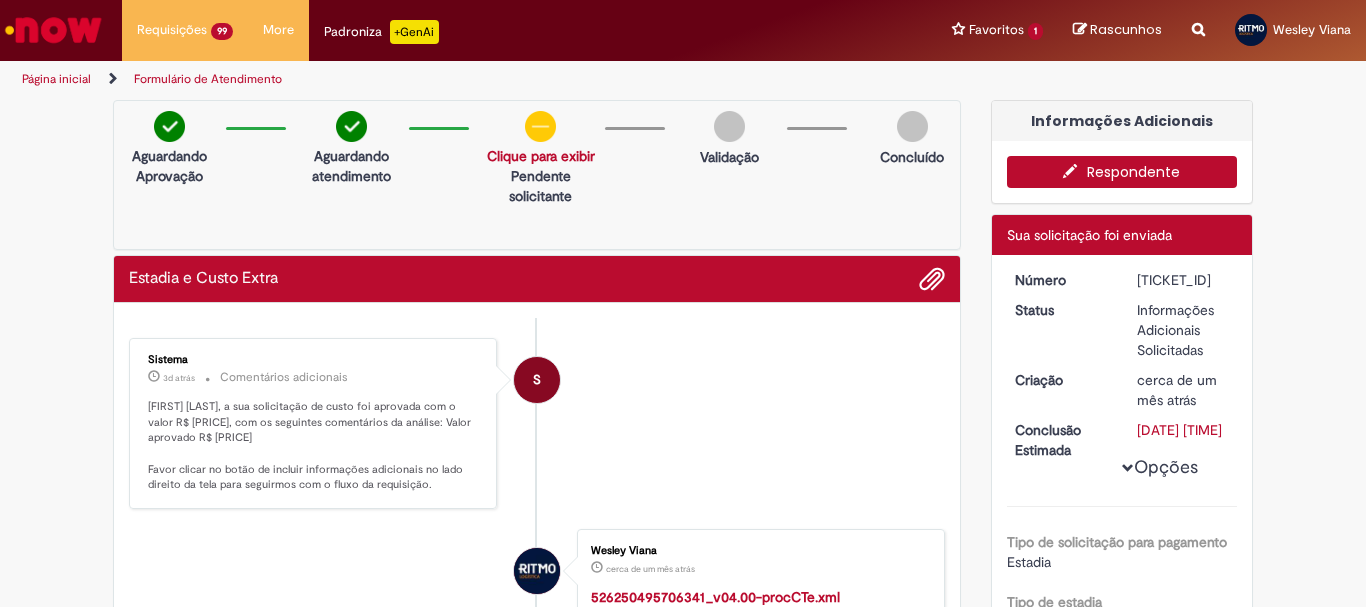 click on "Respondente" at bounding box center (1122, 172) 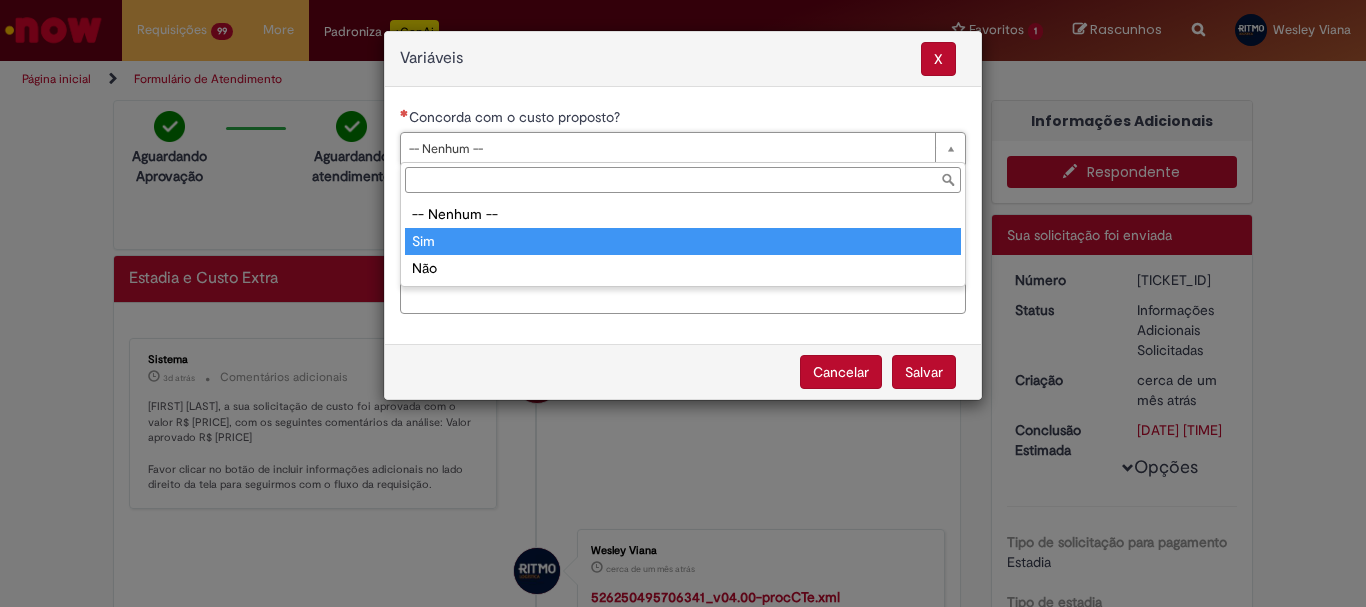 type on "***" 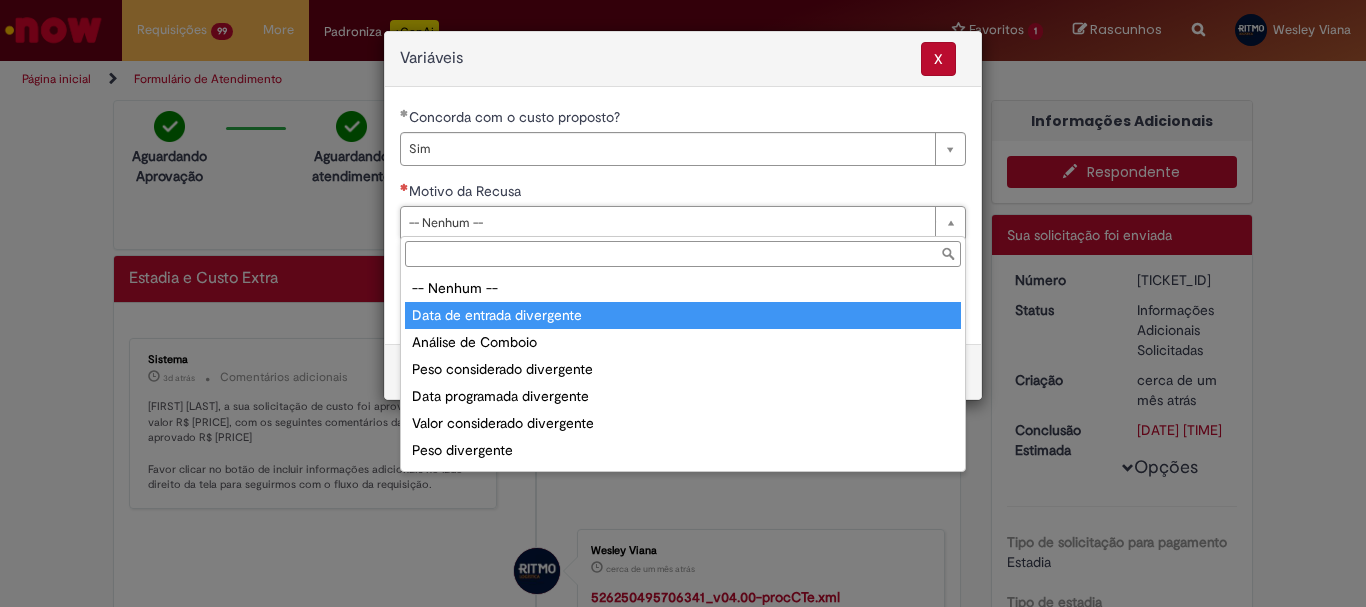 type on "**********" 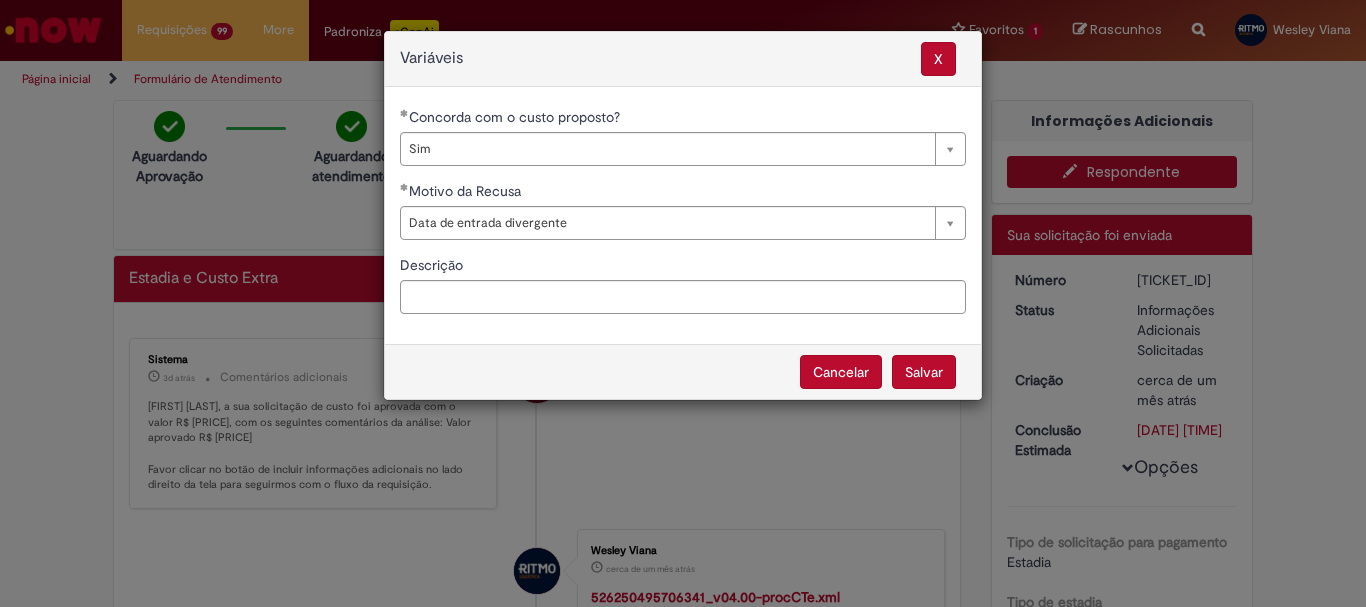 click on "Salvar" at bounding box center (924, 372) 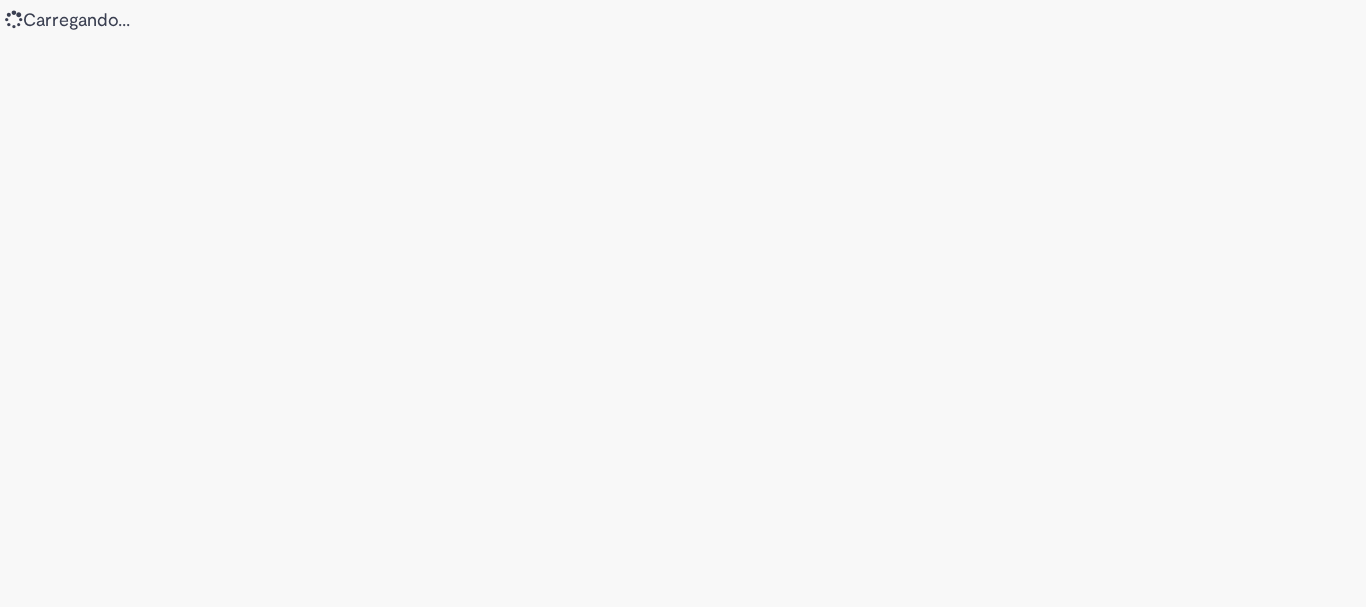 scroll, scrollTop: 0, scrollLeft: 0, axis: both 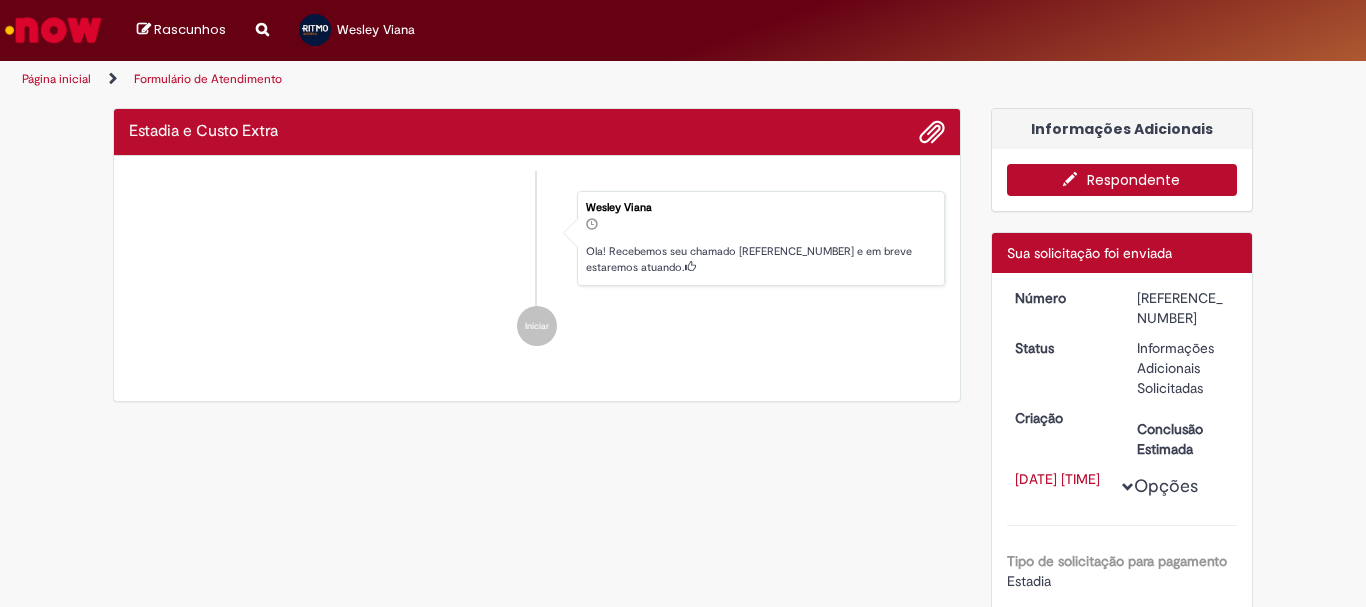 click on "Número
R13206807
Status
Informações Adicionais Solicitadas
Criação
Conclusão Estimada
21/07/2025 09:18:52
Opções
Tipo de solicitação para pagamento
Estadia
Tipo de estadia
Rodoviária
Forma de Pagamento
CTE Complementar
CTE do frete em PDF
921b3eb1339e6e540438df4a7e5c7b43
Nota Fiscal - anexar o arquivo XML
c9aa7a31339e6e540438df4a7e5c7bf6
Nº Nota Fiscal
130839
Série Nota Fiscal
1
Data de emissão
06/06/2025 13:48:07
Valor total da NF
R$ 90.144,87" at bounding box center (1122, 2067) 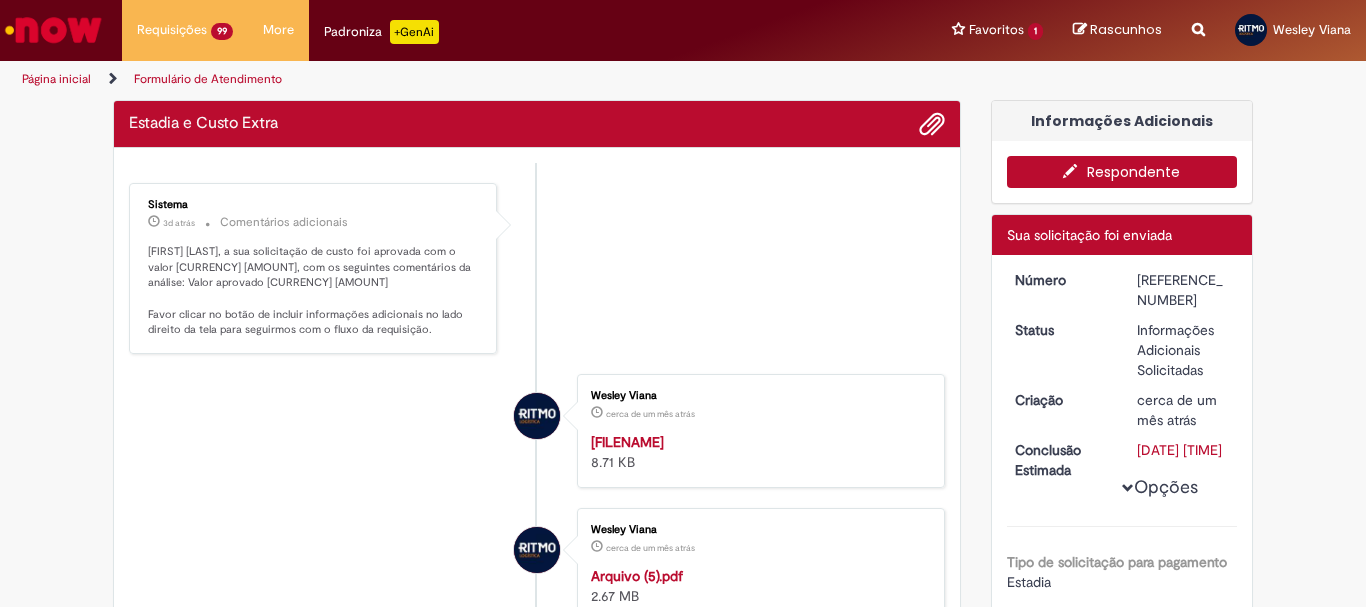 click on "Opções
Tipo de solicitação para pagamento
Estadia
Tipo de estadia
Rodoviária
Forma de Pagamento
CTE Complementar
CTE do frete em PDF
921b3eb1339e6e540438df4a7e5c7b43
Nota Fiscal - anexar o arquivo XML
c9aa7a31339e6e540438df4a7e5c7bf6
Nº Nota Fiscal
130839
Série Nota Fiscal
1
Data de emissão
06/06/2025 13:48:07
Valor total da NF
R$ 90.144,87
Chave de Acesso - Nfe
26250601730520001194550010001308391830646038
CNPJ unidade de origem
01730520001194
Descrição da origem
Ingredion Brasil Ingredientes Industriais Ltda.
CNPJ unidade de destino" at bounding box center [1122, 2051] 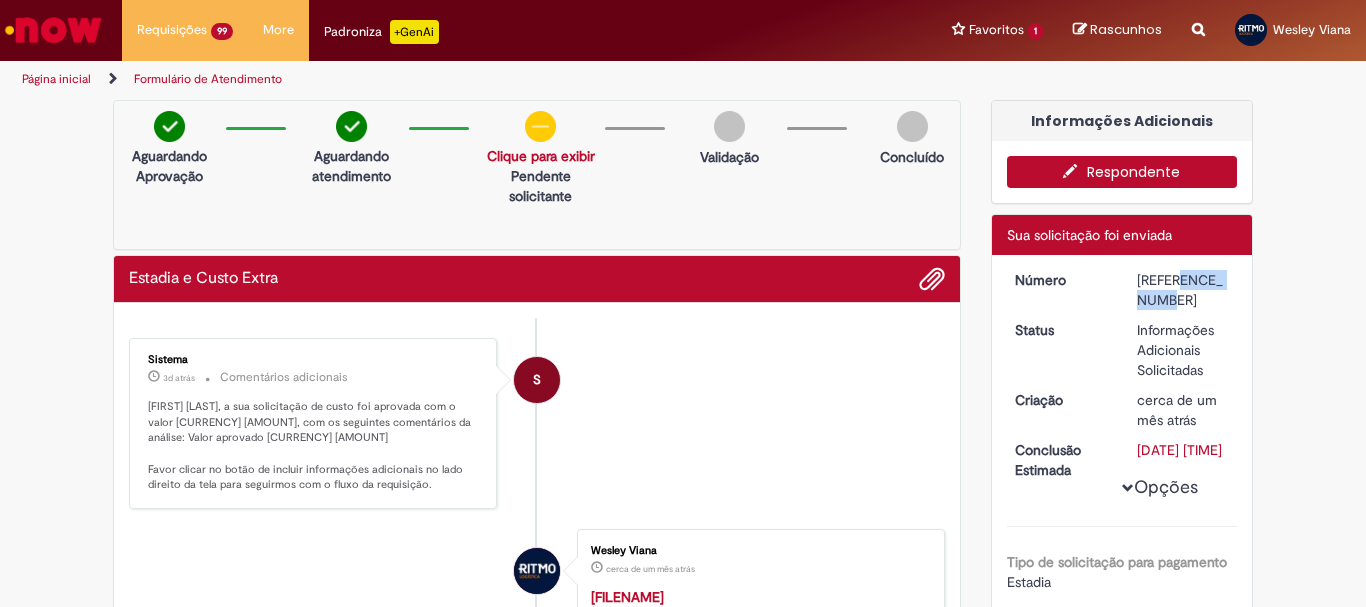 click on "Respondente" at bounding box center [1122, 172] 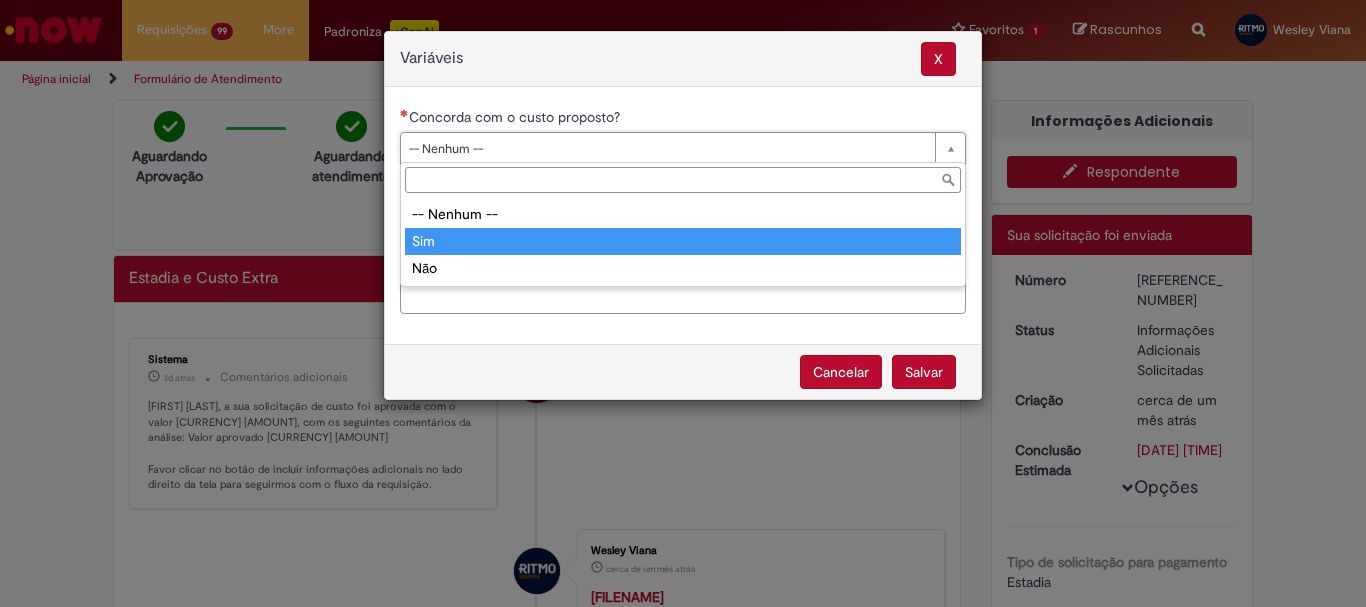type on "***" 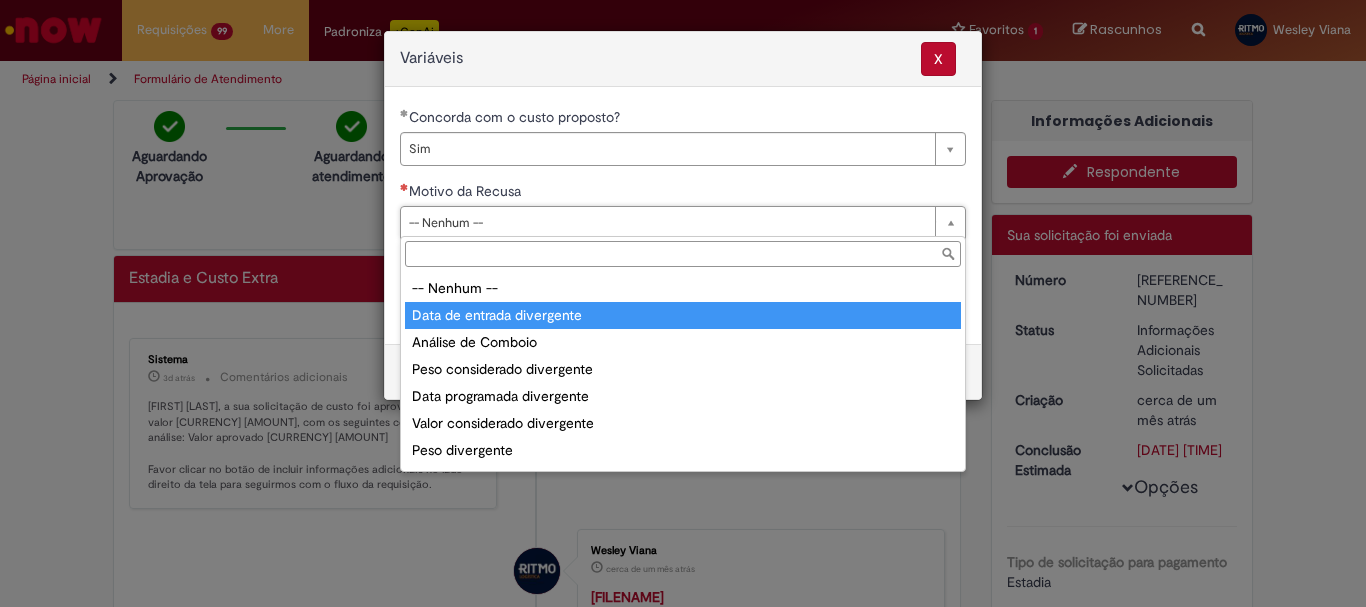 type on "**********" 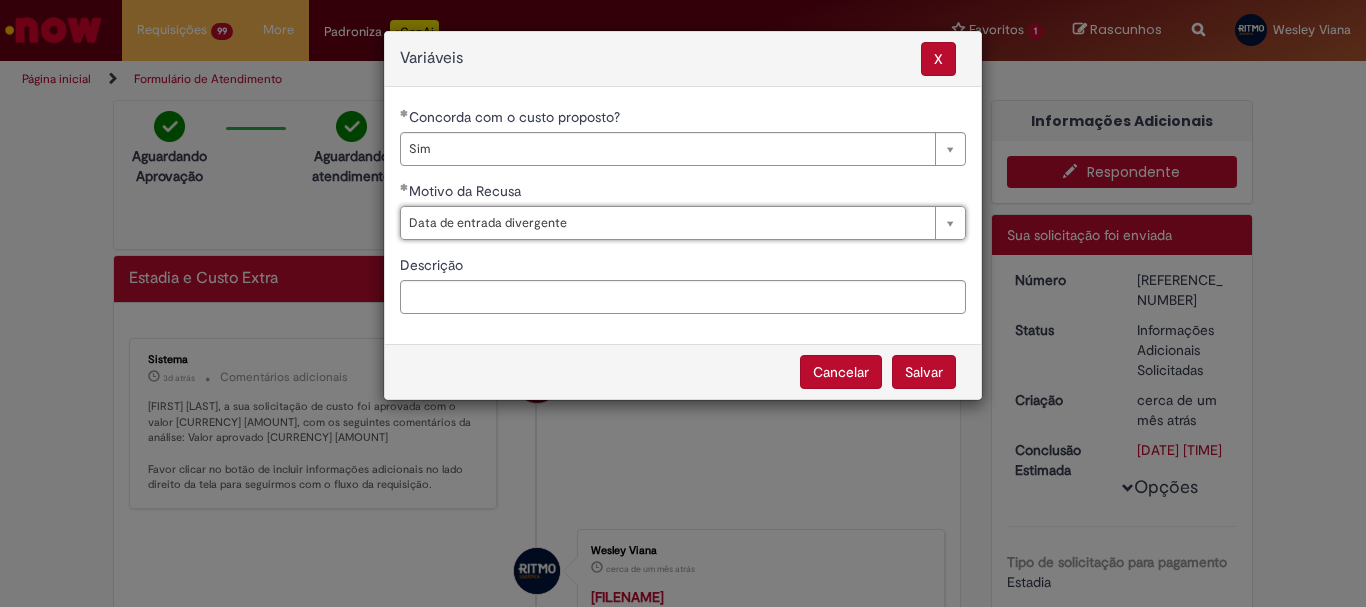 click on "Salvar" at bounding box center [924, 372] 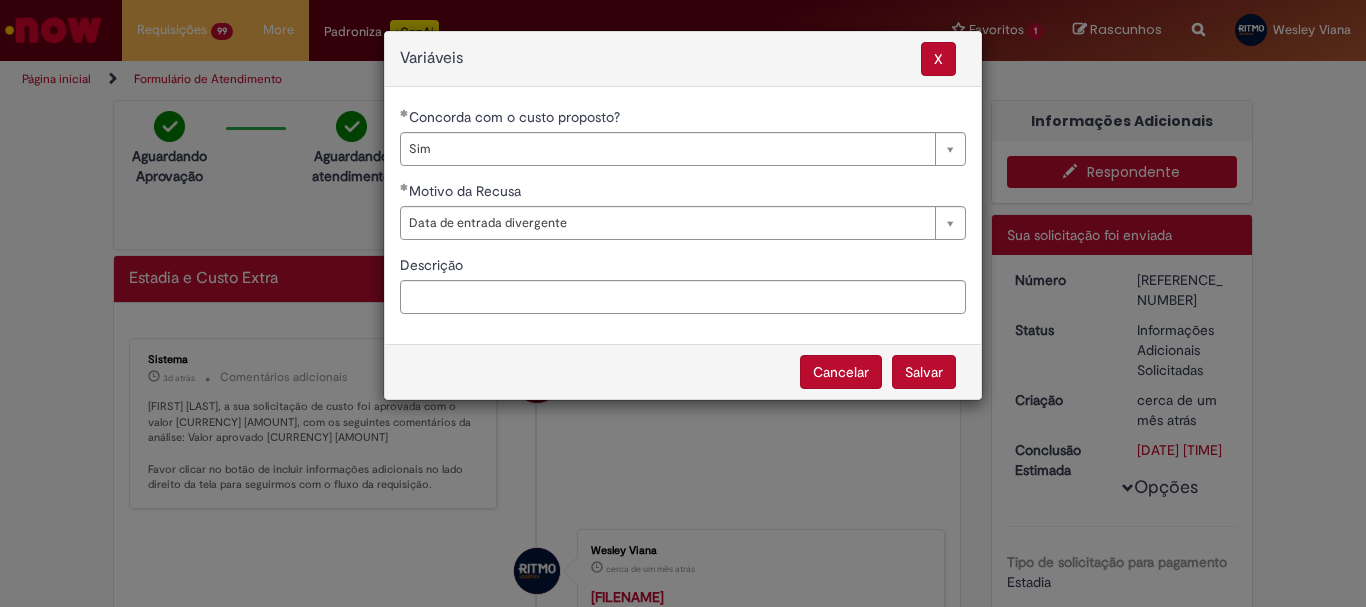 select on "***" 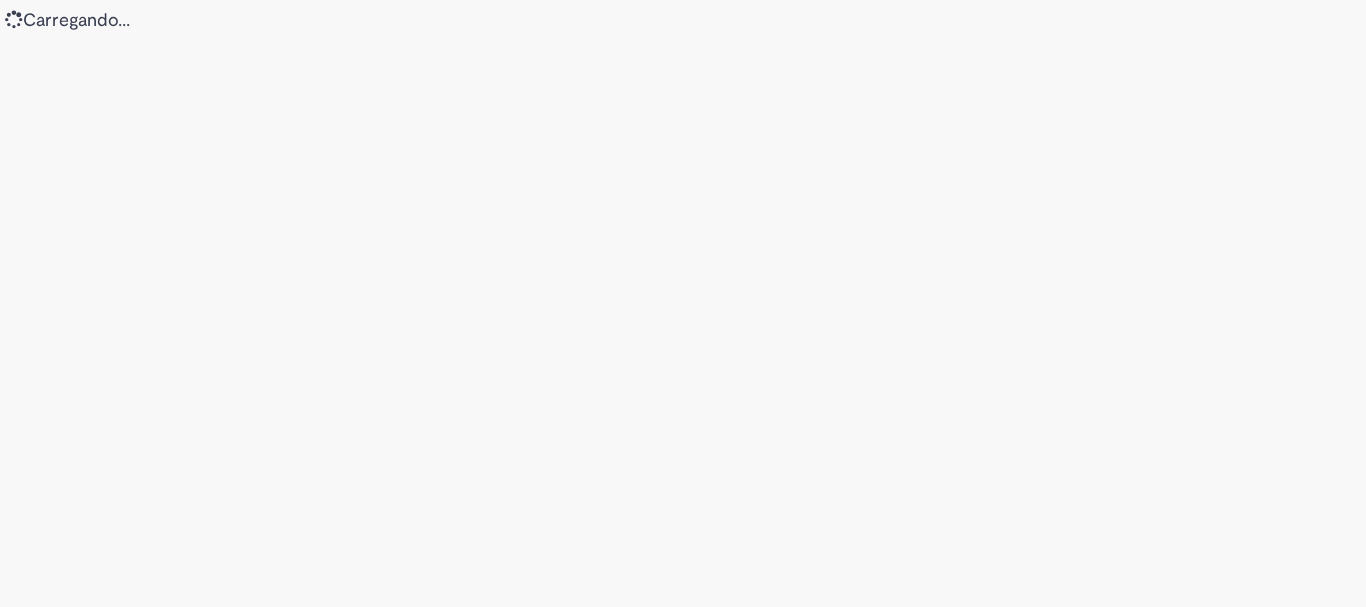 scroll, scrollTop: 0, scrollLeft: 0, axis: both 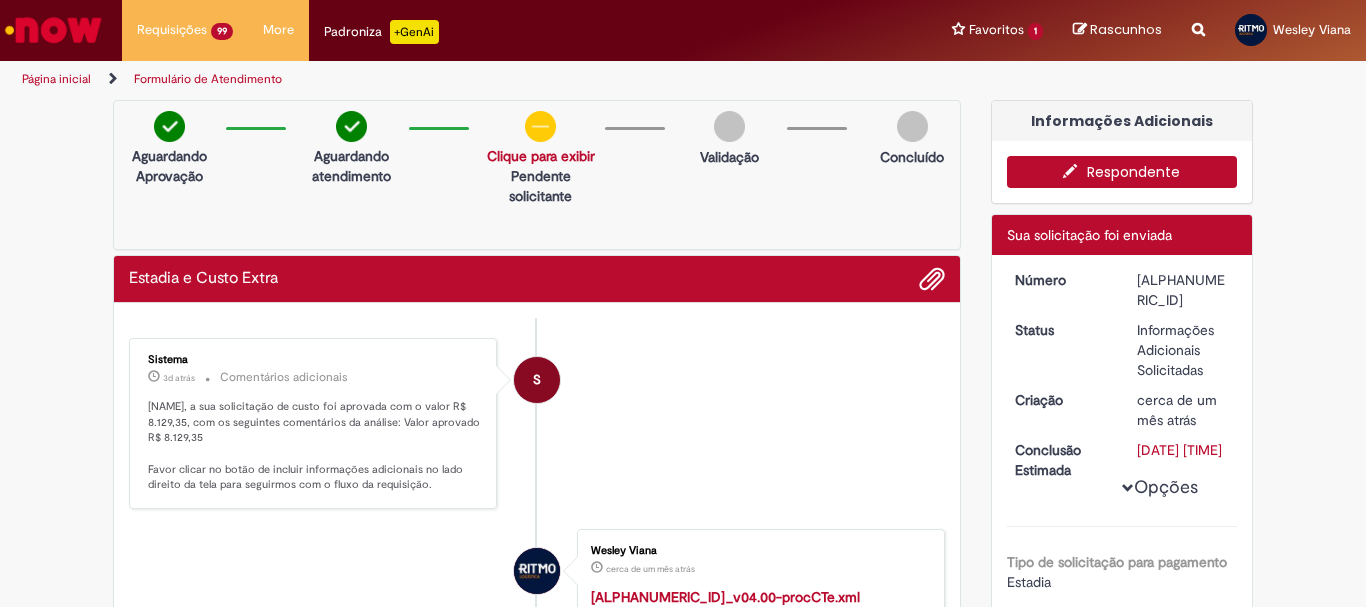 click on "R13206758" at bounding box center [1183, 290] 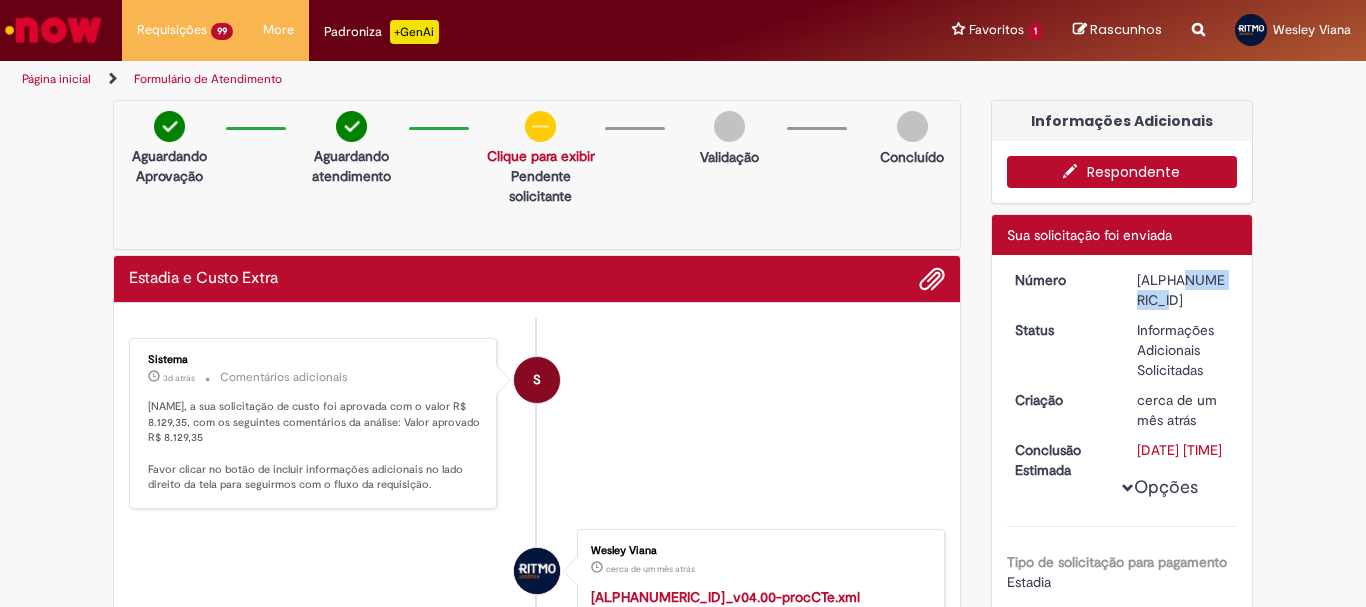 click on "R13206758" at bounding box center (1183, 290) 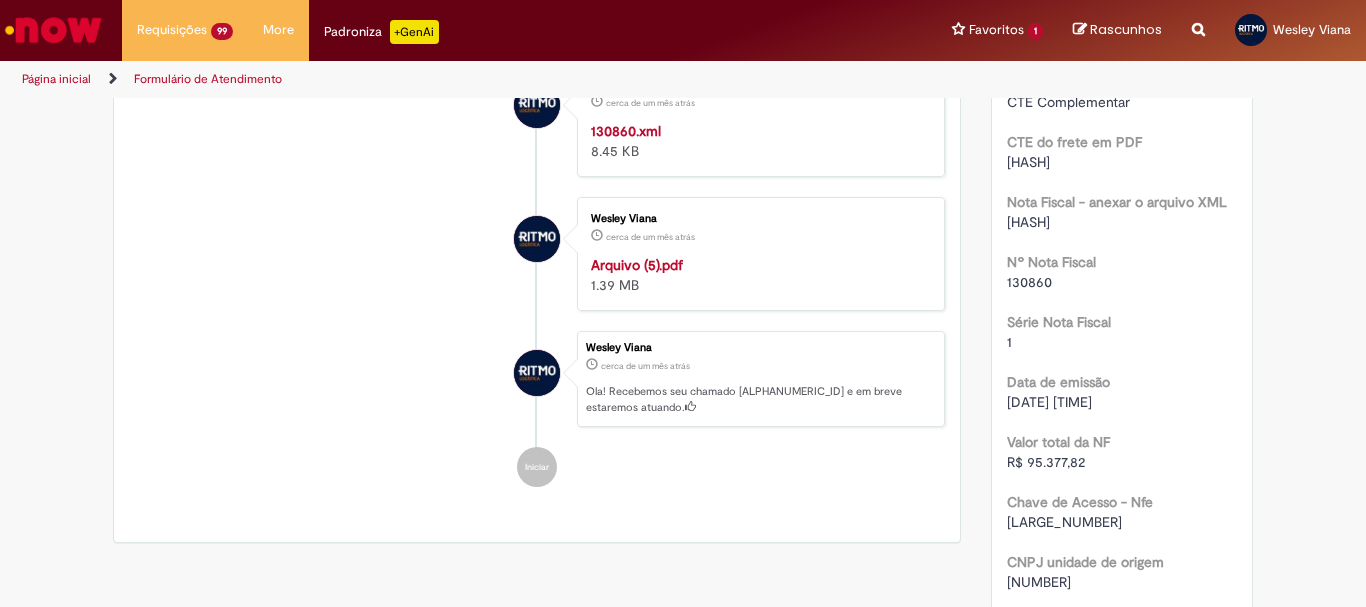scroll, scrollTop: 1600, scrollLeft: 0, axis: vertical 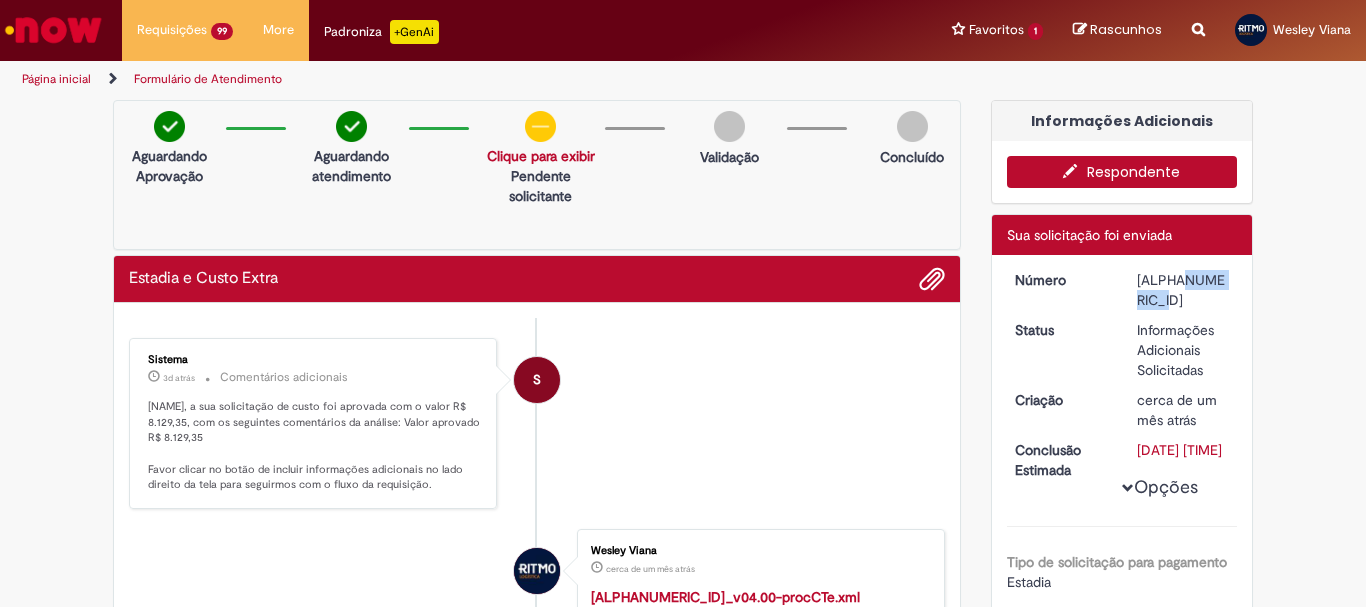 click on "Respondente" at bounding box center [1122, 172] 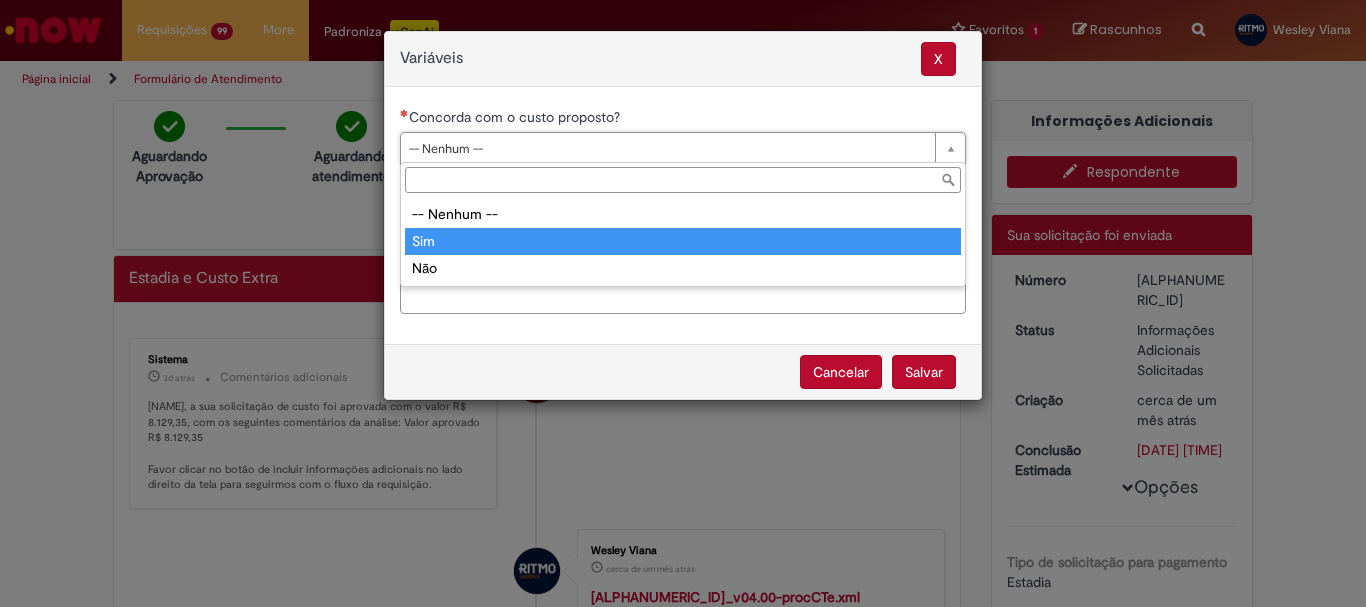 type on "***" 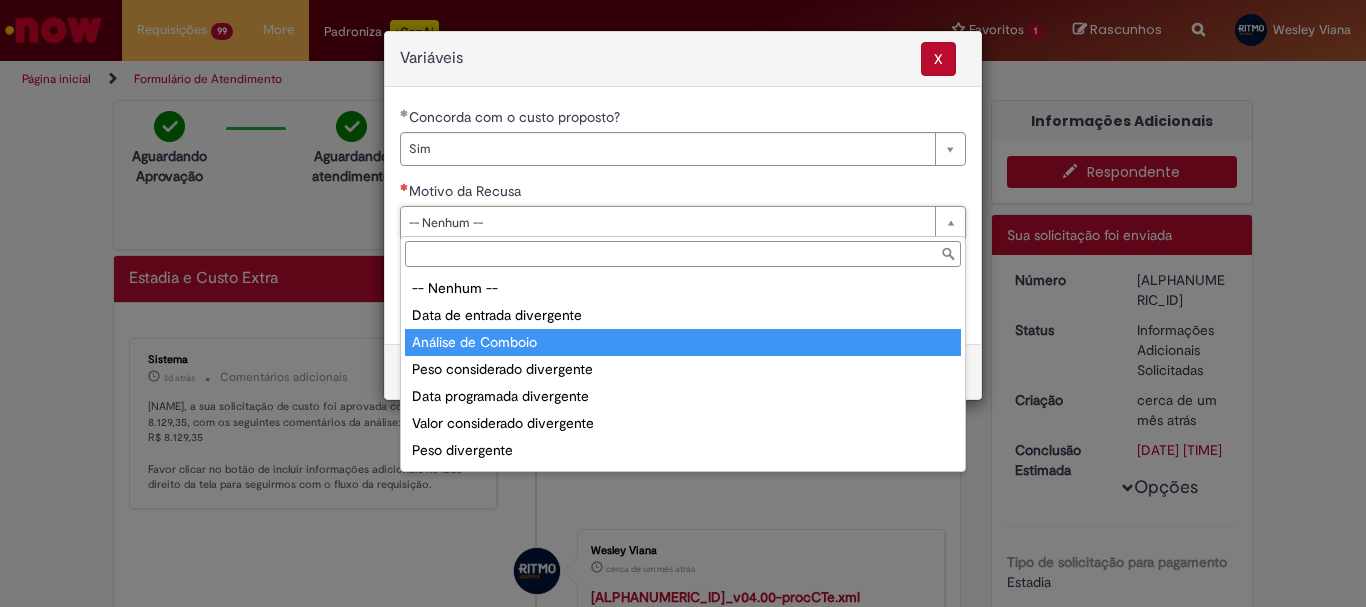 scroll, scrollTop: 78, scrollLeft: 0, axis: vertical 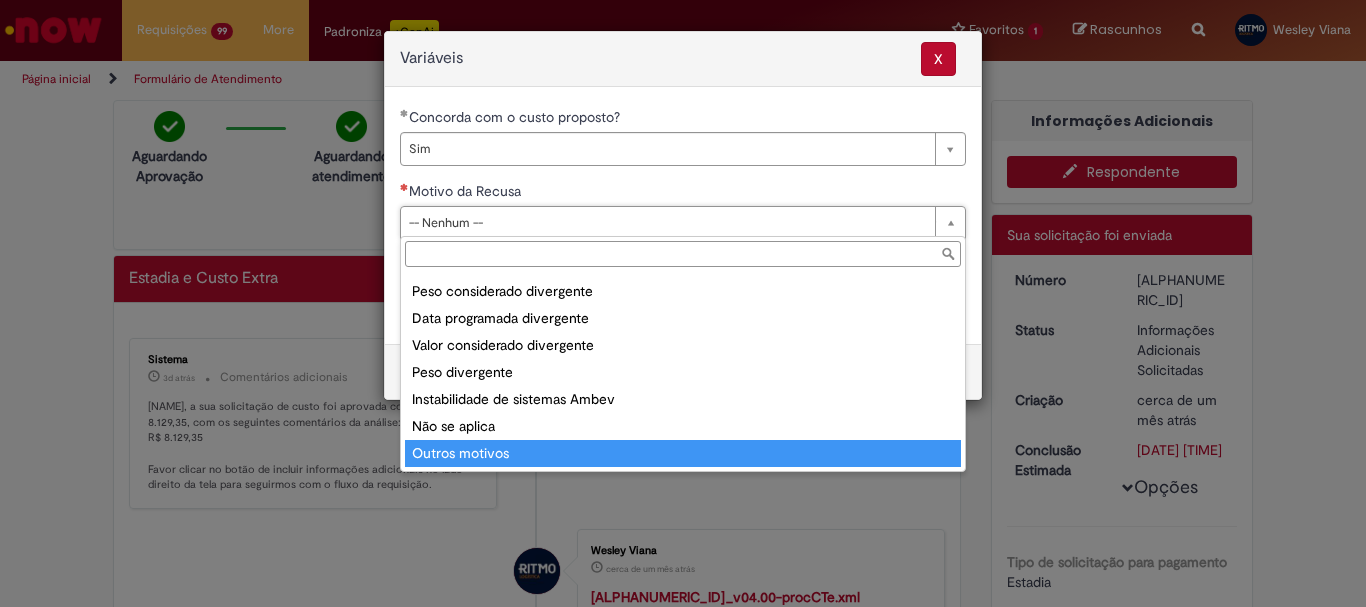 type on "**********" 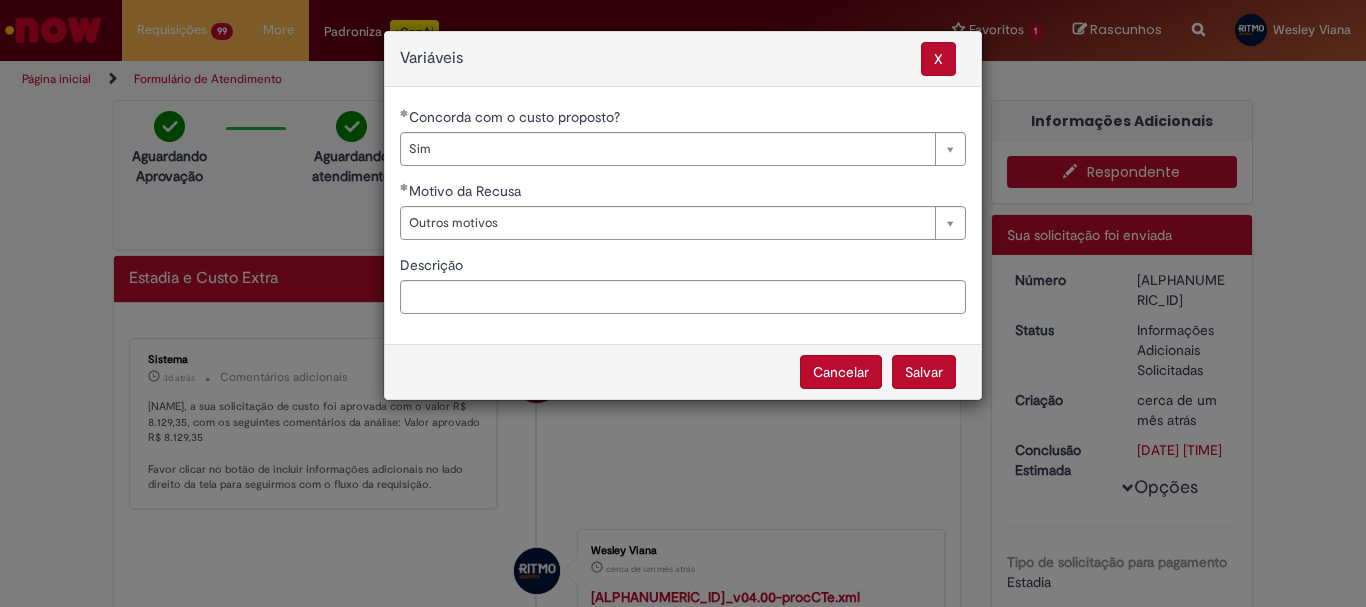 click on "Salvar" at bounding box center (924, 372) 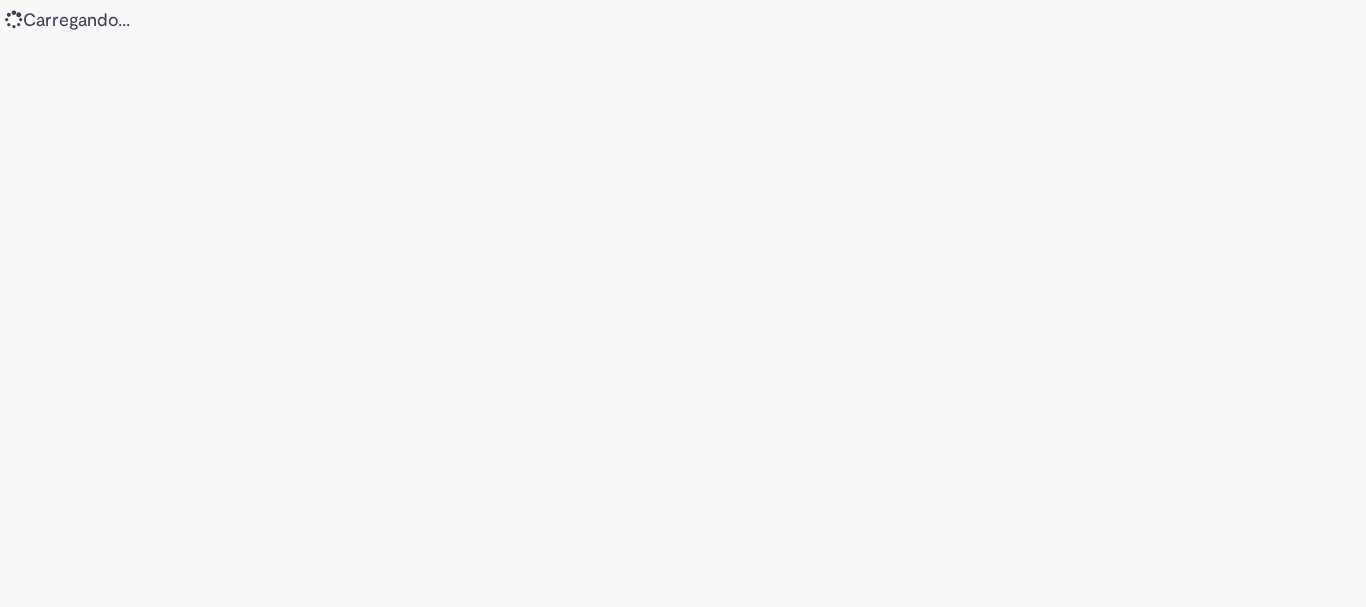 scroll, scrollTop: 0, scrollLeft: 0, axis: both 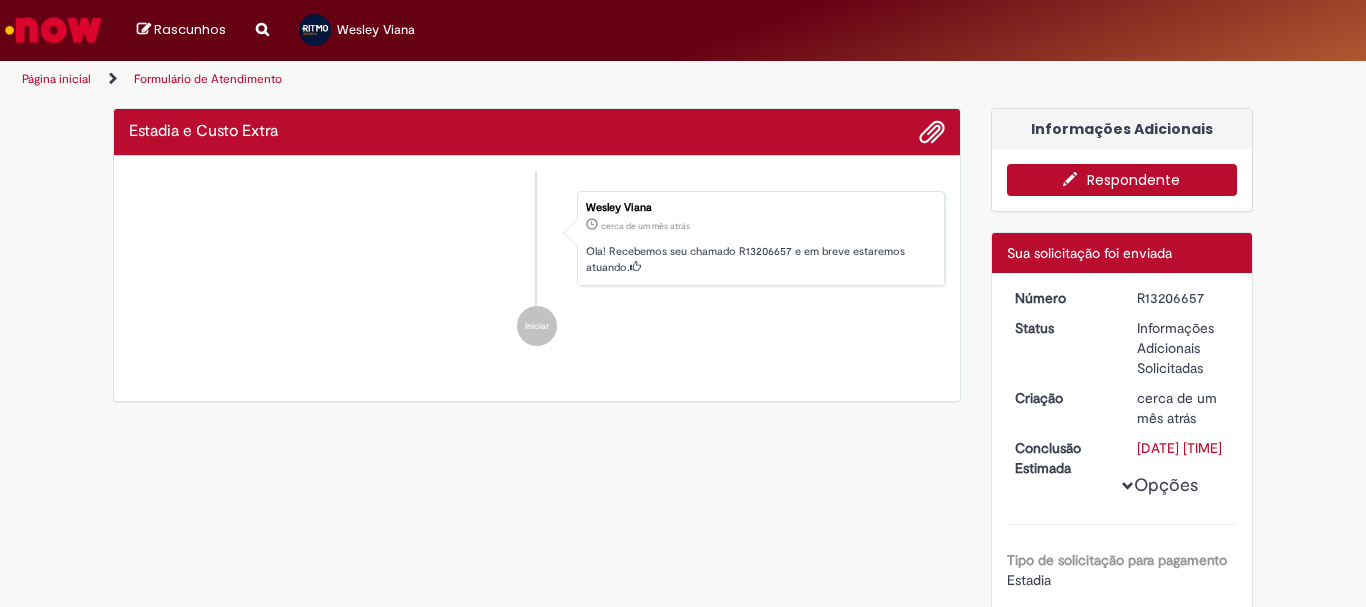 click on "R13206657" at bounding box center [1183, 298] 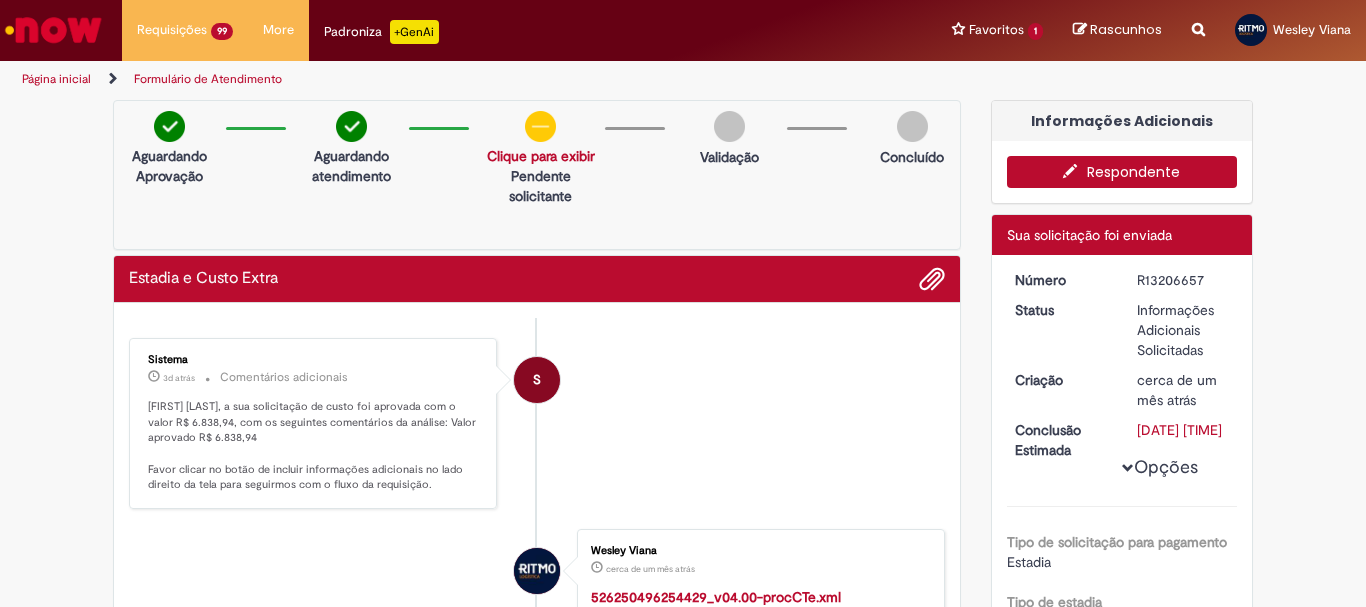 click on "Respondente" at bounding box center (1122, 172) 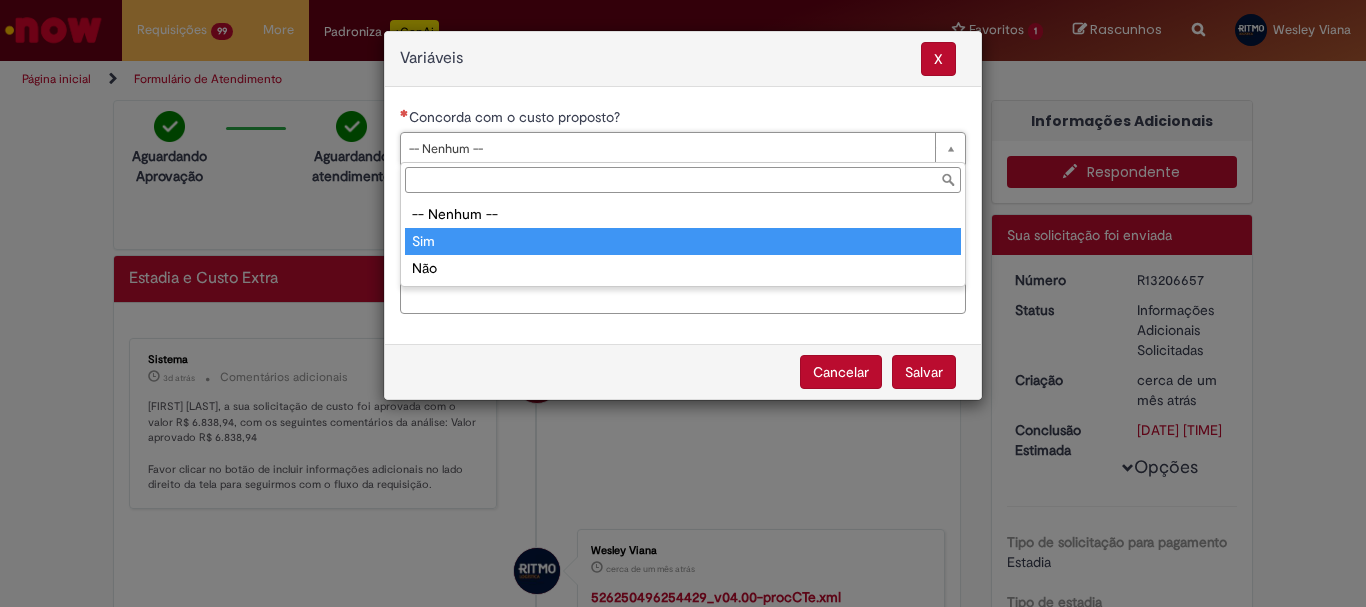 type on "***" 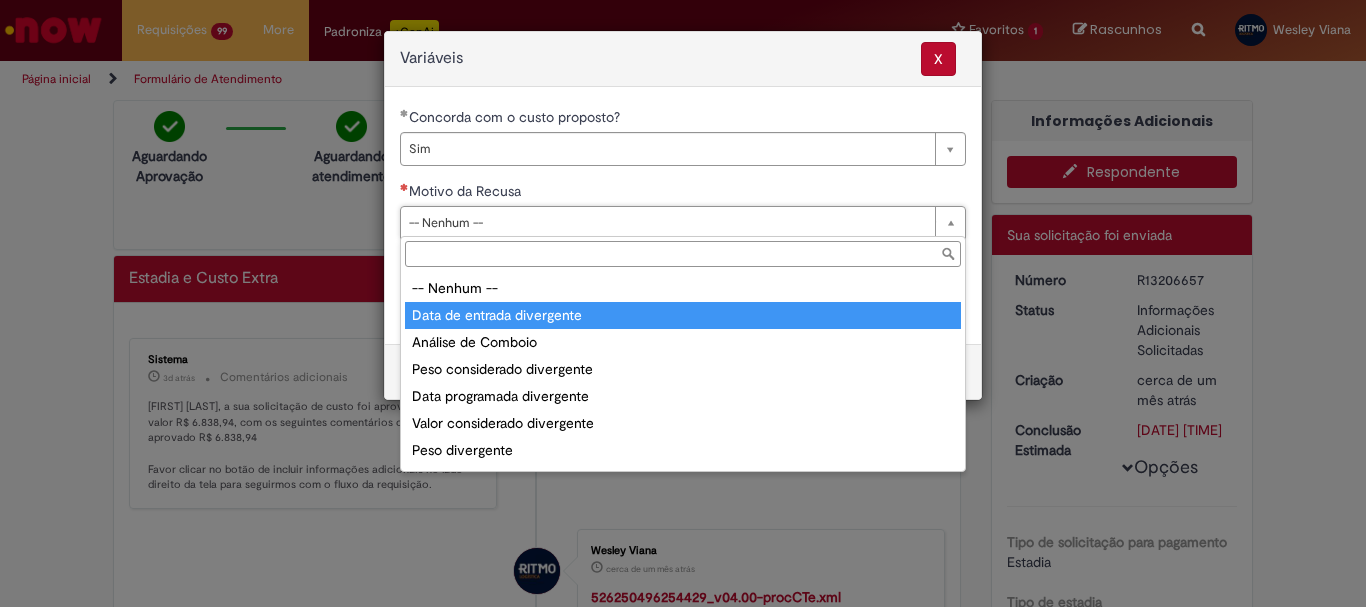 type on "**********" 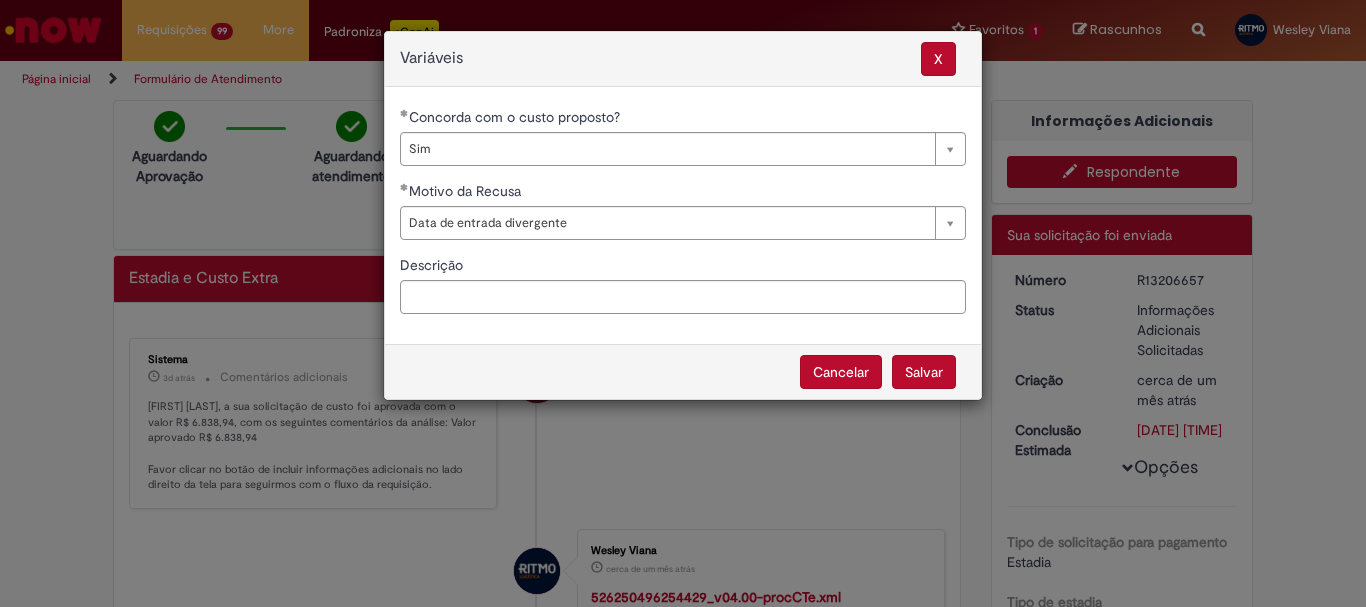 click on "Salvar" at bounding box center [924, 372] 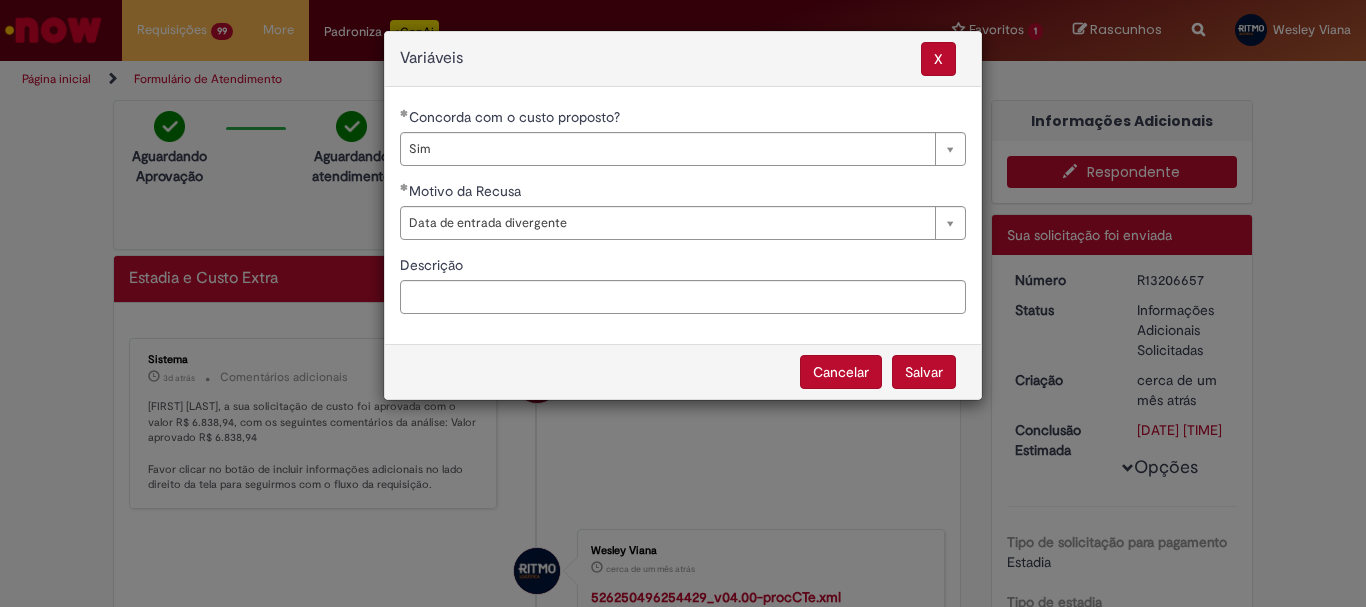select on "***" 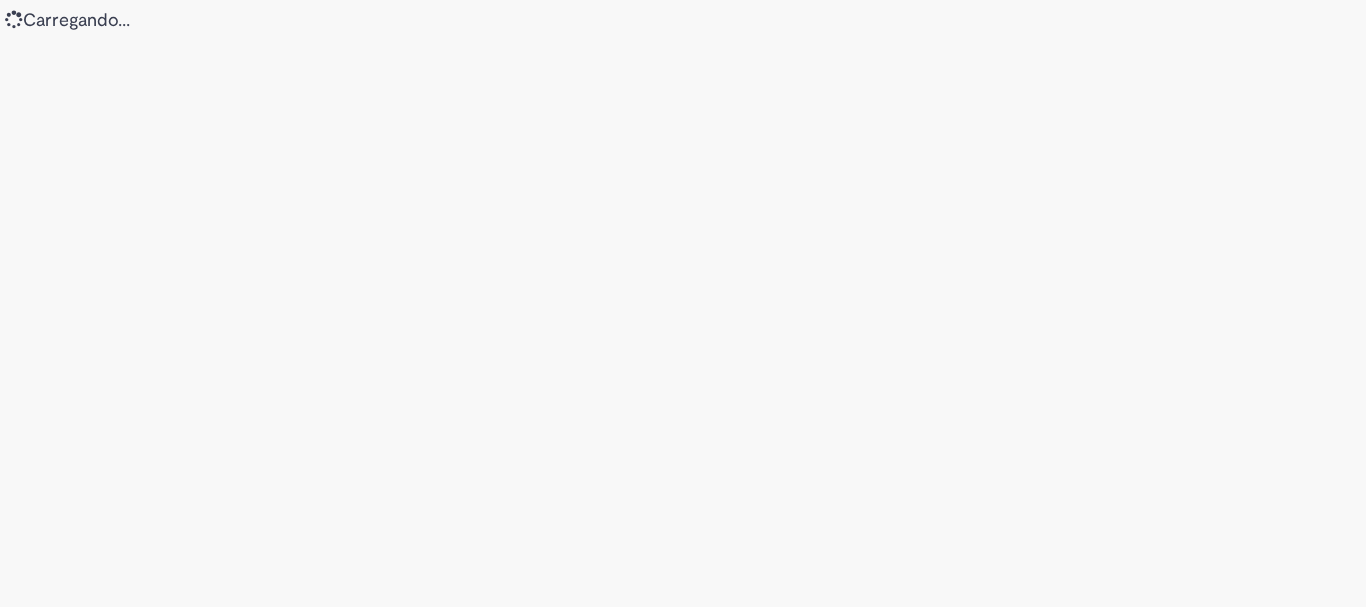 scroll, scrollTop: 0, scrollLeft: 0, axis: both 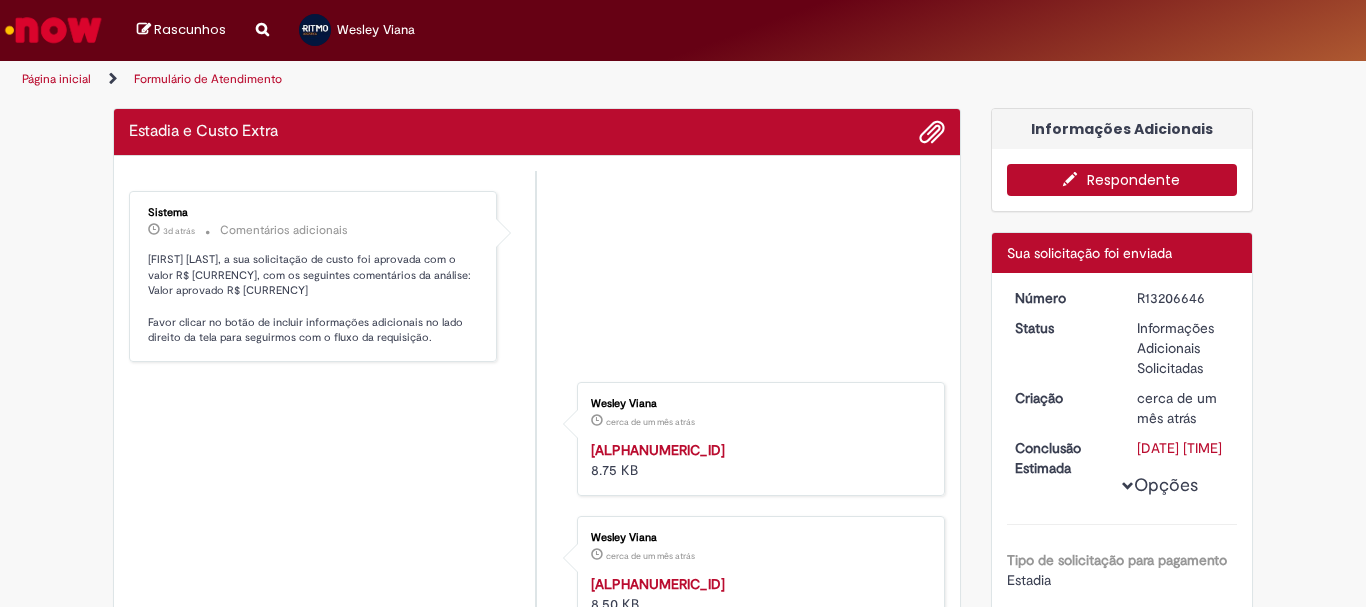 click on "R13206646" at bounding box center [1183, 298] 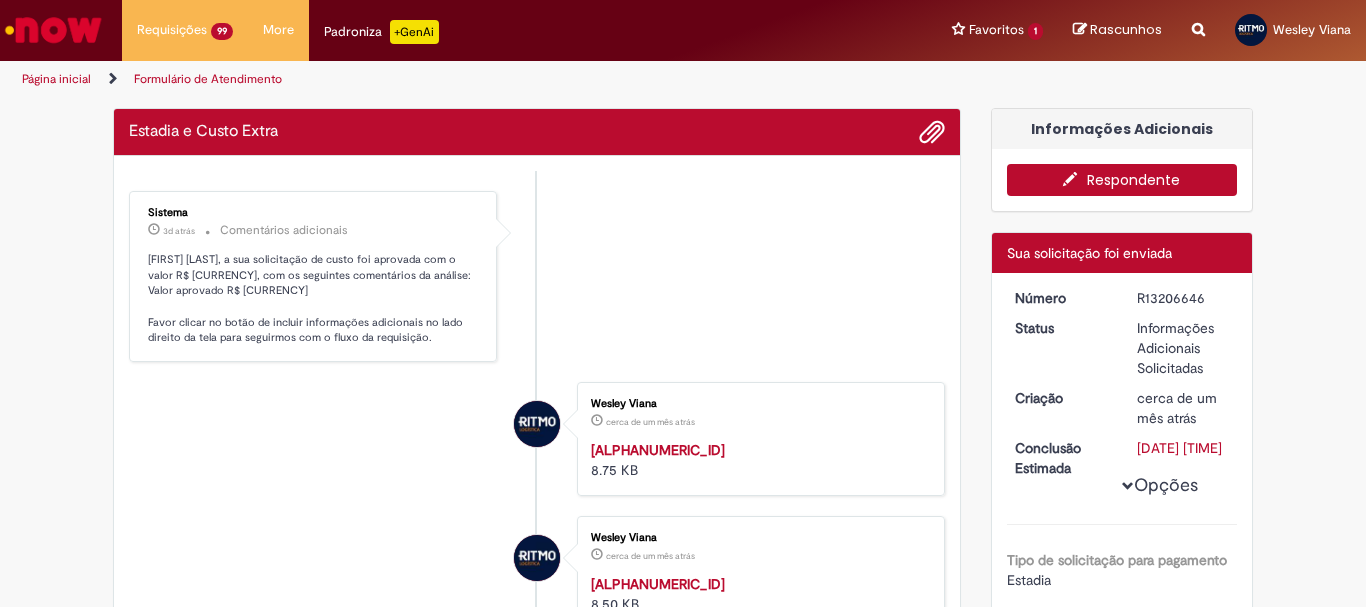 click on "Número
R[ALPHANUMERIC_ID]
Status
Informações Adicionais Solicitadas
Criação
cerca de um mês atrás cerca de um mês atrás
Conclusão Estimada
[DATE] [TIME]
Opções
Tipo de solicitação para pagamento
Estadia
Tipo de estadia
Rodoviária
Forma de Pagamento
CTE Complementar
CTE do frete em PDF
[ALPHANUMERIC_ID]
Nota Fiscal - anexar o arquivo XML
[ALPHANUMERIC_ID]
Nº Nota Fiscal
[NUMBER]
Série Nota Fiscal
1
Data de emissão
[DATE] [TIME]
Valor total da NF" at bounding box center [1122, 2066] 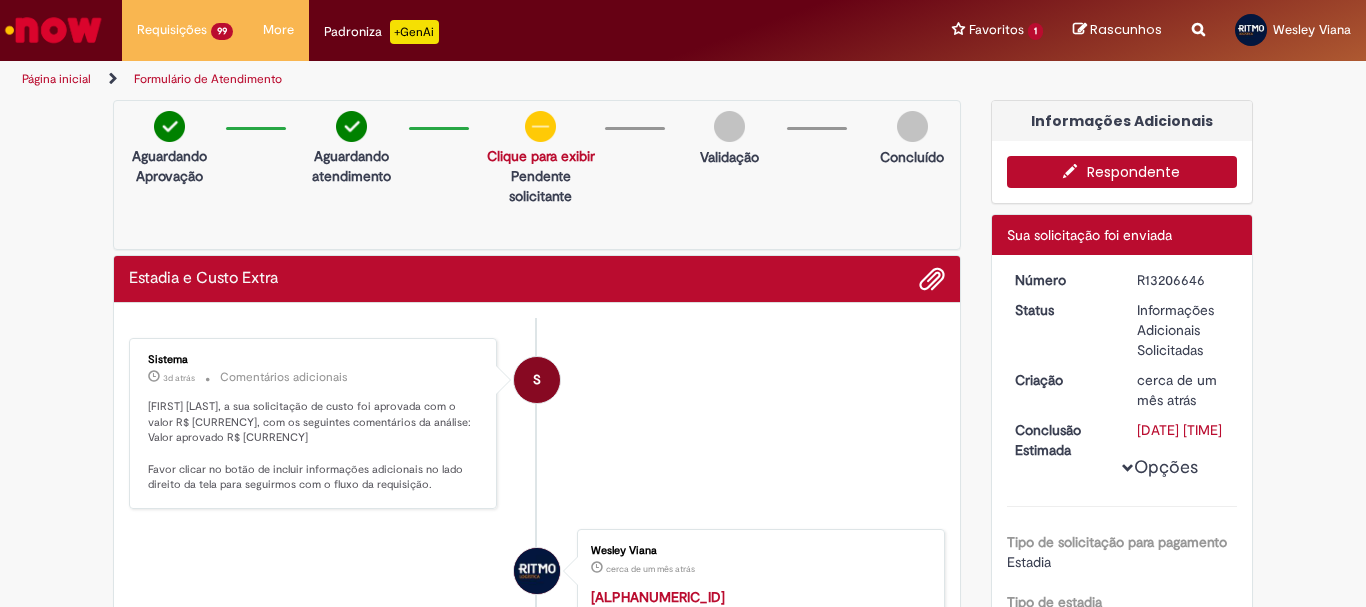 click on "Respondente" at bounding box center [1122, 172] 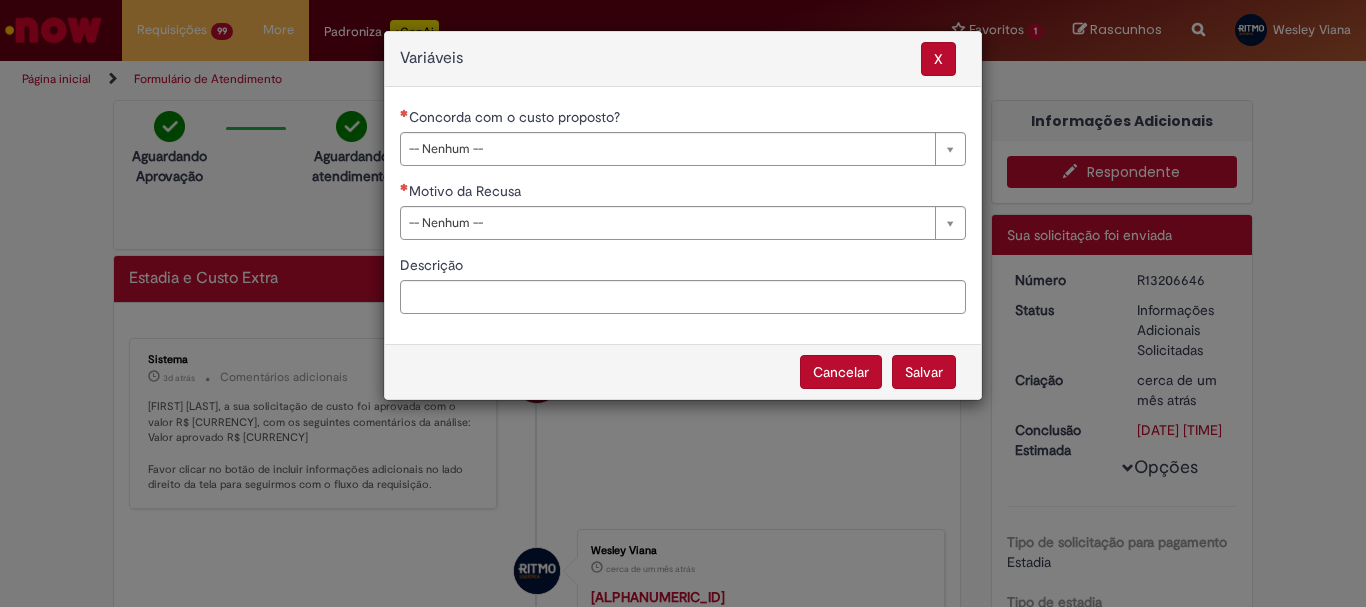 drag, startPoint x: 503, startPoint y: 166, endPoint x: 507, endPoint y: 153, distance: 13.601471 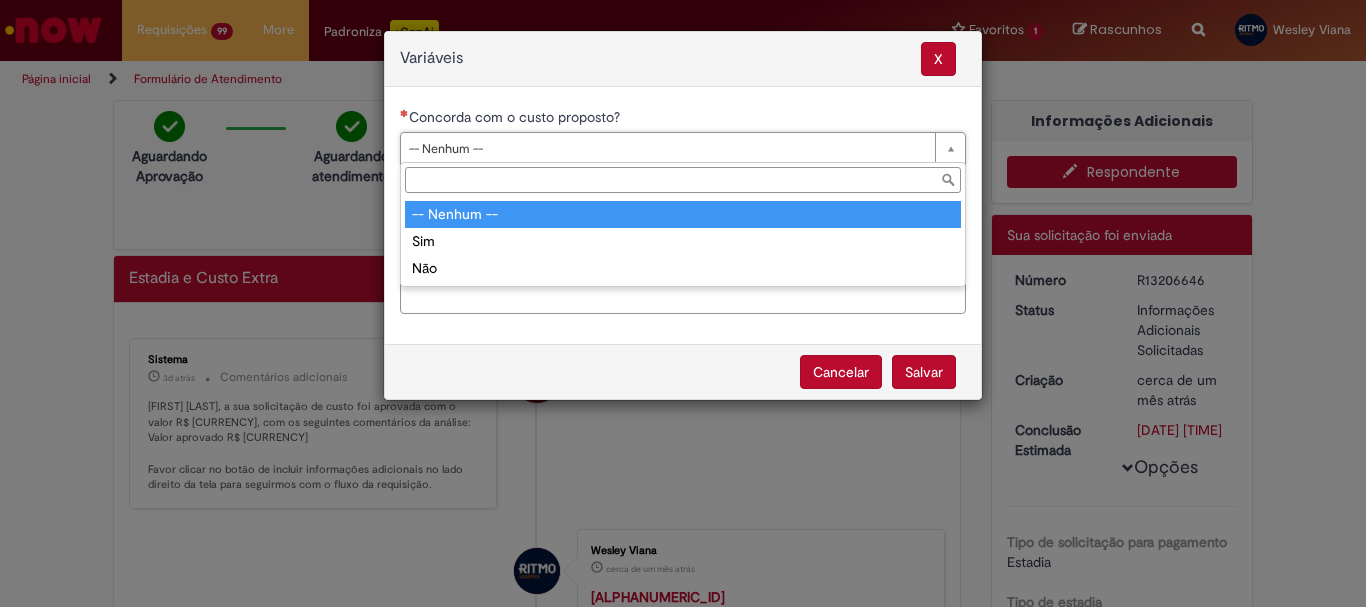 type on "***" 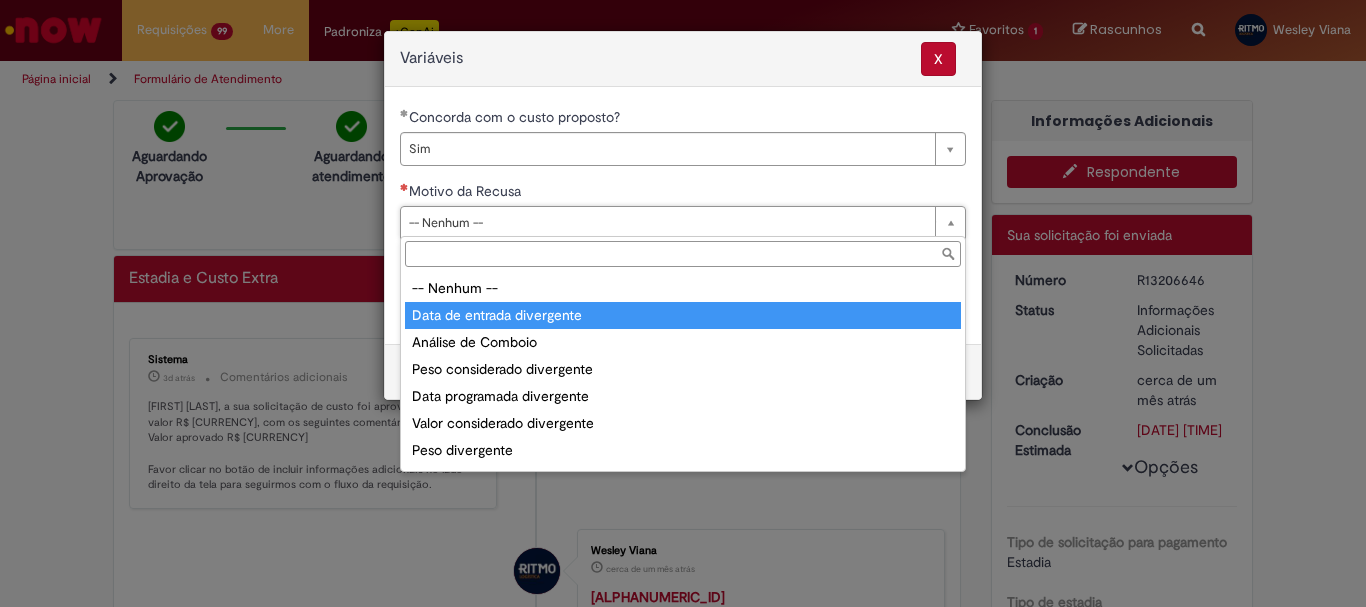 type on "**********" 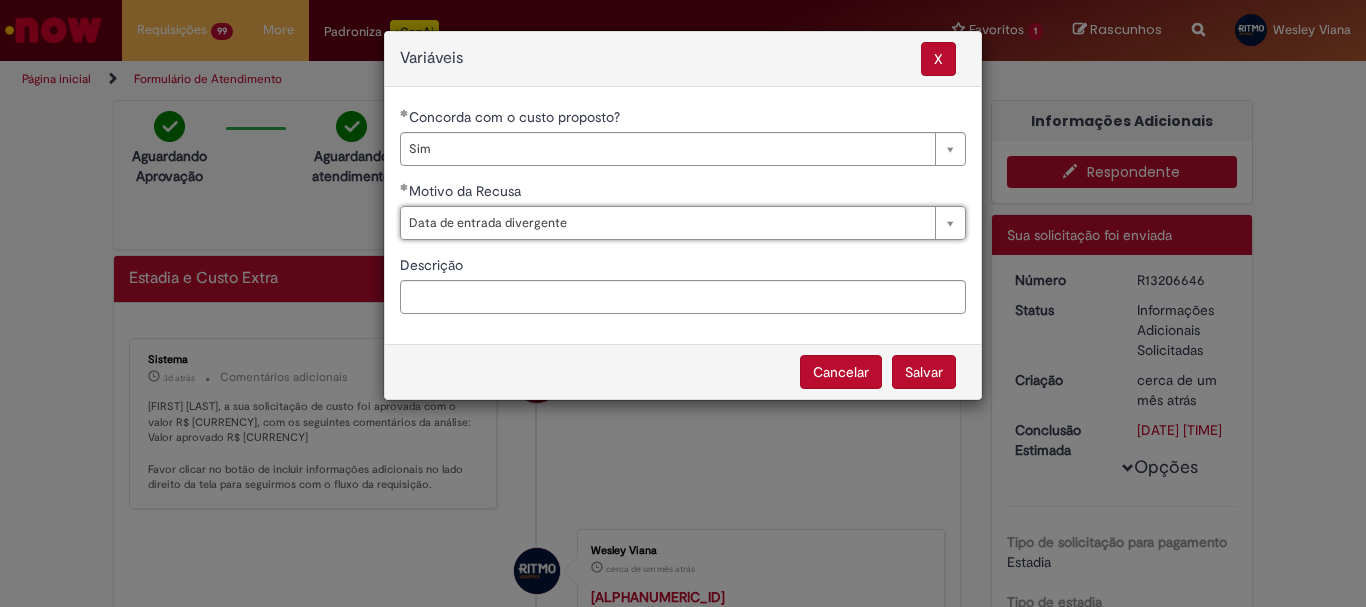 click on "Salvar" at bounding box center [924, 372] 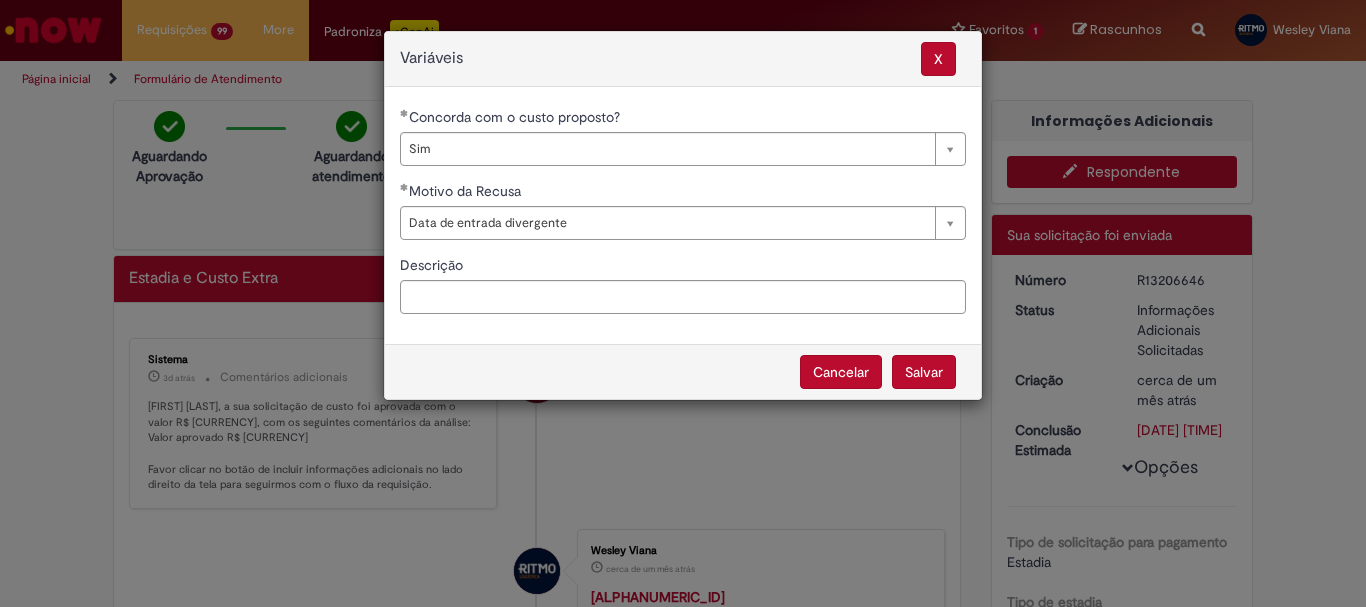select on "***" 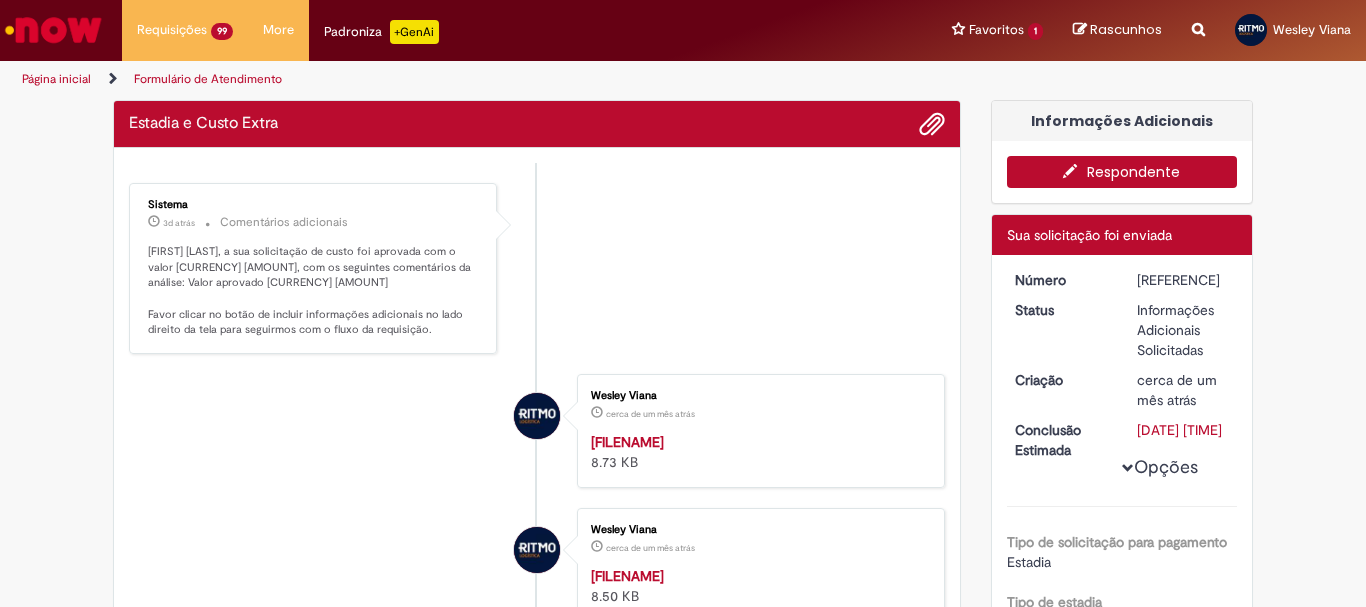 scroll, scrollTop: 0, scrollLeft: 0, axis: both 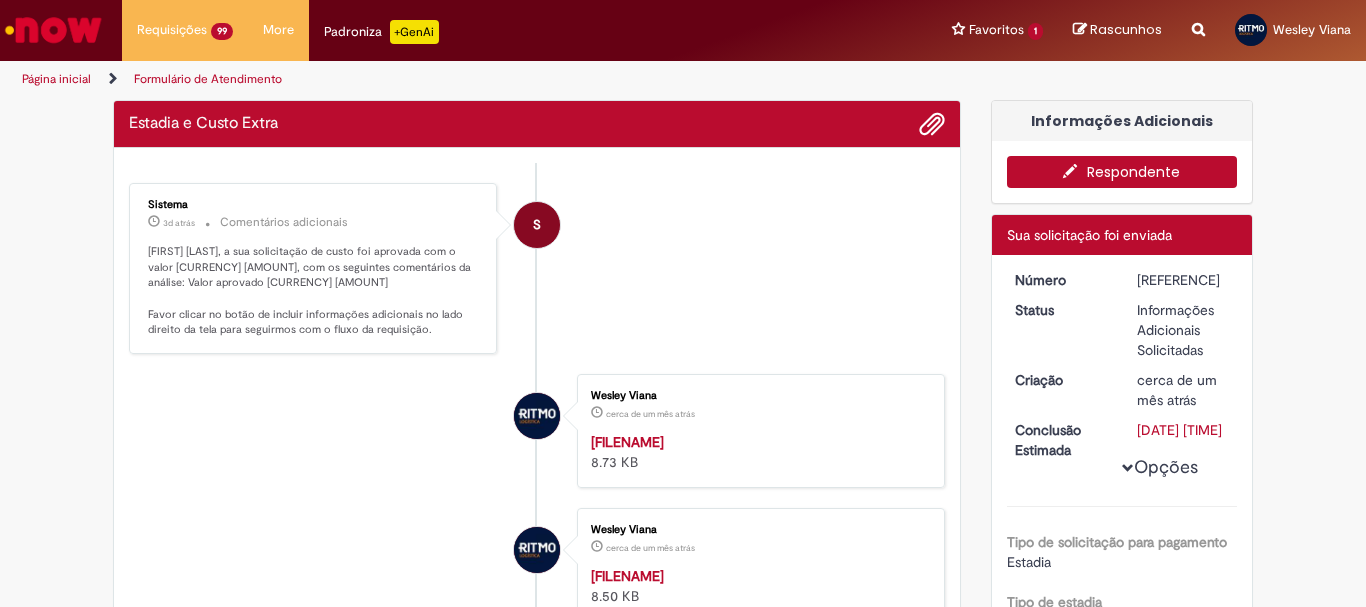 click on "[REFERENCE]" at bounding box center (1183, 280) 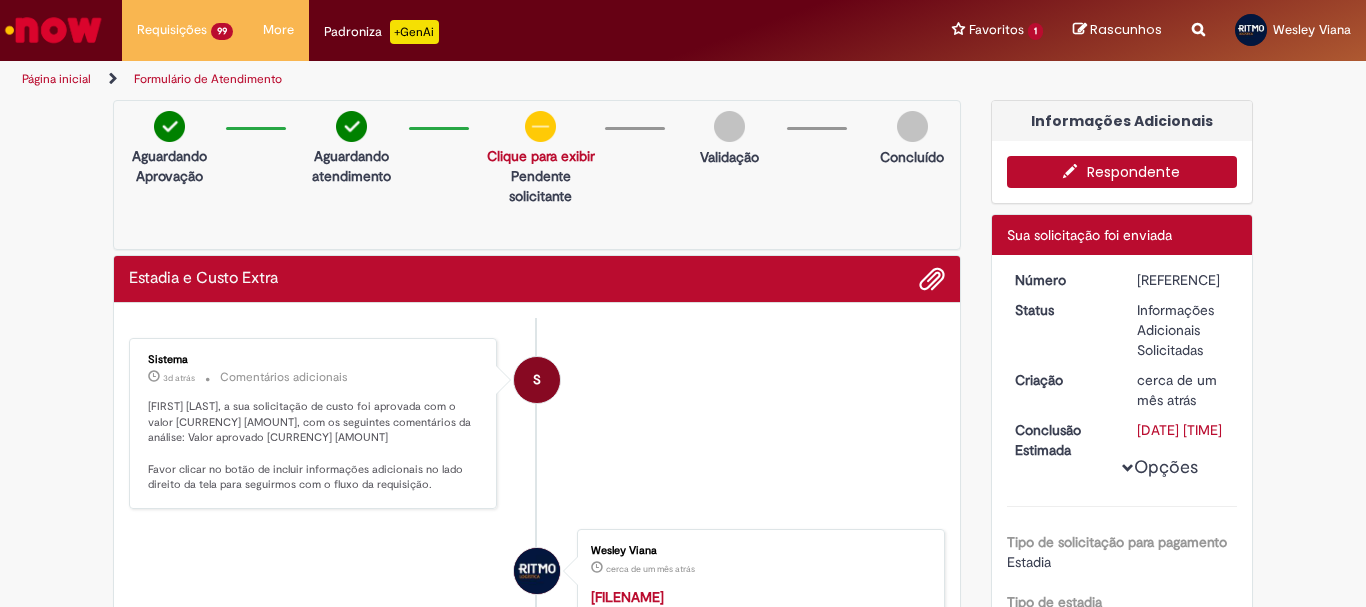copy on "[REFERENCE]" 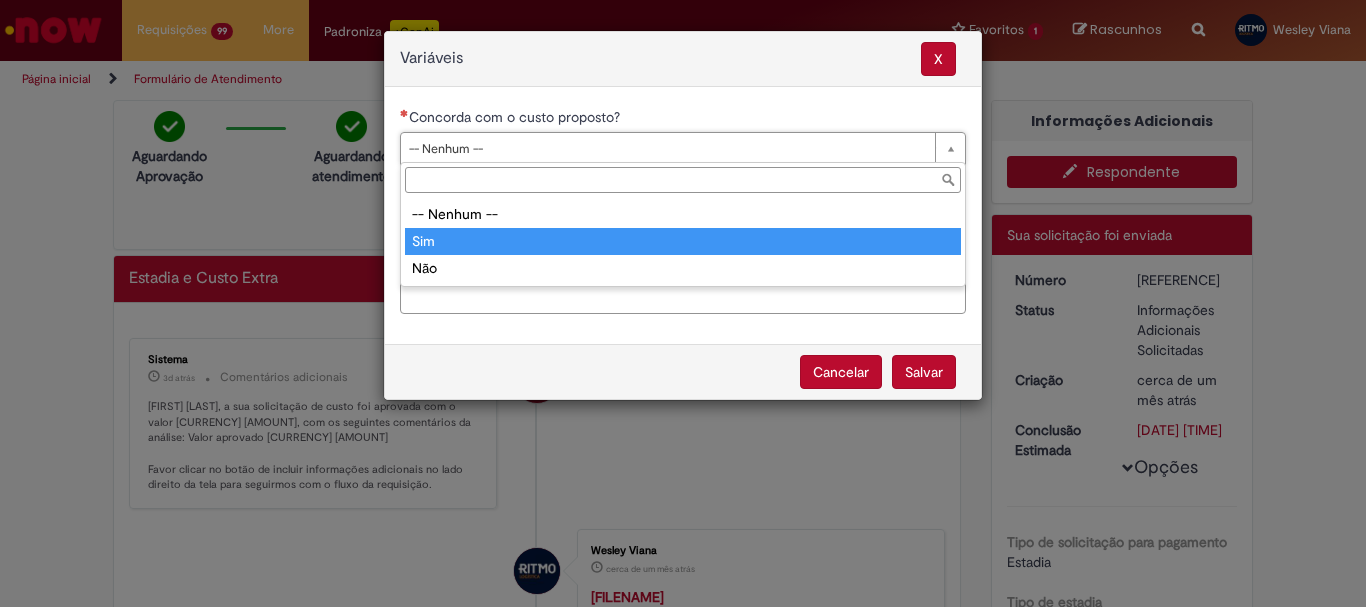 type on "***" 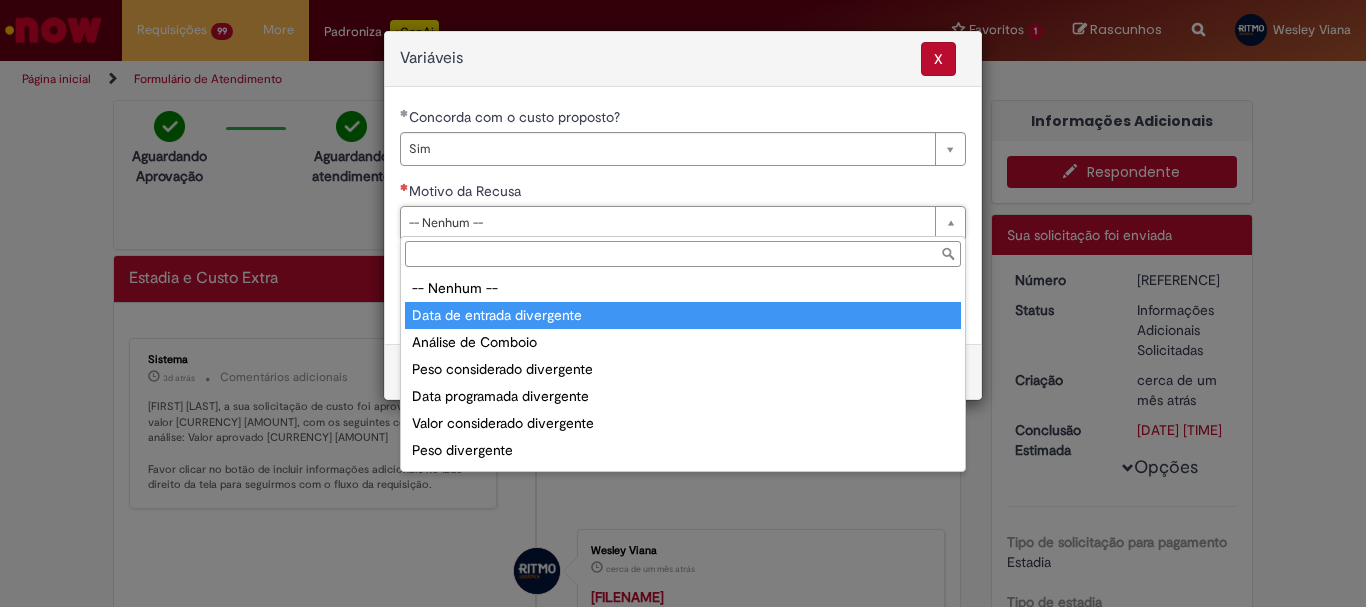 type on "**********" 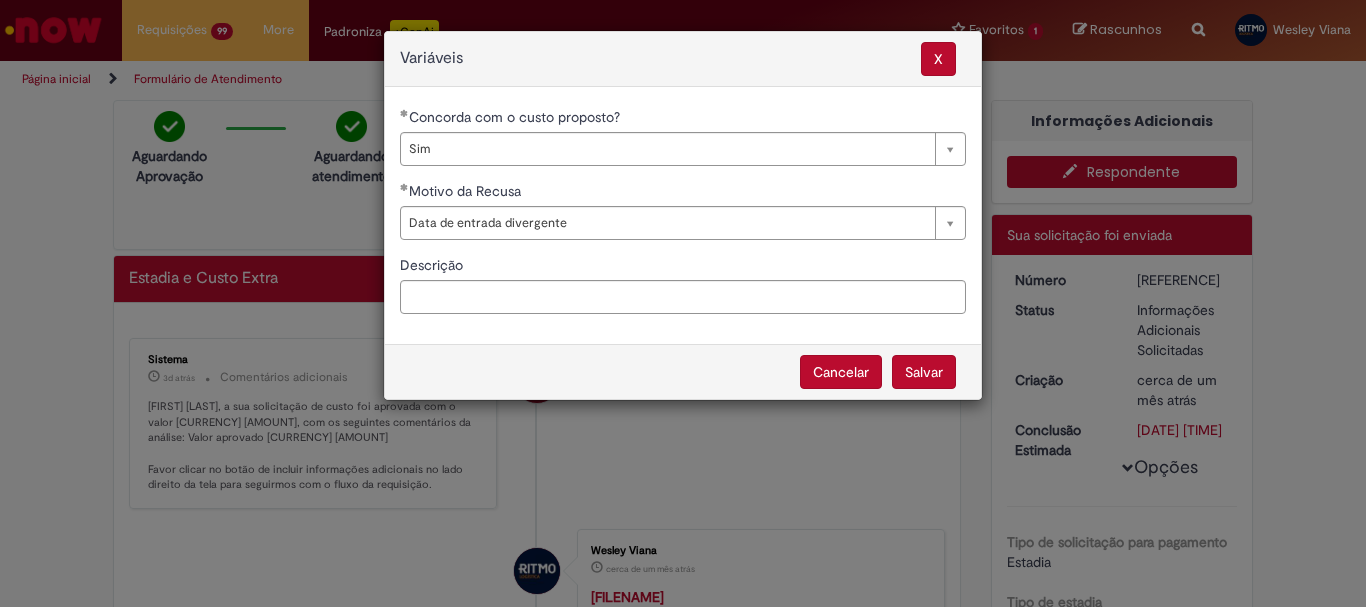 click on "Salvar" at bounding box center [924, 372] 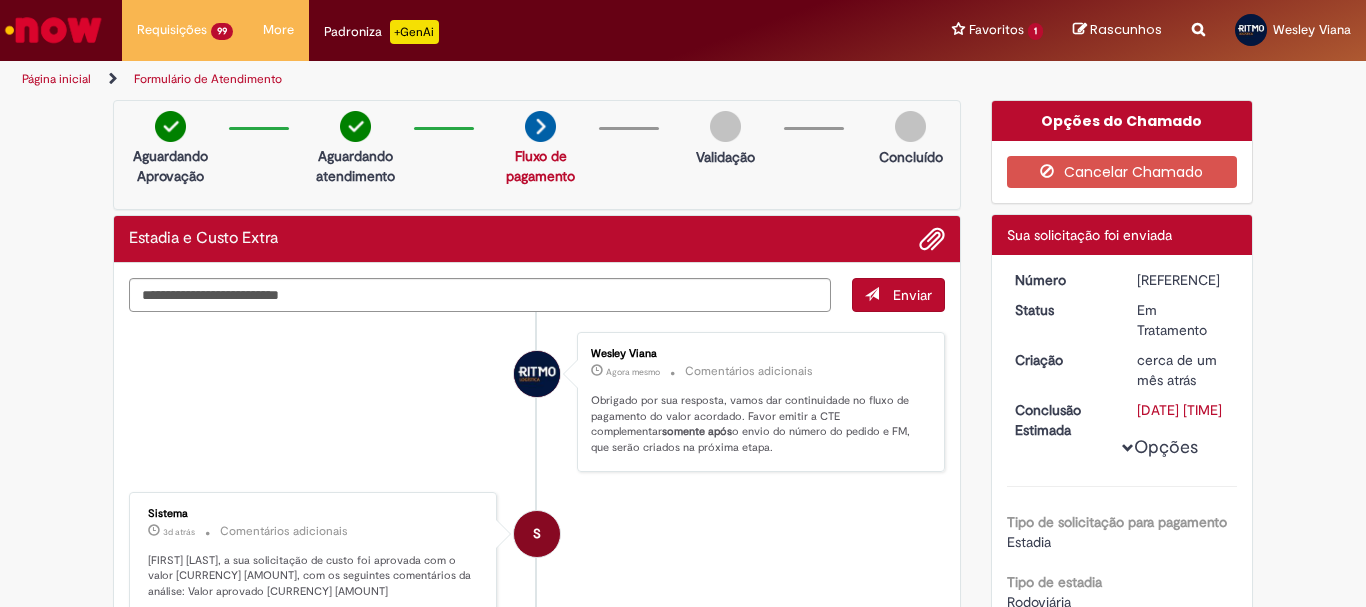click on "R13206671" at bounding box center [1183, 280] 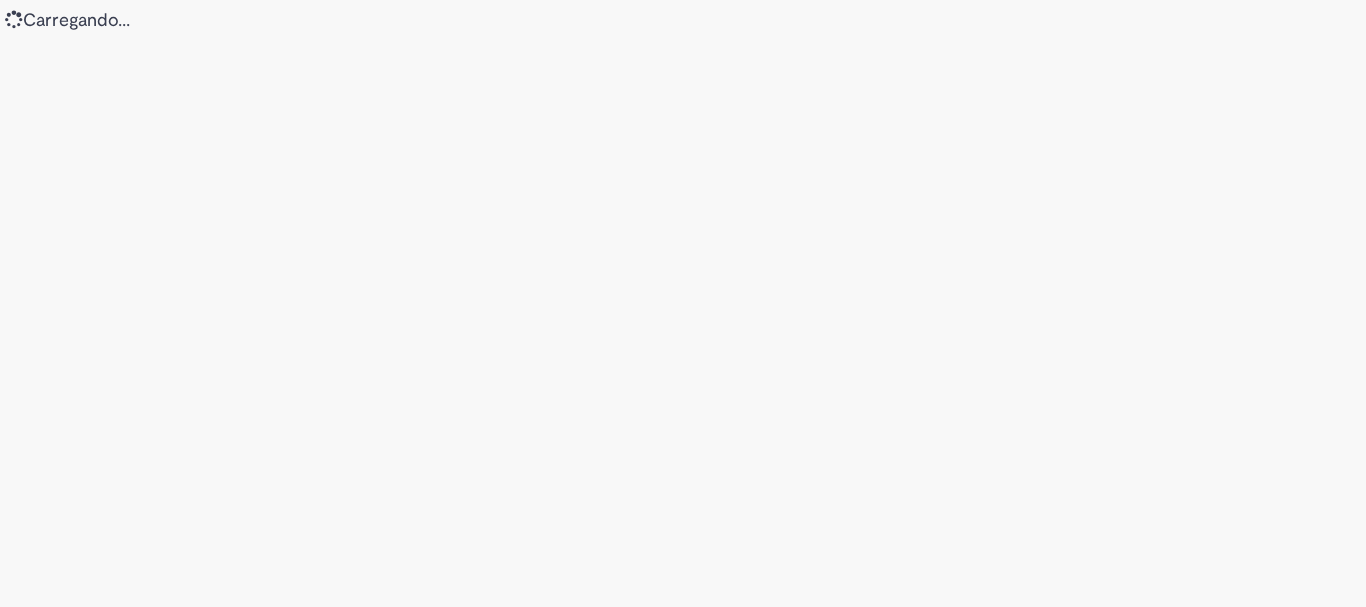 scroll, scrollTop: 0, scrollLeft: 0, axis: both 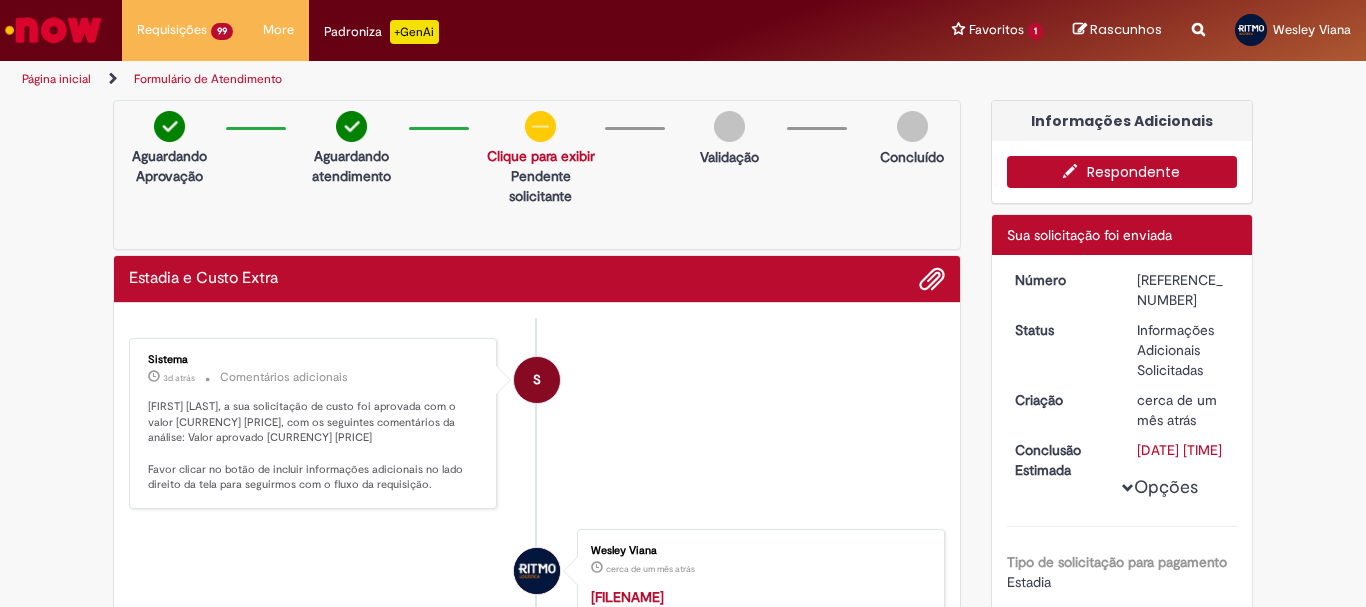 click on "R13206686" at bounding box center [1183, 290] 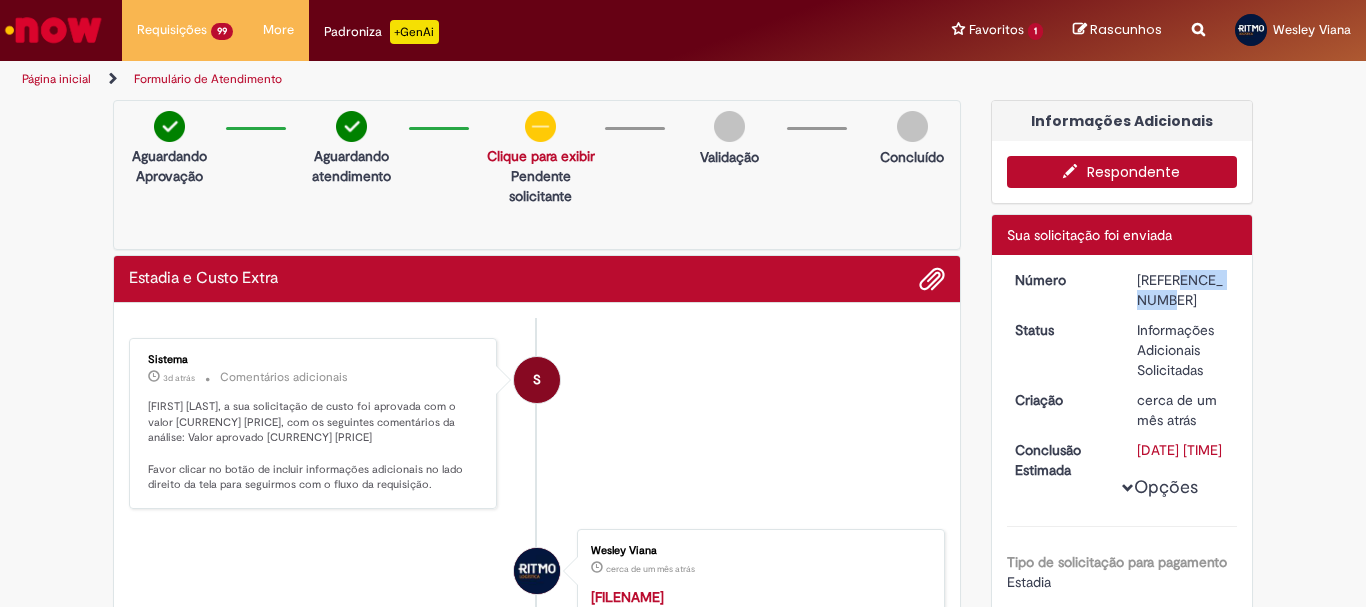 copy on "R13206686" 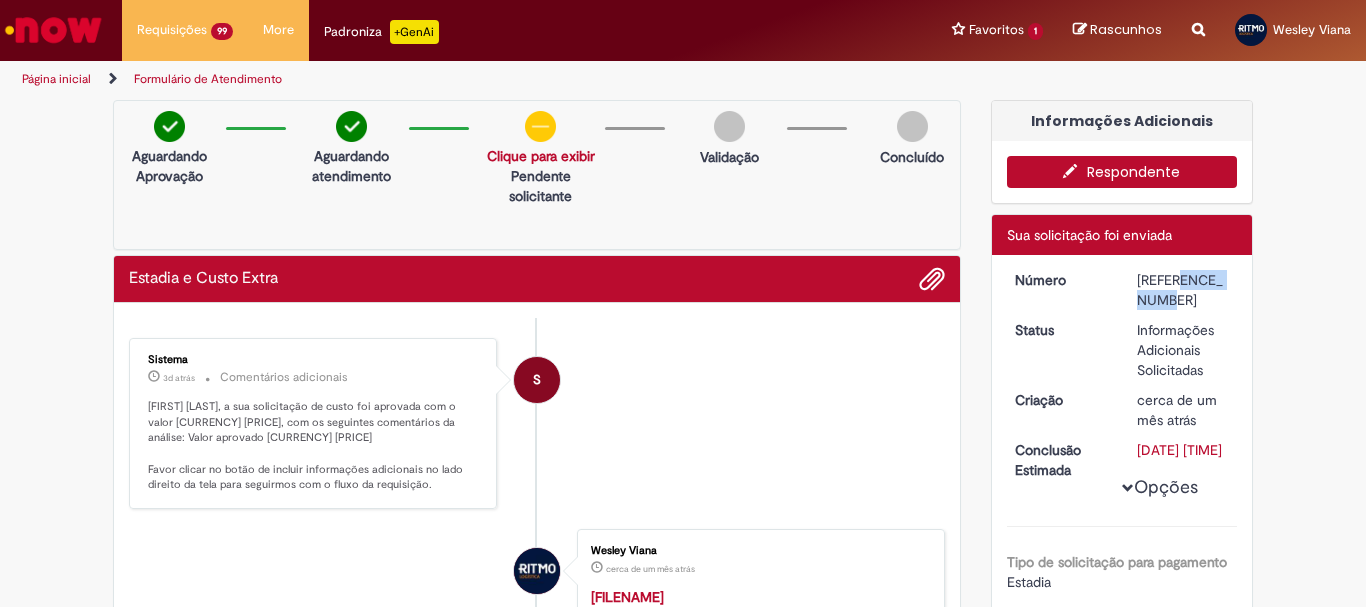 click on "Respondente" at bounding box center [1122, 172] 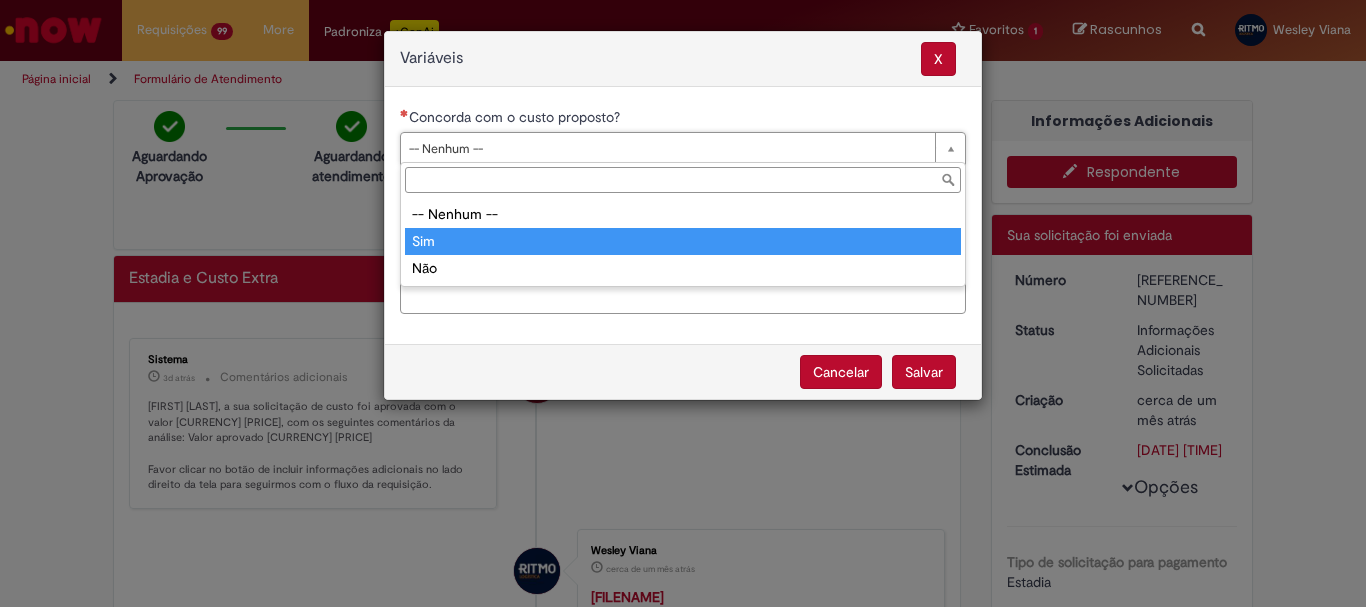 type on "***" 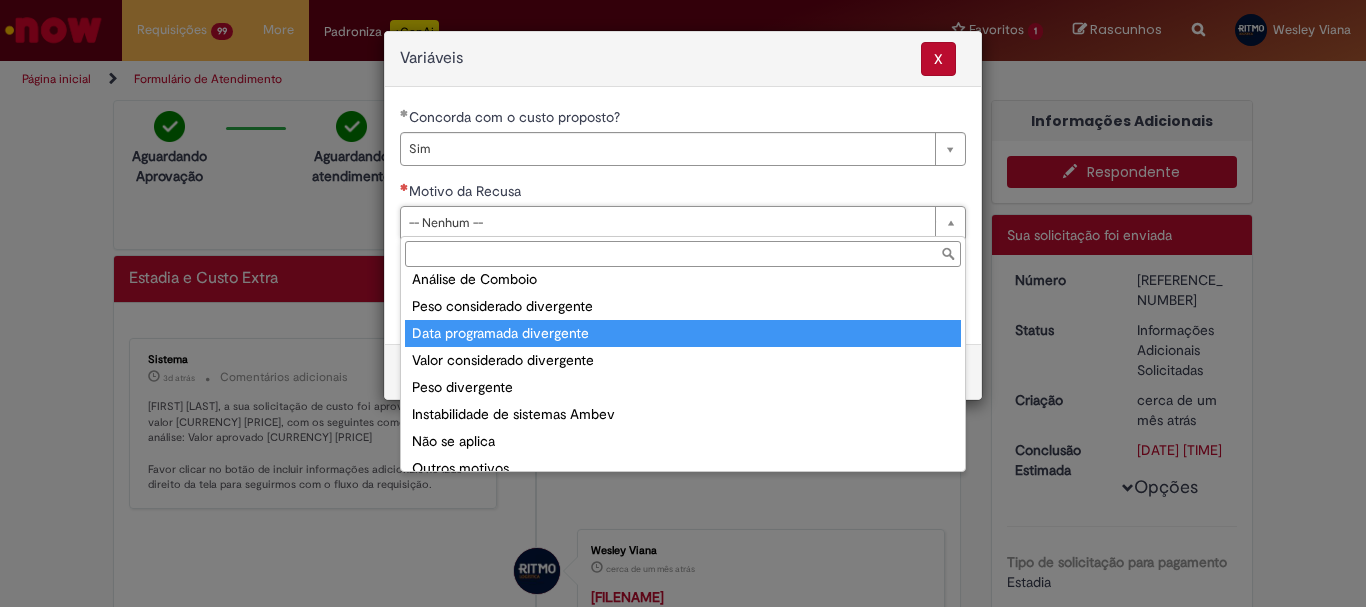 scroll, scrollTop: 78, scrollLeft: 0, axis: vertical 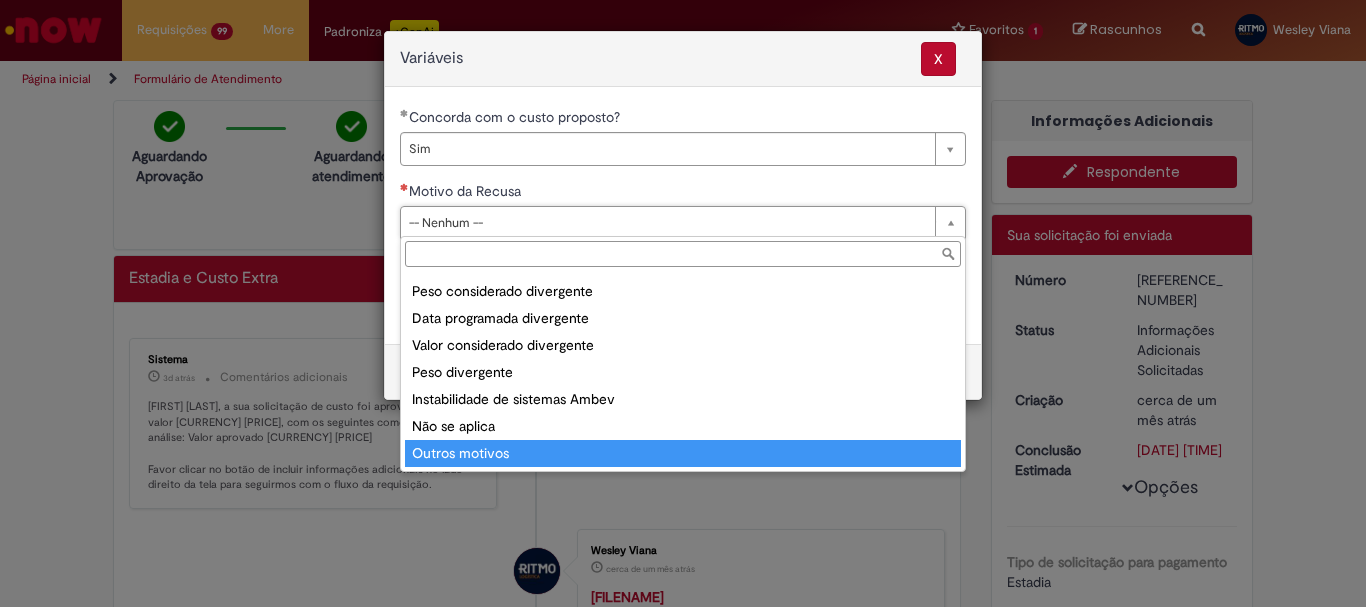 type on "**********" 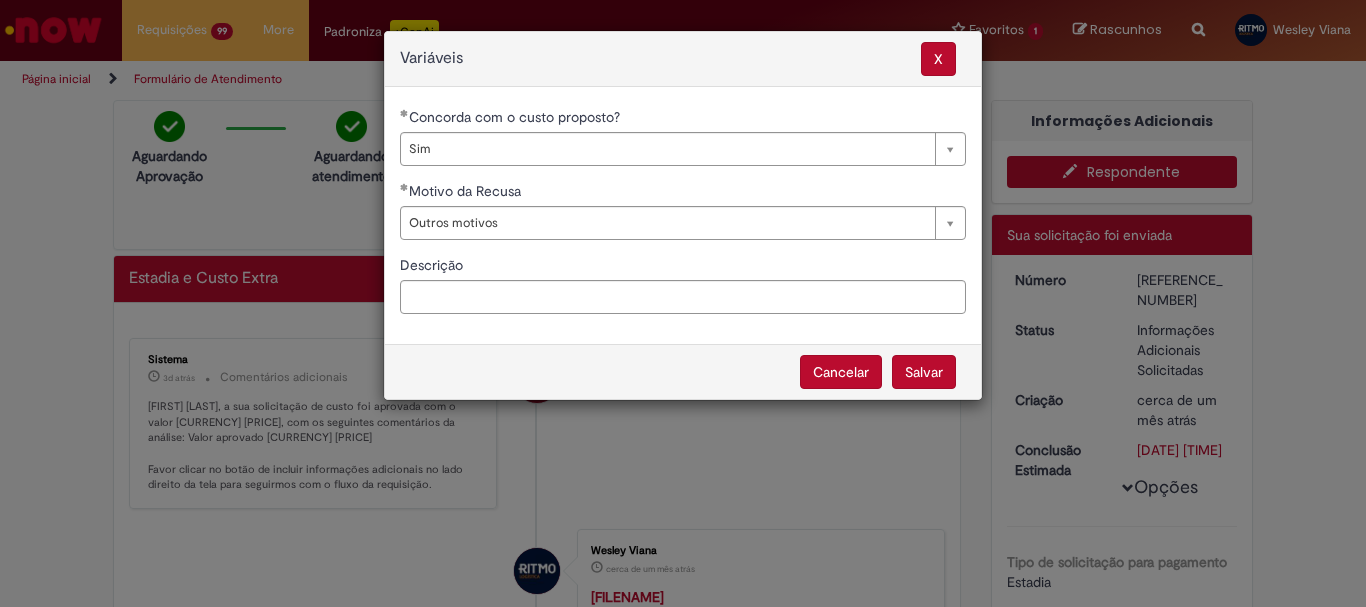 click on "Salvar" at bounding box center (924, 372) 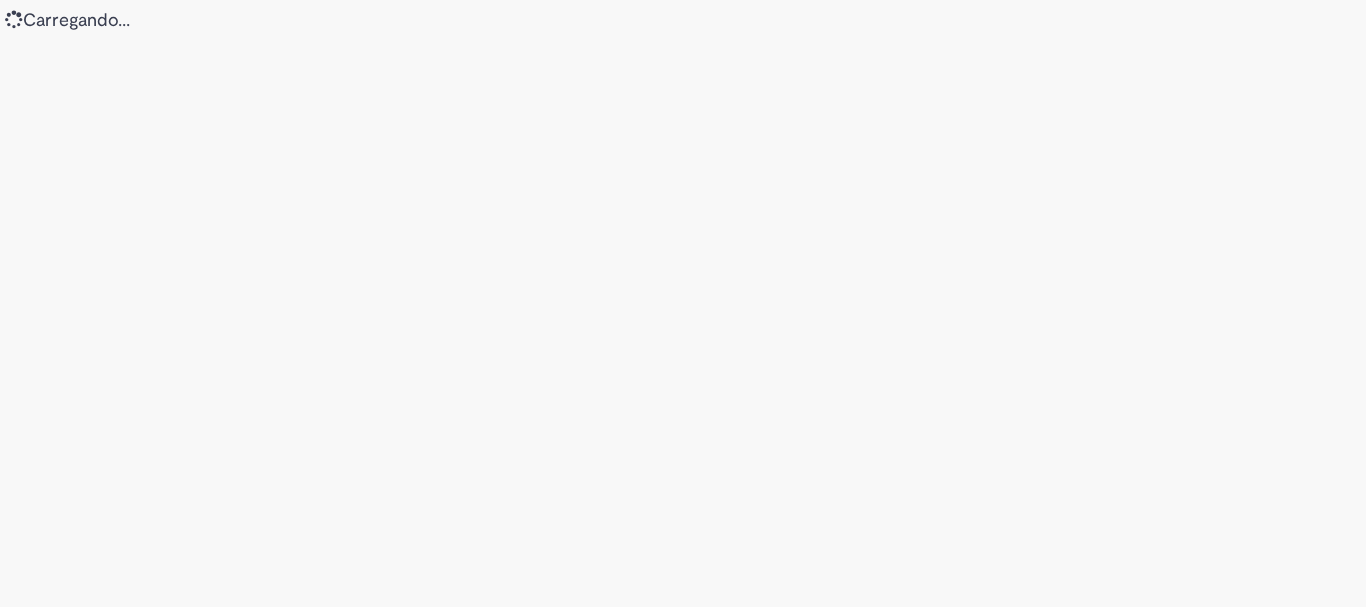 scroll, scrollTop: 0, scrollLeft: 0, axis: both 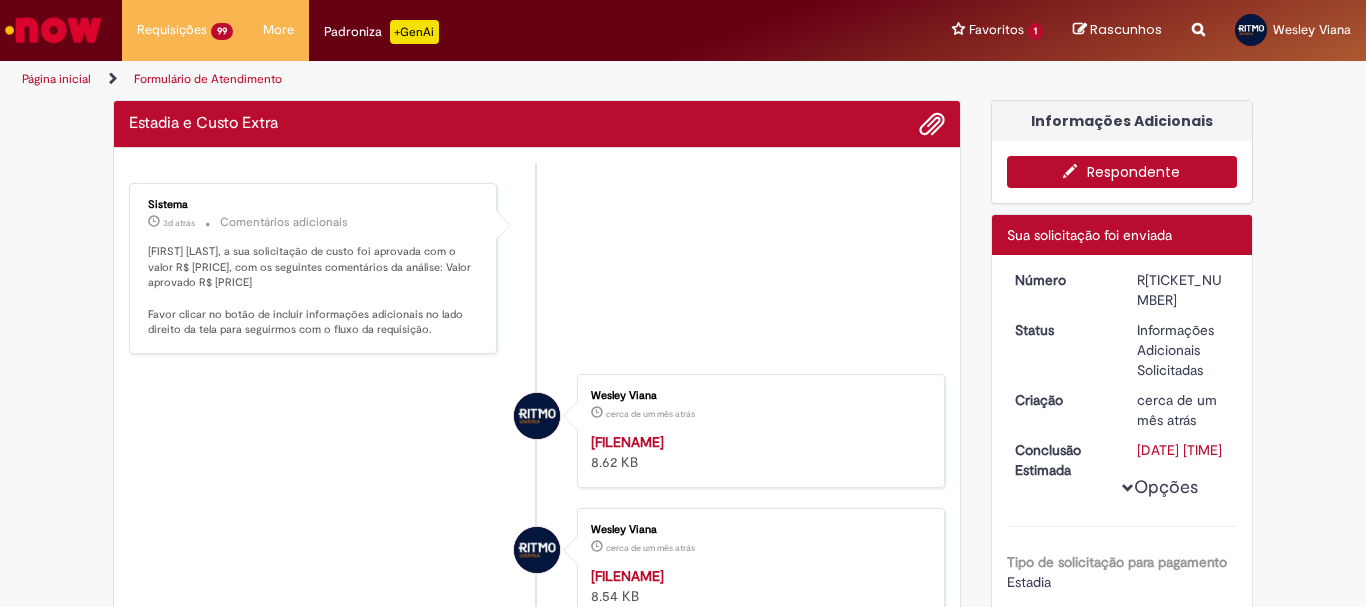 click on "R[TICKET_NUMBER]" at bounding box center [1183, 290] 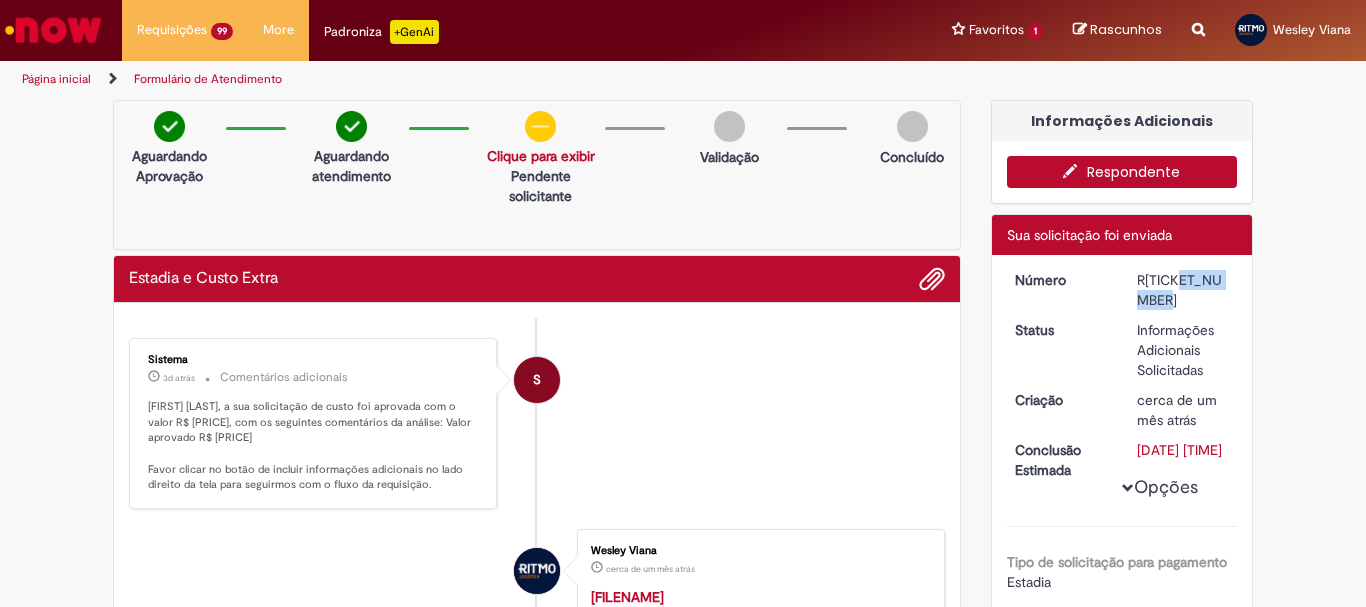 click at bounding box center (1075, 171) 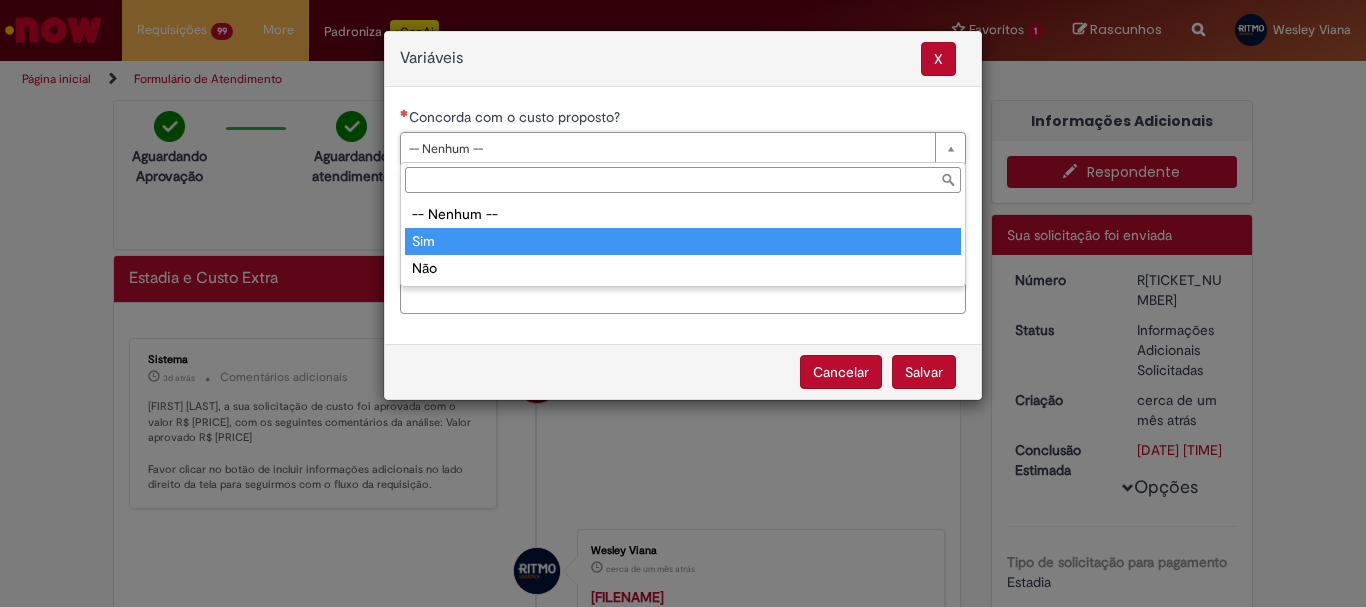 type on "***" 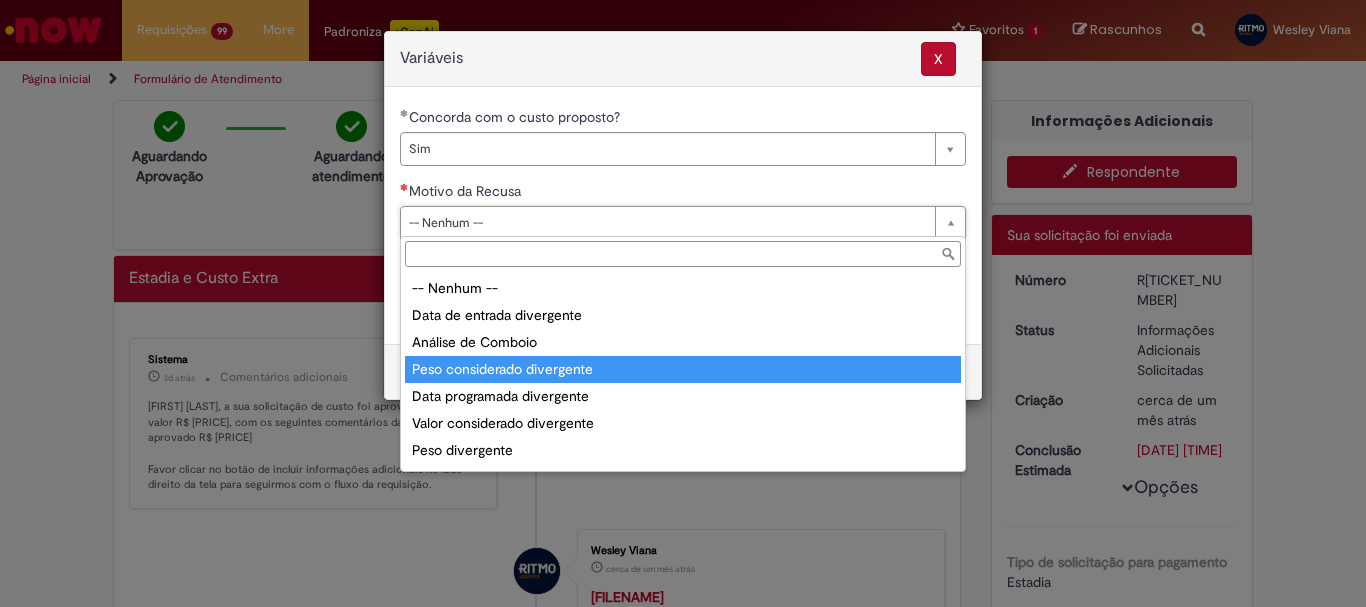 scroll, scrollTop: 78, scrollLeft: 0, axis: vertical 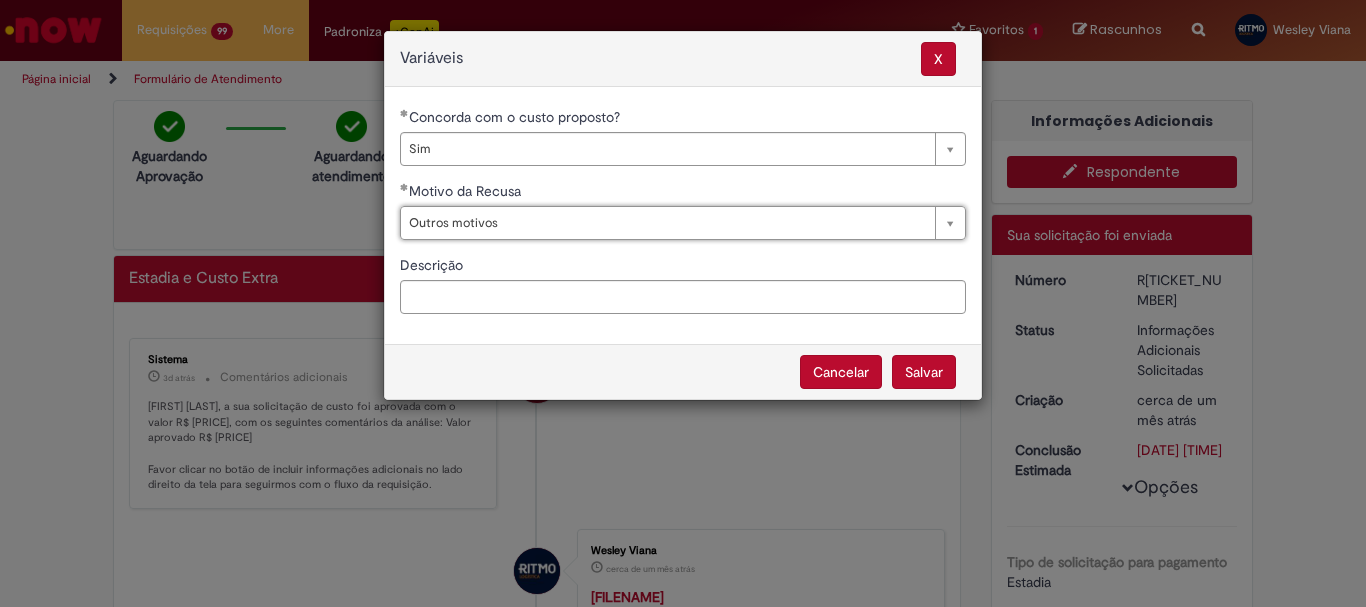 type on "**********" 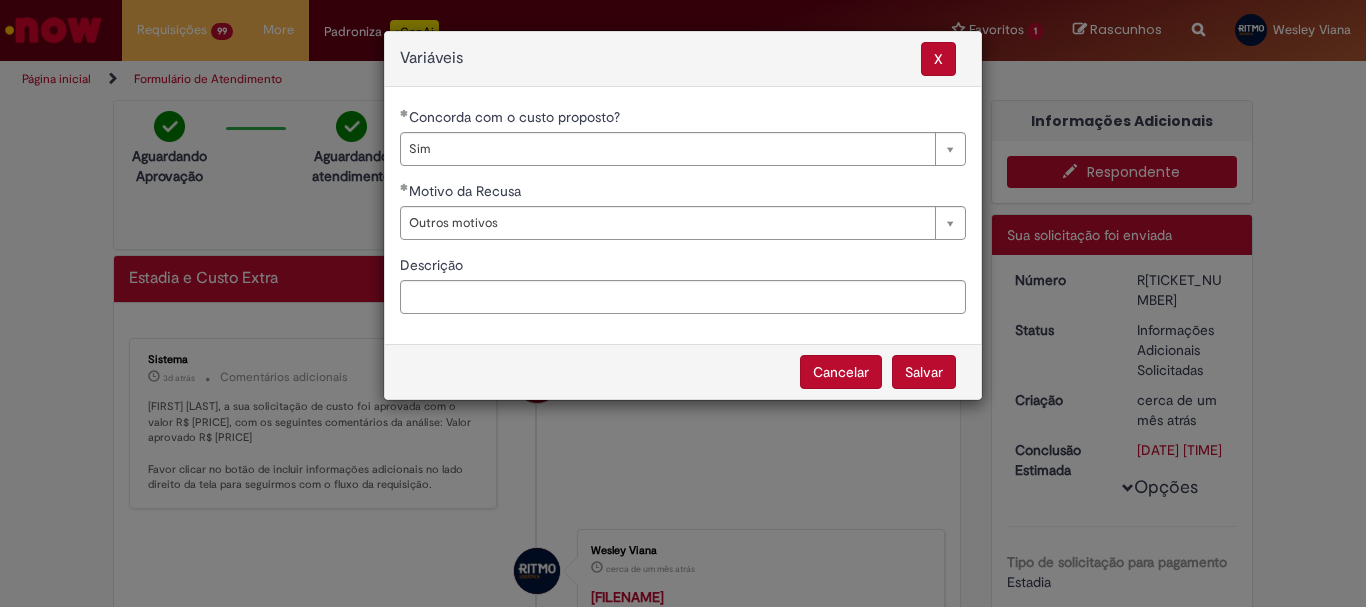 click on "Salvar" at bounding box center [924, 372] 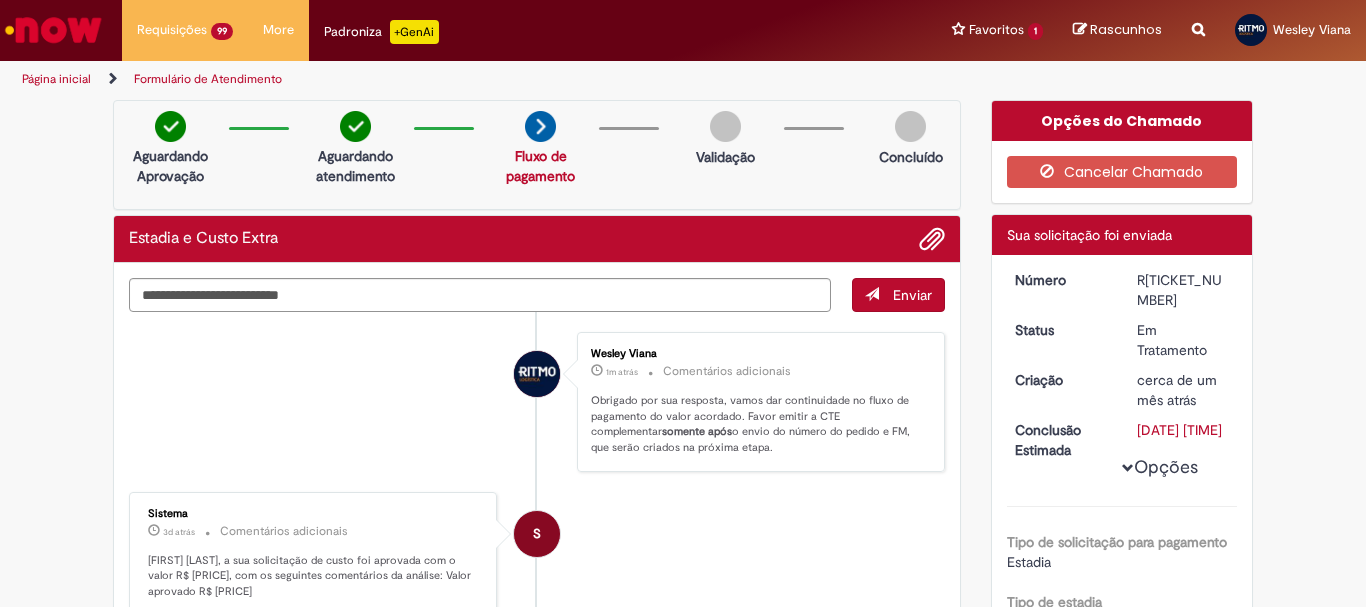click on "Conclusão Estimada" at bounding box center (1061, 440) 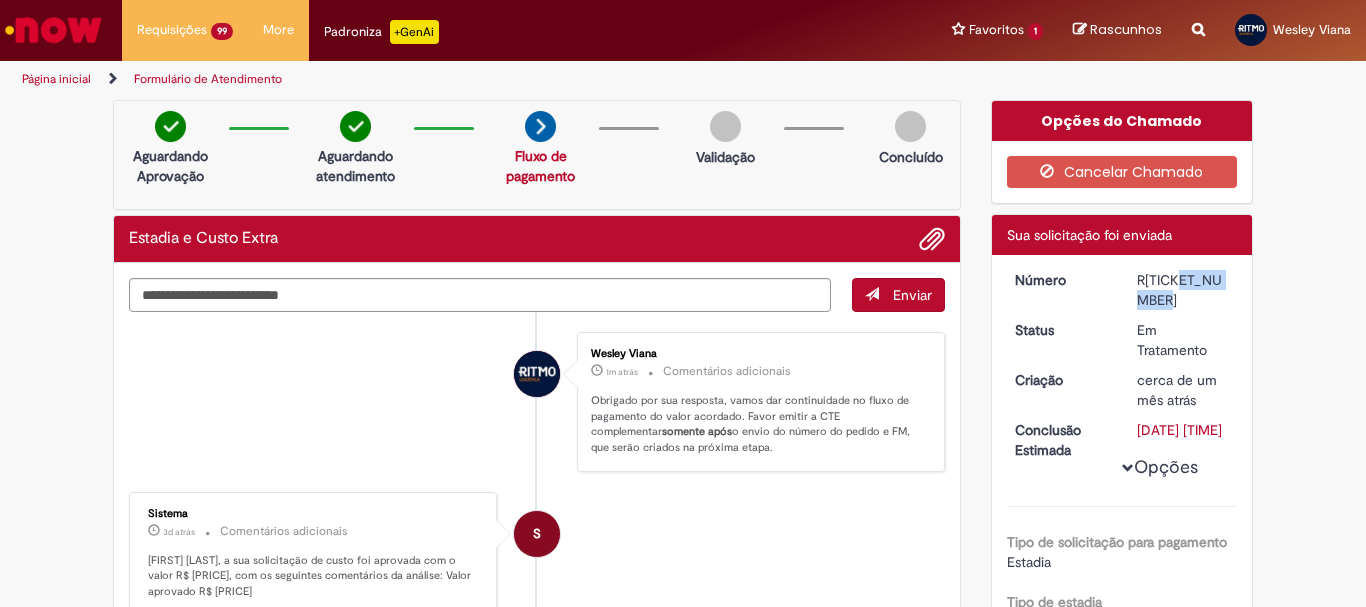 click on "R[TICKET_NUMBER]" at bounding box center [1183, 290] 